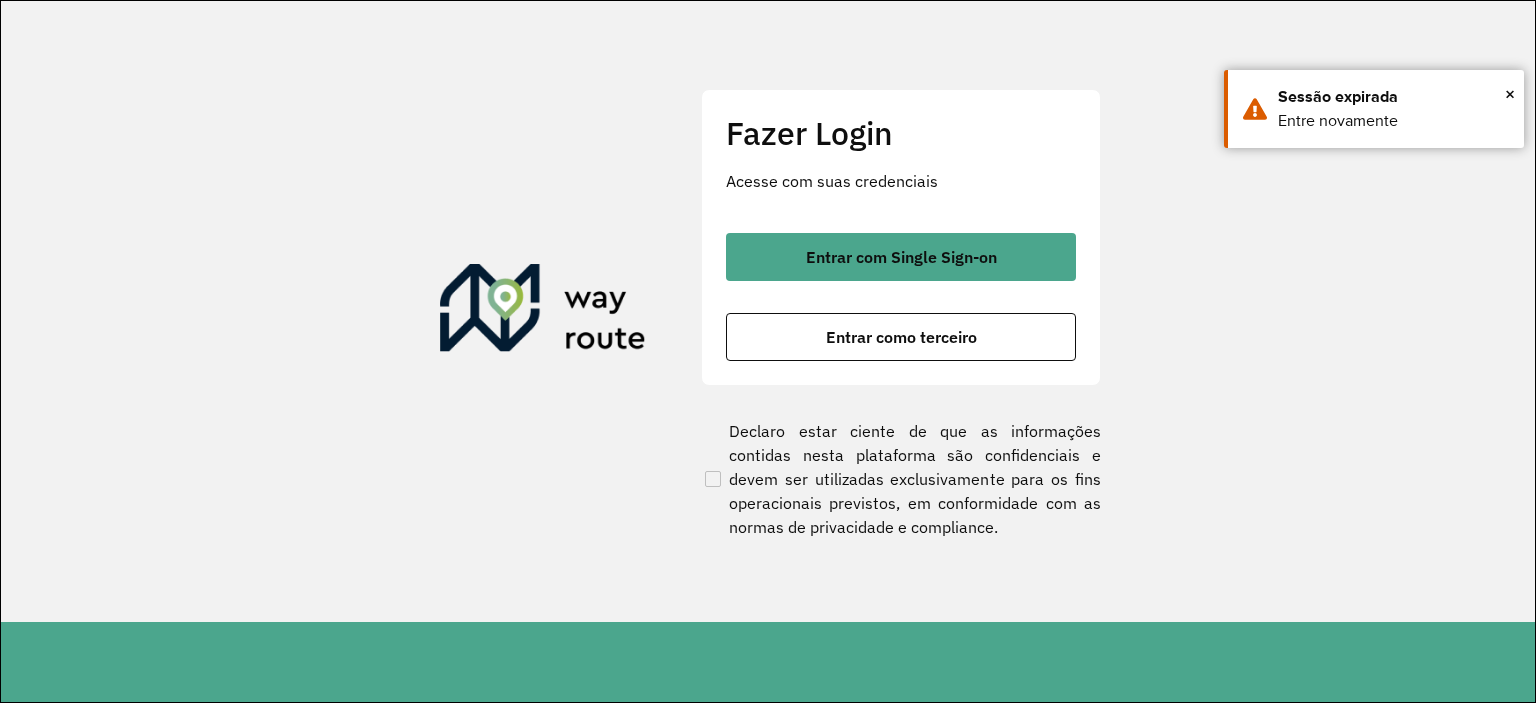 scroll, scrollTop: 0, scrollLeft: 0, axis: both 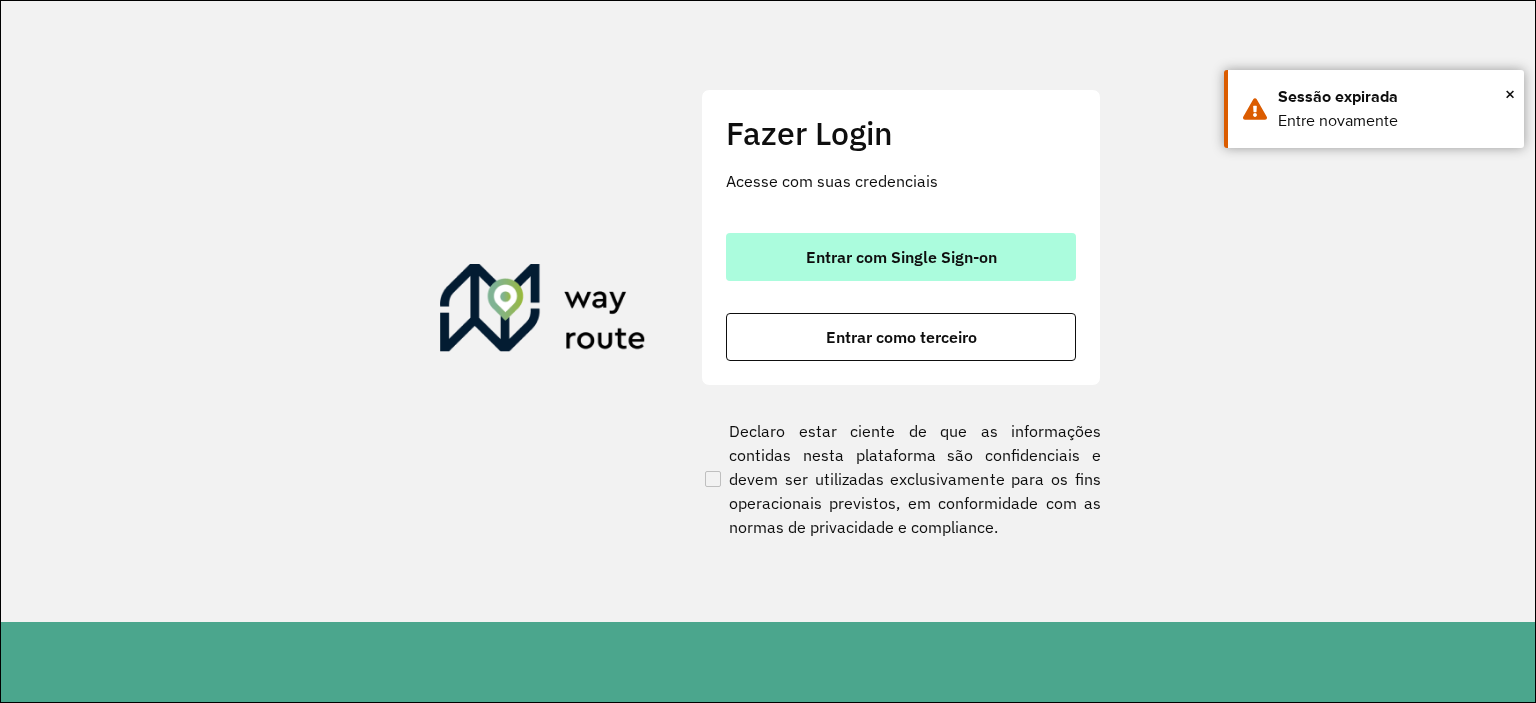 click on "Entrar com Single Sign-on" at bounding box center [901, 257] 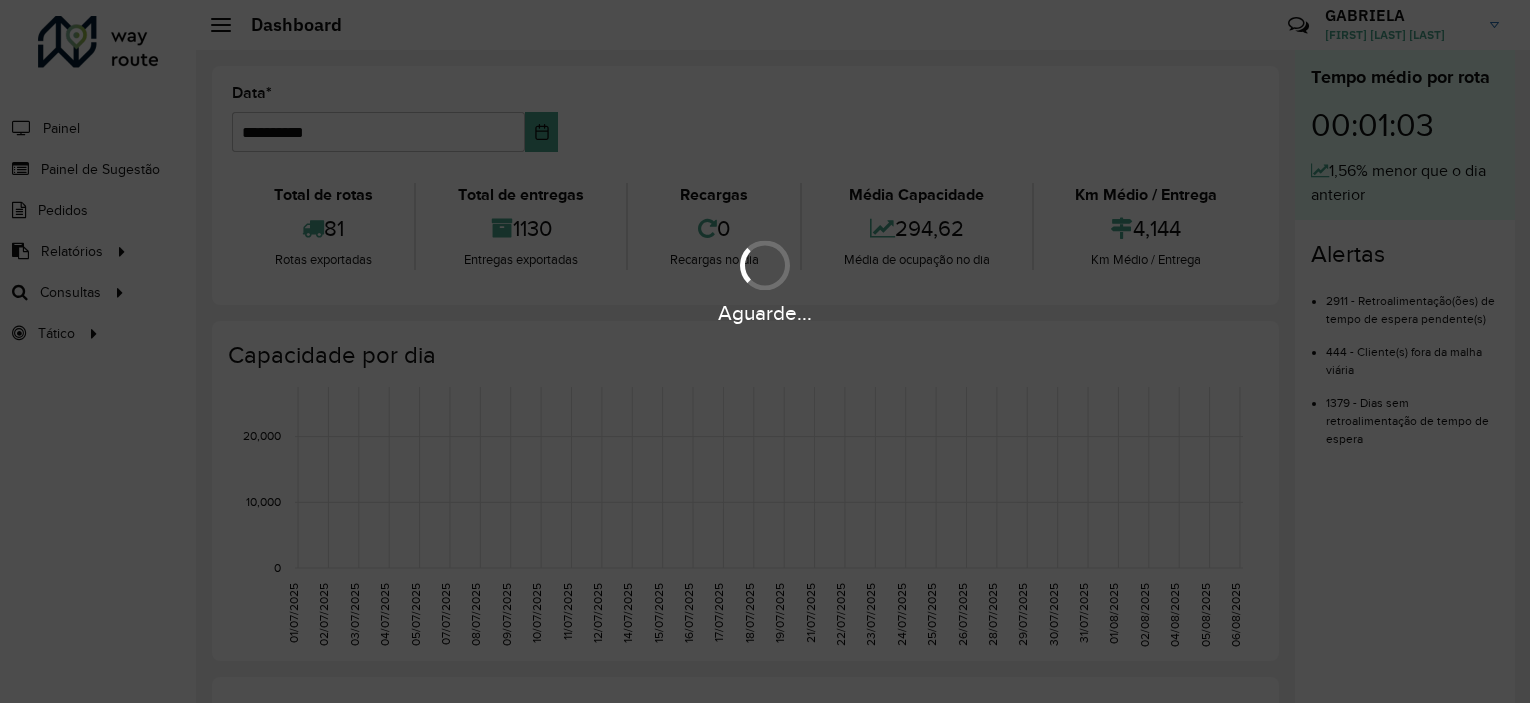 scroll, scrollTop: 0, scrollLeft: 0, axis: both 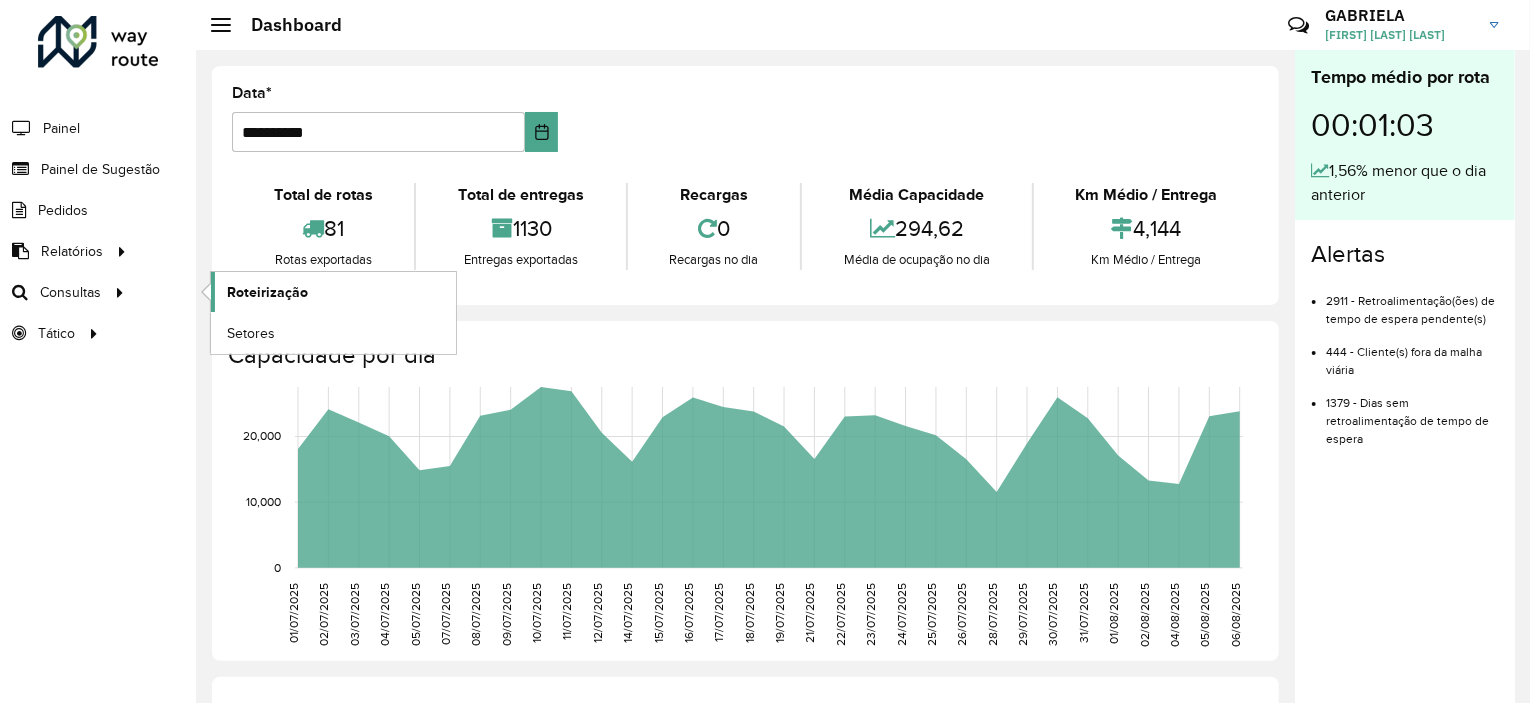 click on "Roteirização" 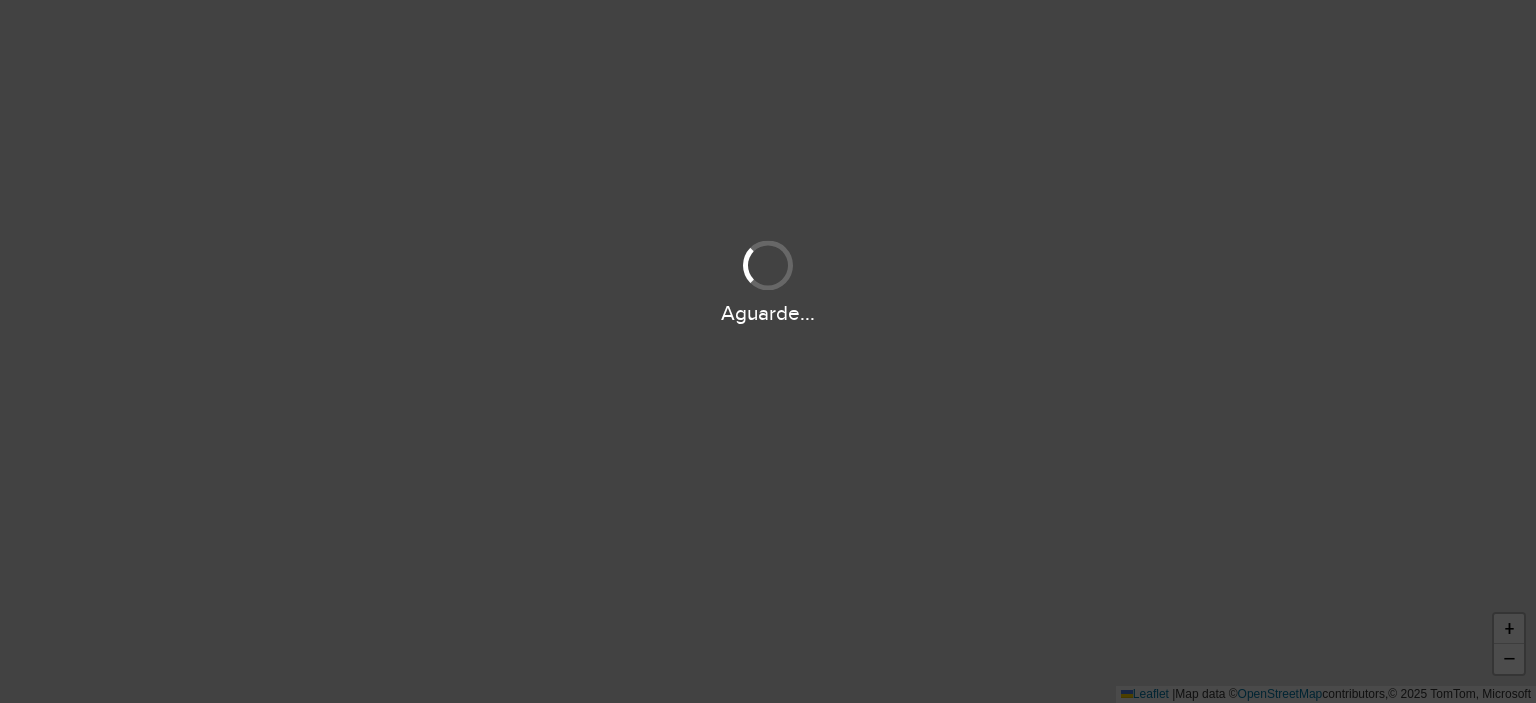 scroll, scrollTop: 0, scrollLeft: 0, axis: both 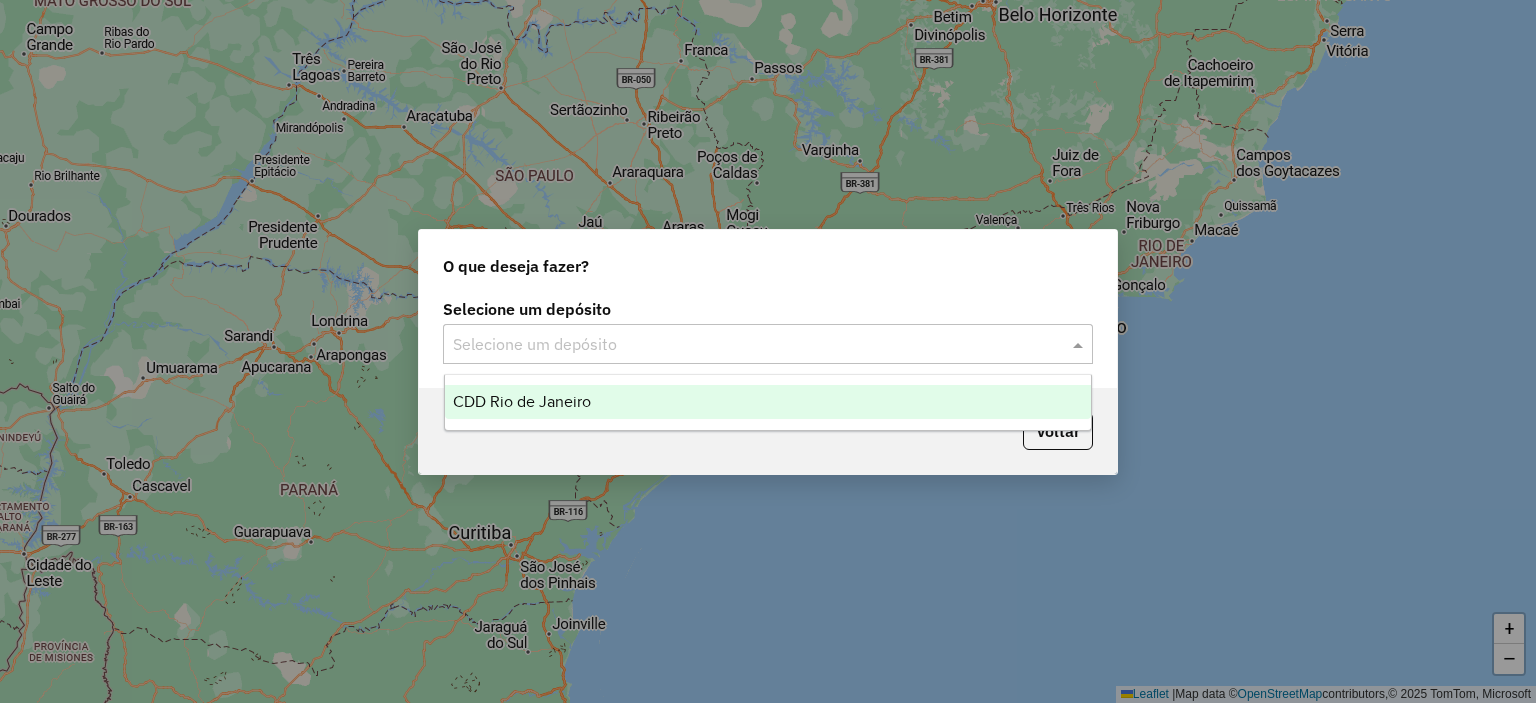 drag, startPoint x: 840, startPoint y: 340, endPoint x: 756, endPoint y: 383, distance: 94.36631 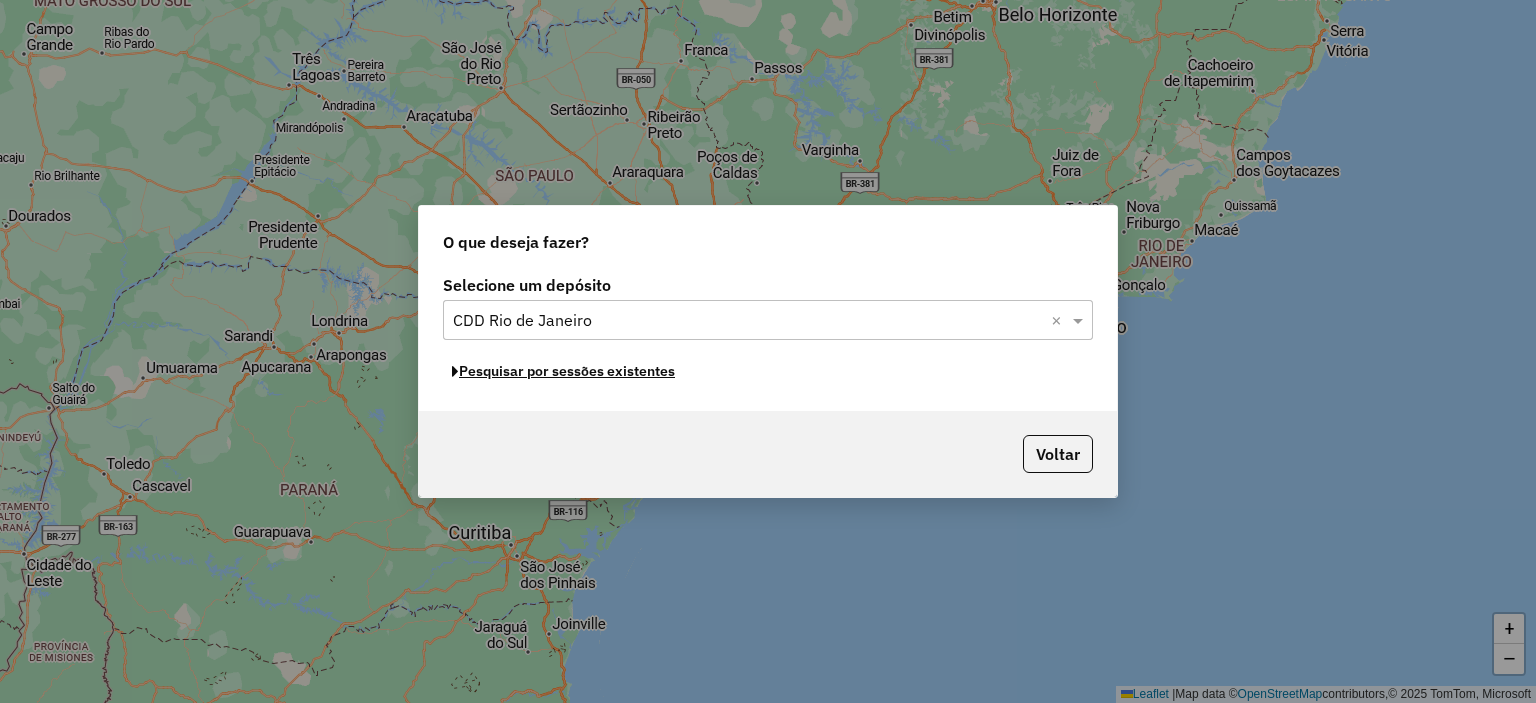 click on "Pesquisar por sessões existentes" 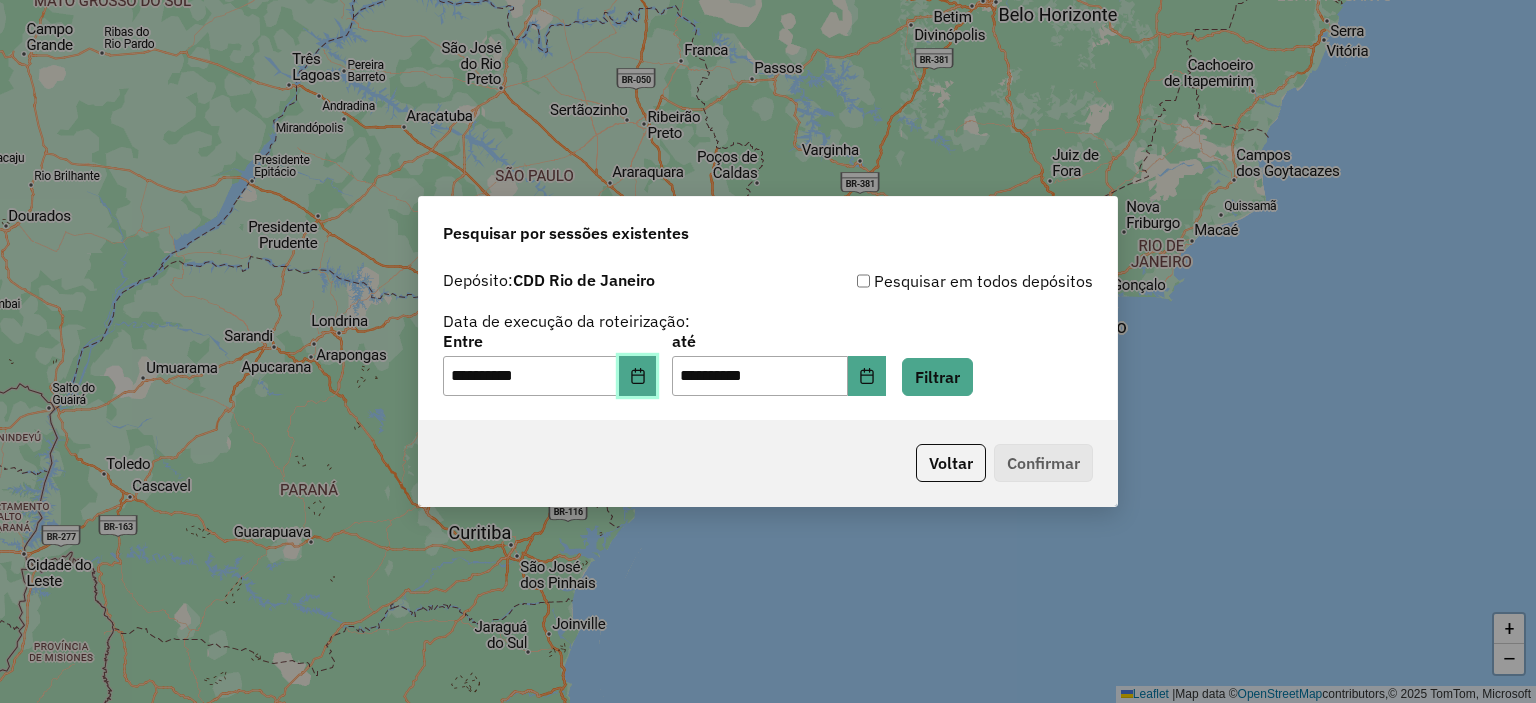 click at bounding box center [638, 376] 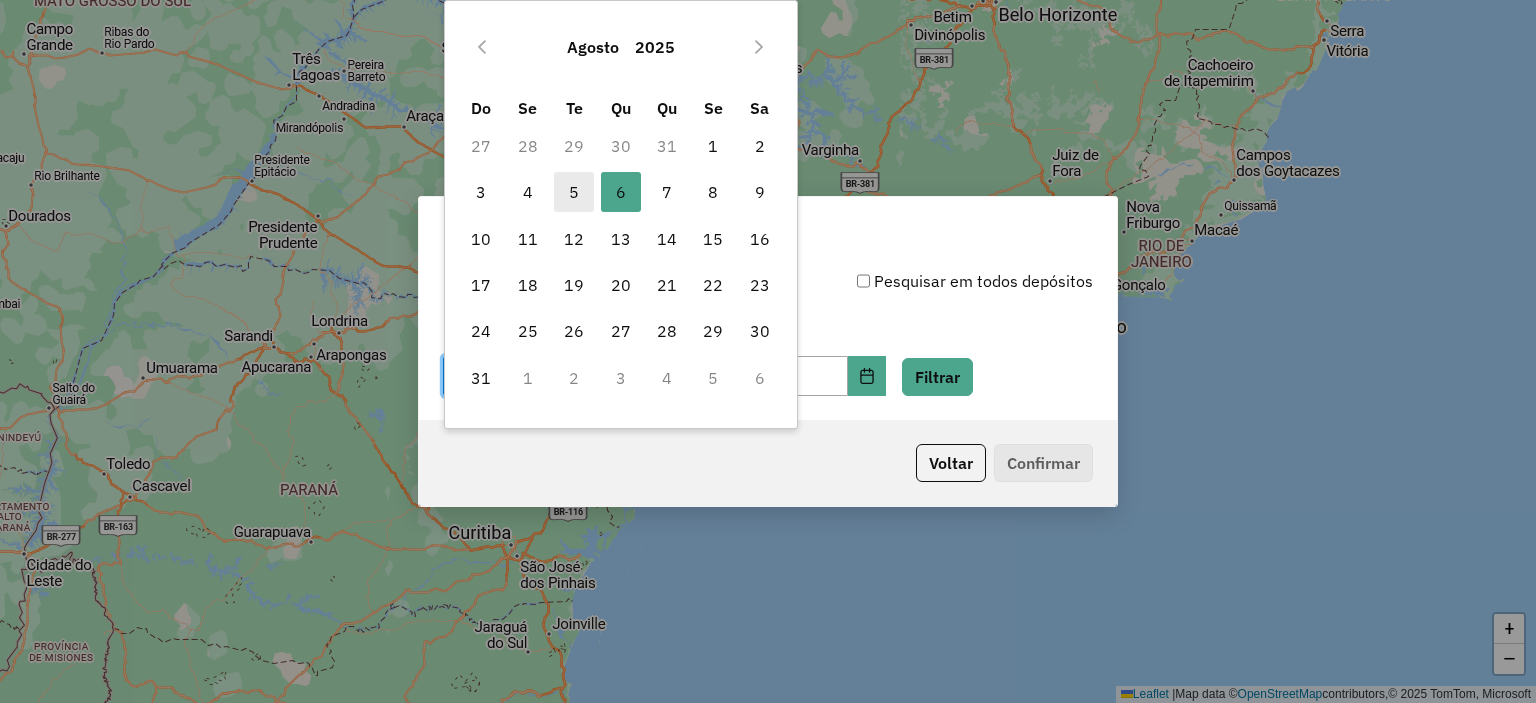 click on "5" at bounding box center [574, 192] 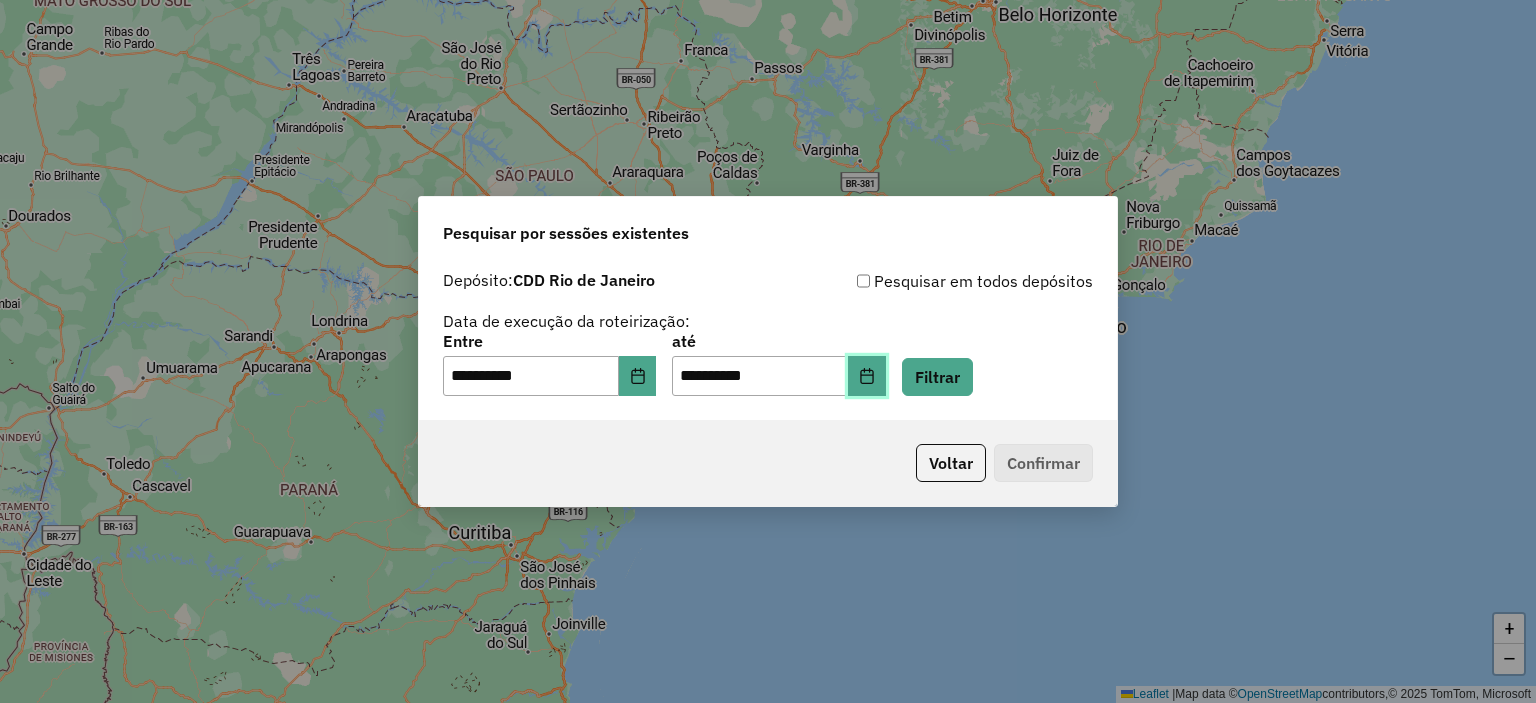 click 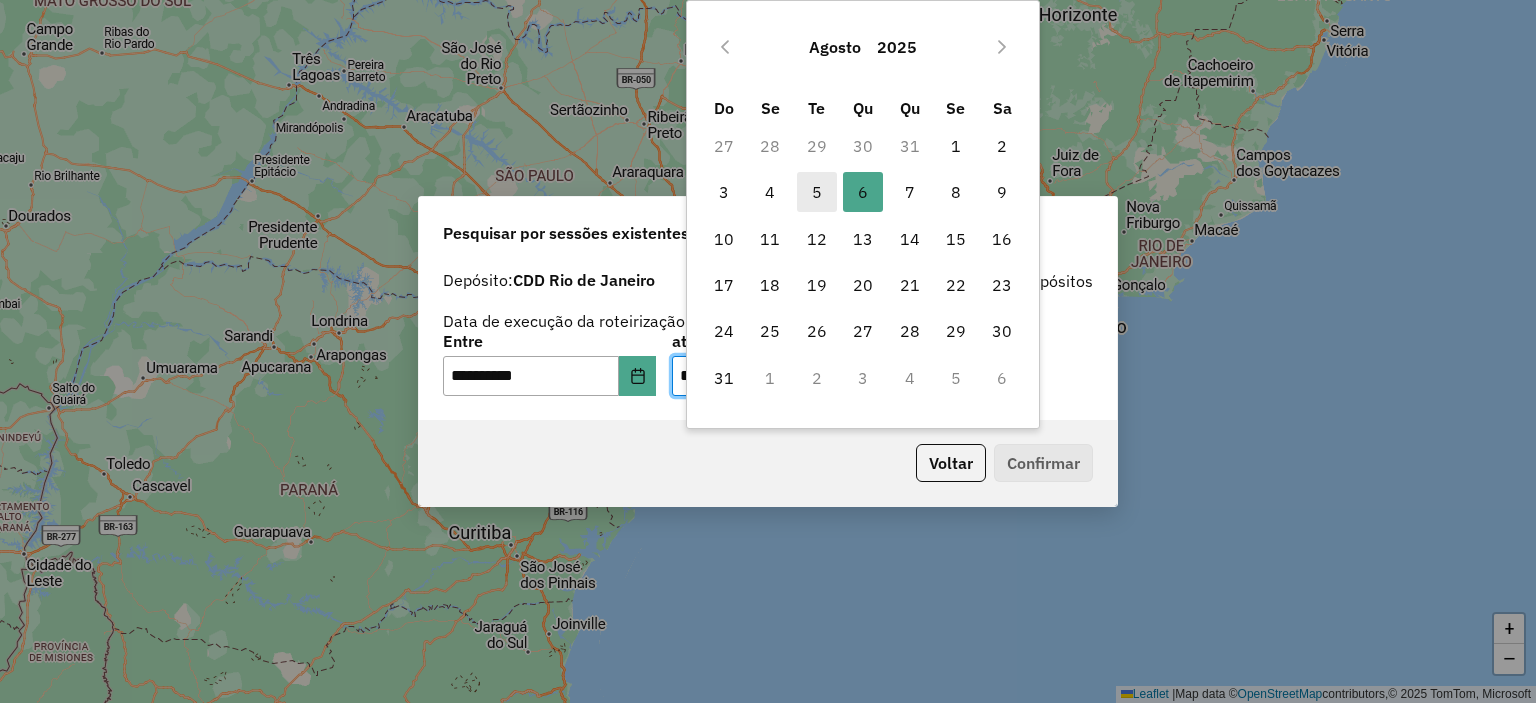 click on "5" at bounding box center (817, 192) 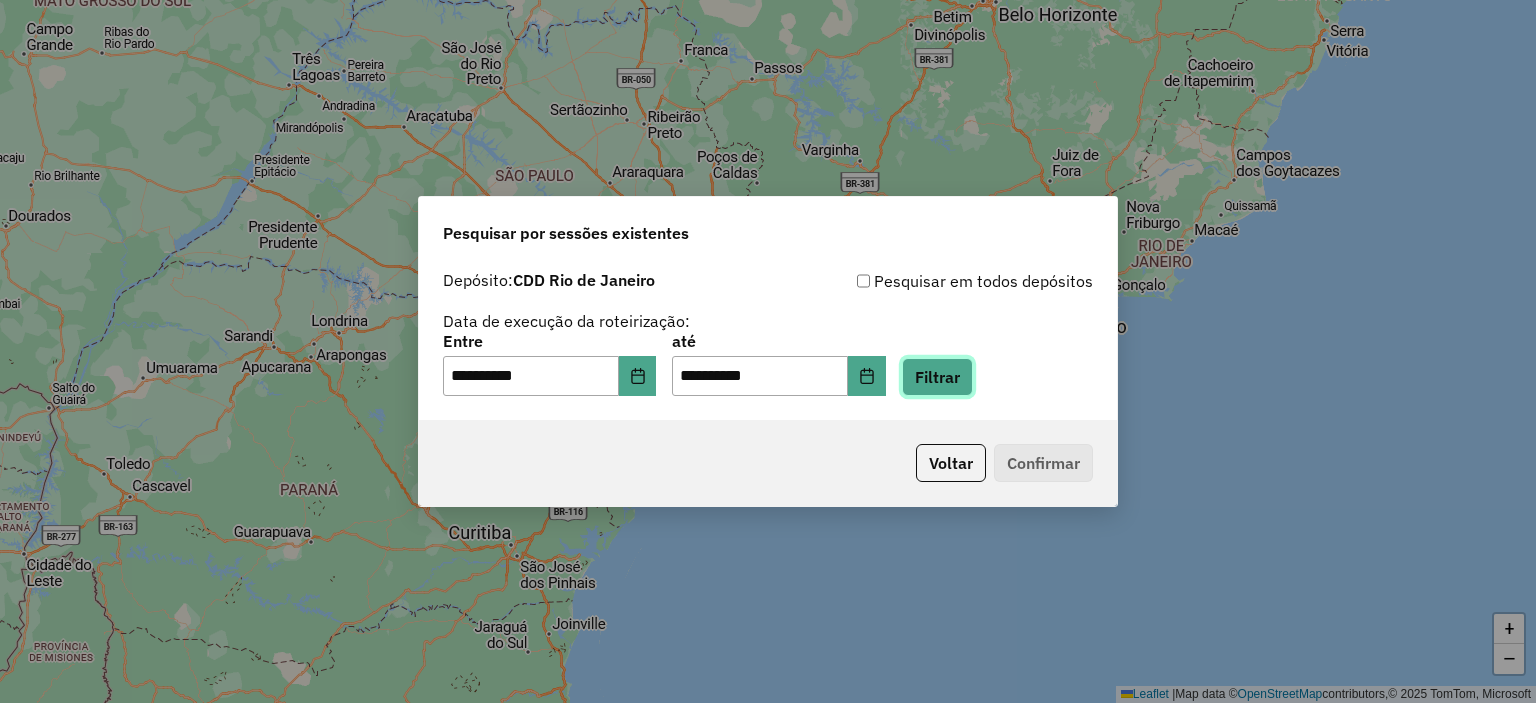 click on "Filtrar" 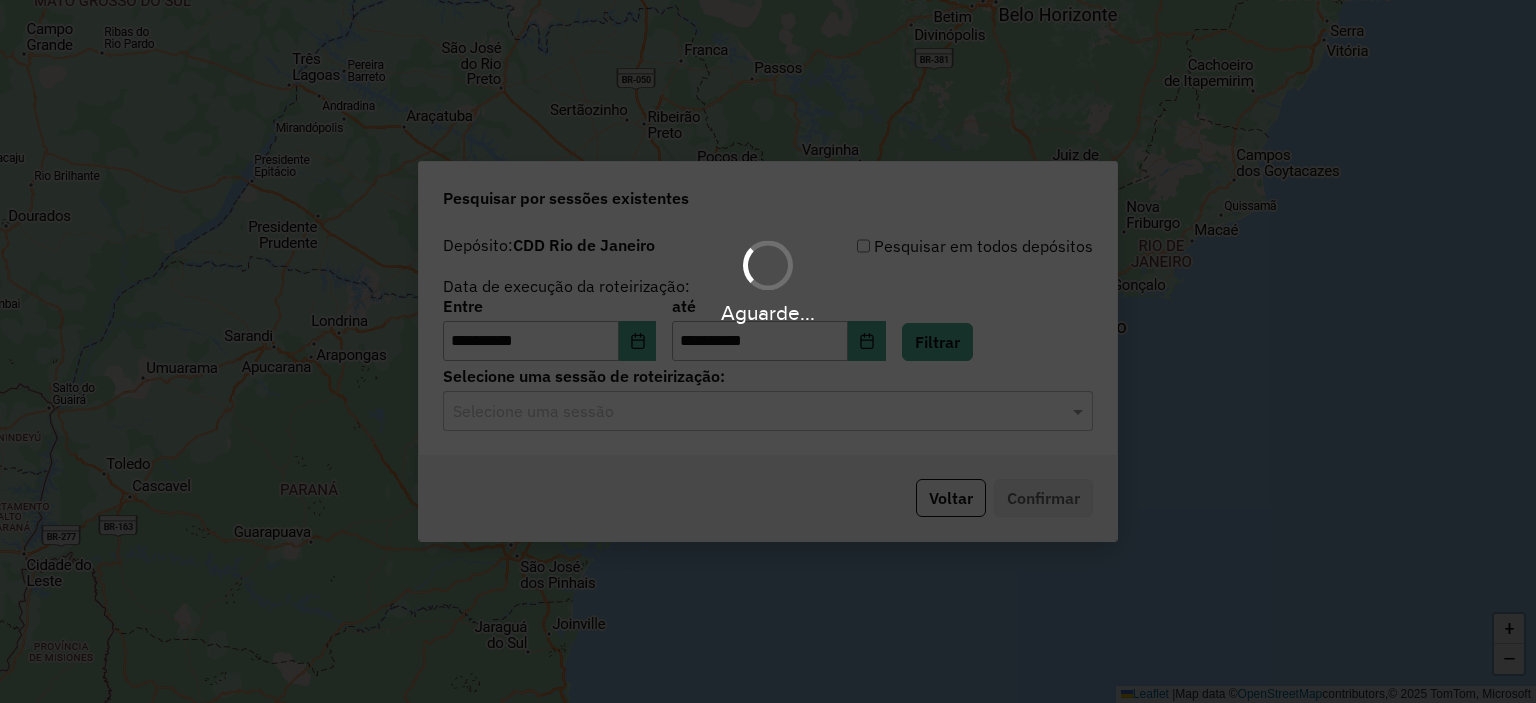 click 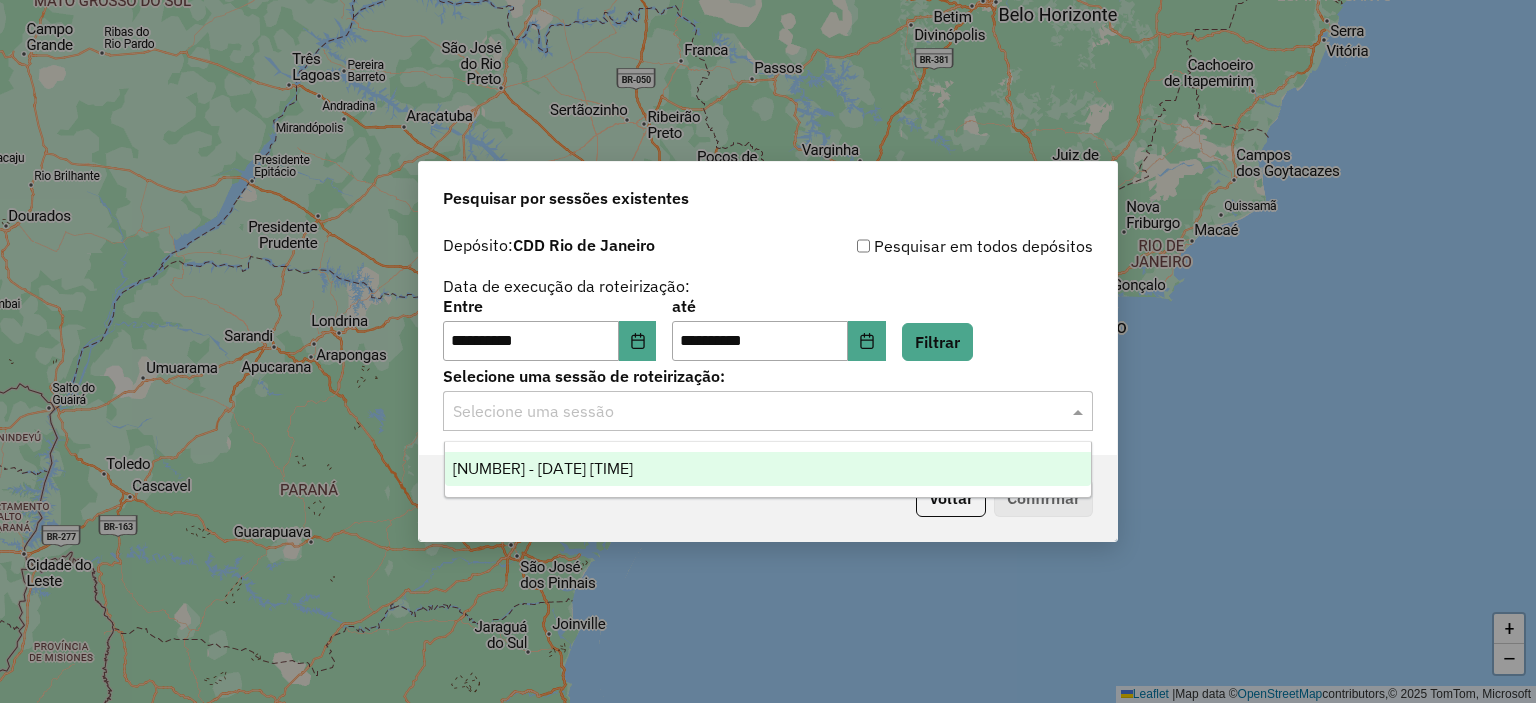 click on "1224041 - 05/08/2025 20:00" at bounding box center (543, 468) 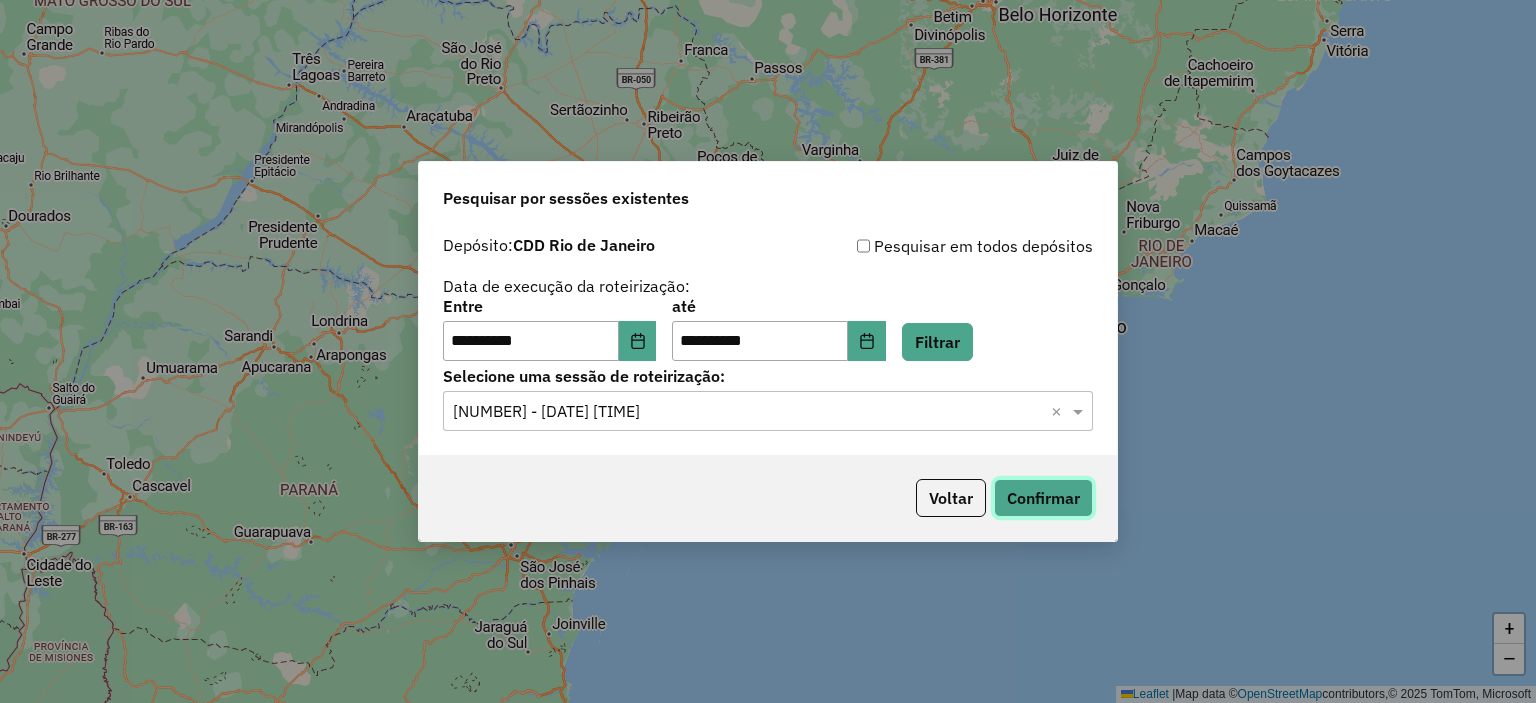click on "Confirmar" 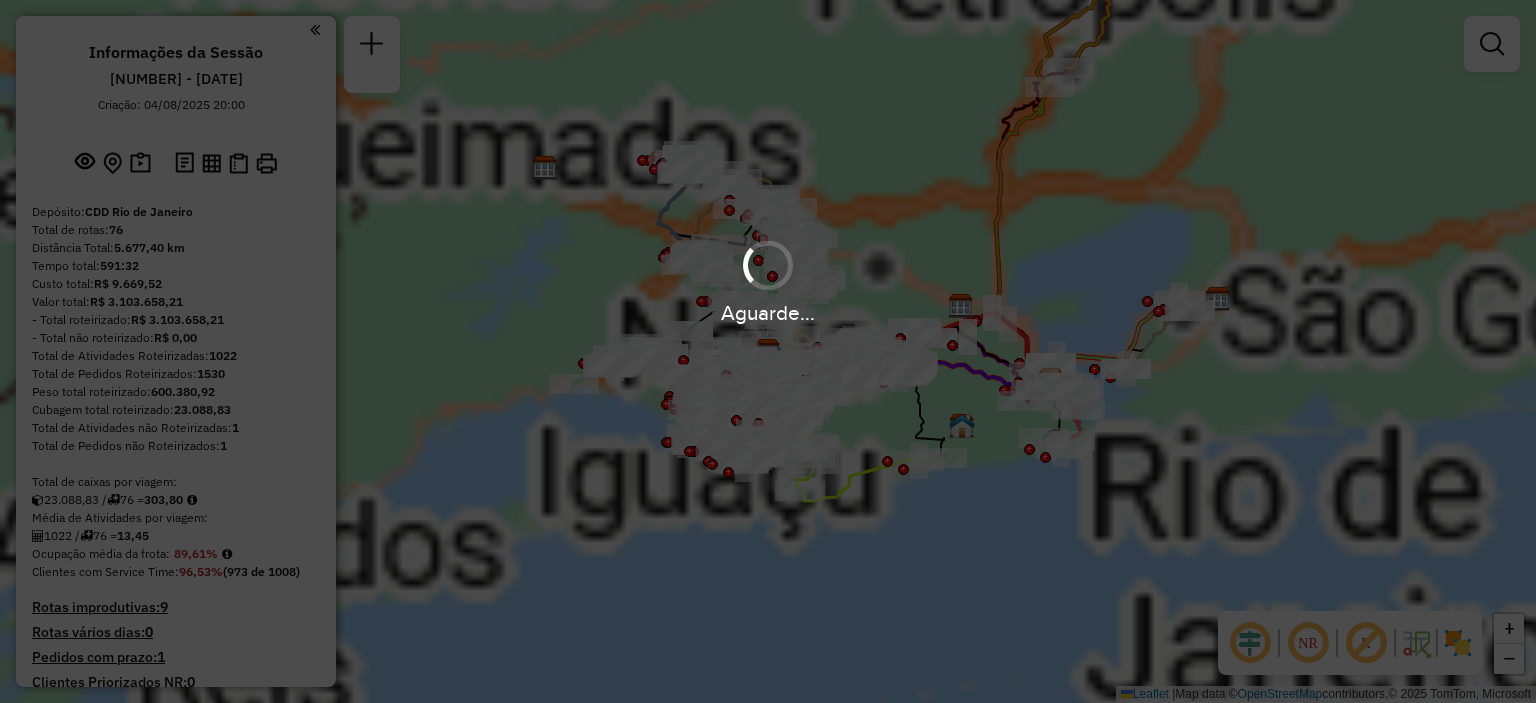 scroll, scrollTop: 0, scrollLeft: 0, axis: both 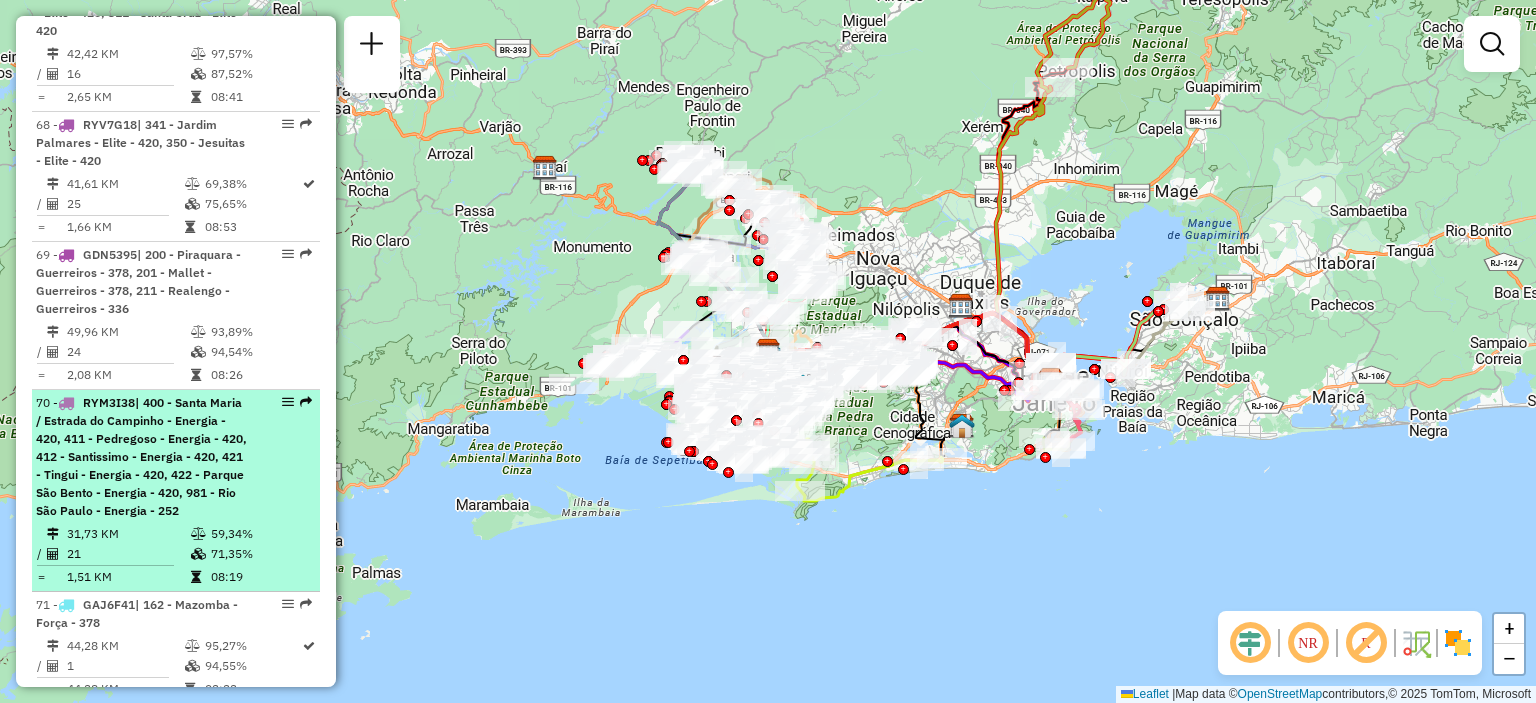 select on "**********" 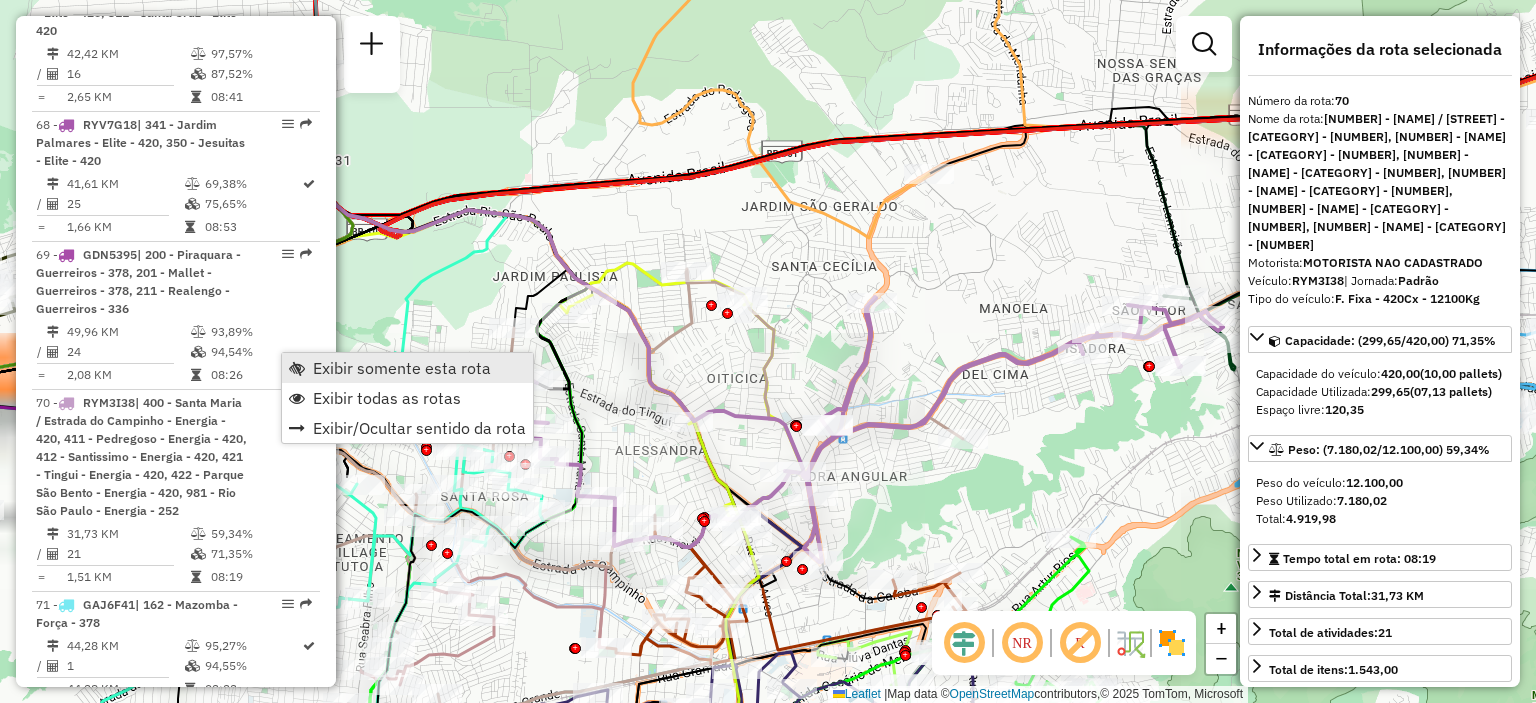 click on "Exibir somente esta rota" at bounding box center [402, 368] 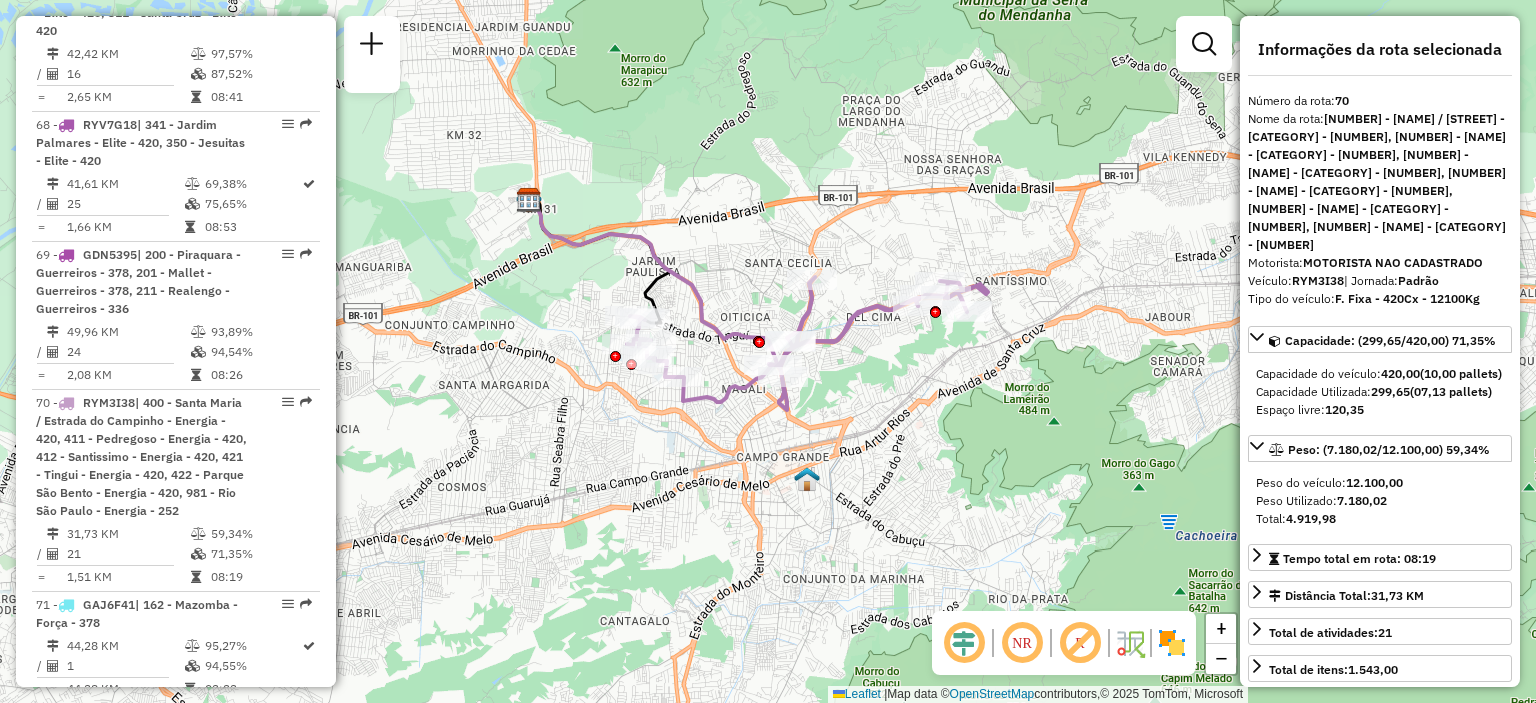 drag, startPoint x: 848, startPoint y: 416, endPoint x: 879, endPoint y: 351, distance: 72.013885 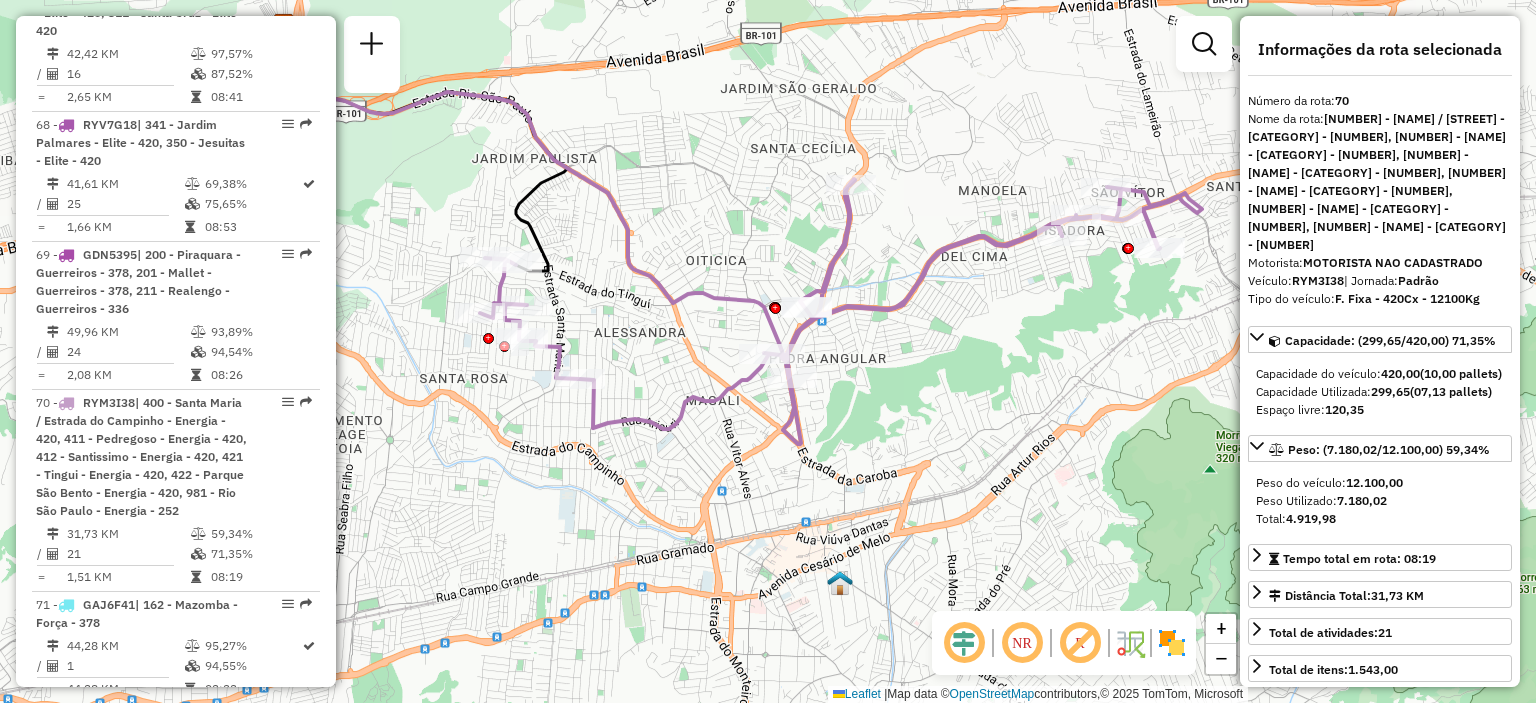 click on "Janela de atendimento Grade de atendimento Capacidade Transportadoras Veículos Cliente Pedidos  Rotas Selecione os dias de semana para filtrar as janelas de atendimento  Seg   Ter   Qua   Qui   Sex   Sáb   Dom  Informe o período da janela de atendimento: De: Até:  Filtrar exatamente a janela do cliente  Considerar janela de atendimento padrão  Selecione os dias de semana para filtrar as grades de atendimento  Seg   Ter   Qua   Qui   Sex   Sáb   Dom   Considerar clientes sem dia de atendimento cadastrado  Clientes fora do dia de atendimento selecionado Filtrar as atividades entre os valores definidos abaixo:  Peso mínimo:   Peso máximo:   Cubagem mínima:   Cubagem máxima:   De:   Até:  Filtrar as atividades entre o tempo de atendimento definido abaixo:  De:   Até:   Considerar capacidade total dos clientes não roteirizados Transportadora: Selecione um ou mais itens Tipo de veículo: Selecione um ou mais itens Veículo: Selecione um ou mais itens Motorista: Selecione um ou mais itens Nome: Rótulo:" 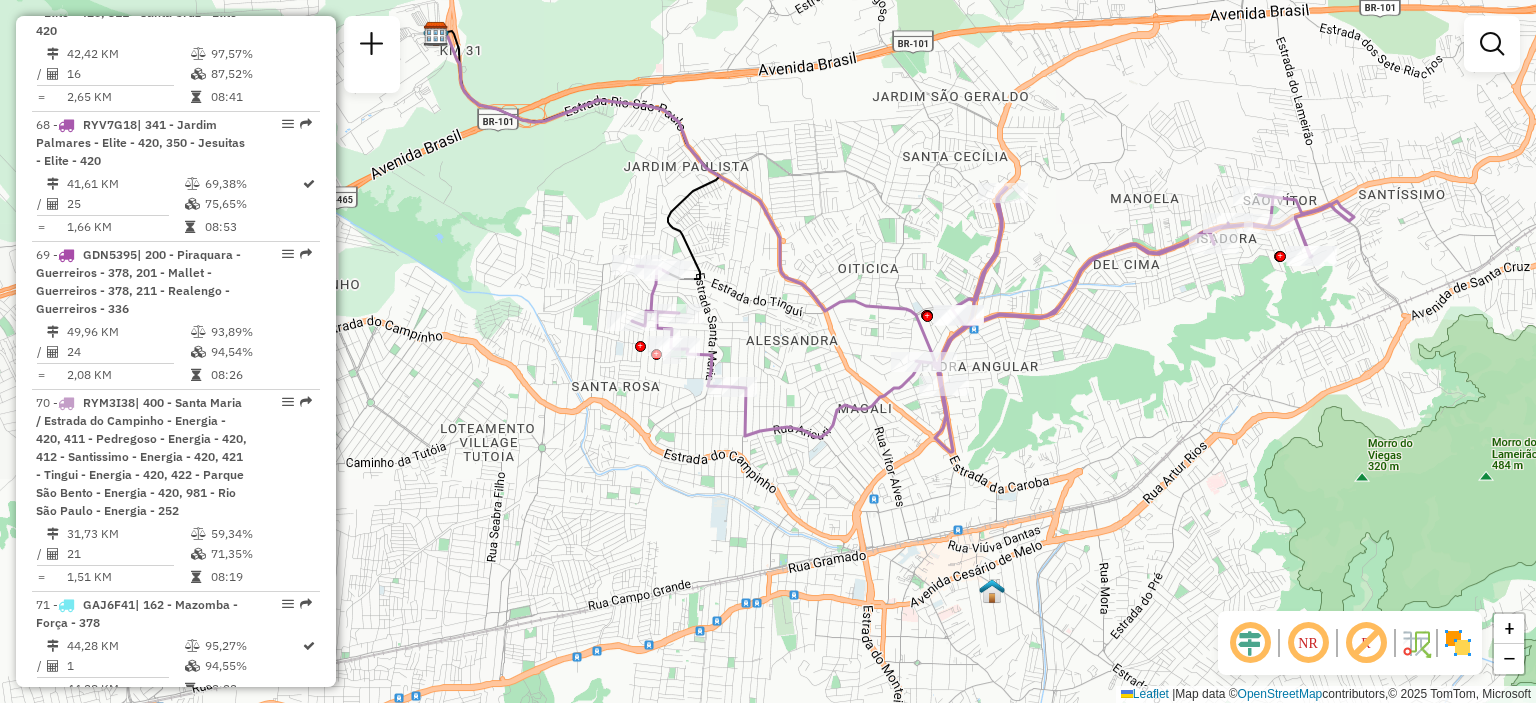 drag, startPoint x: 964, startPoint y: 412, endPoint x: 1116, endPoint y: 420, distance: 152.21039 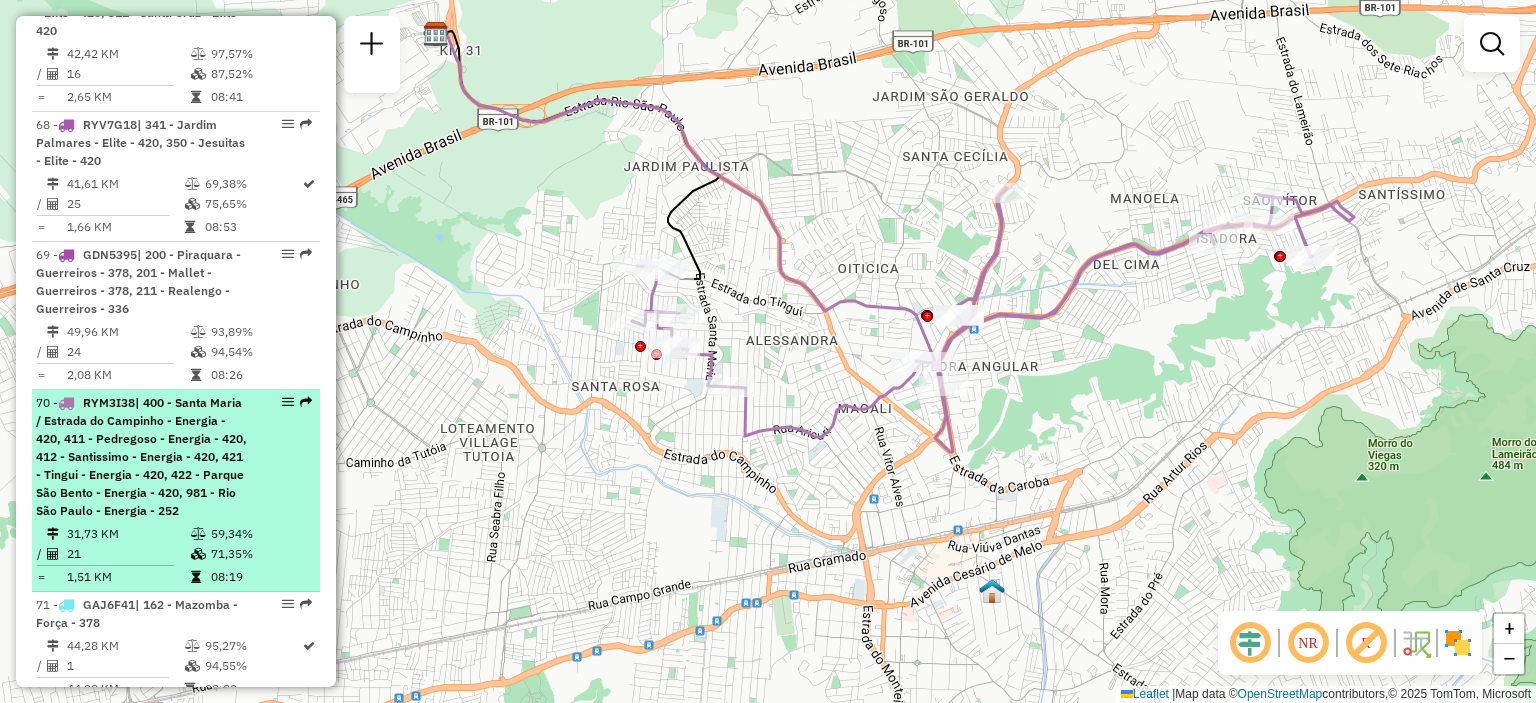 select on "**********" 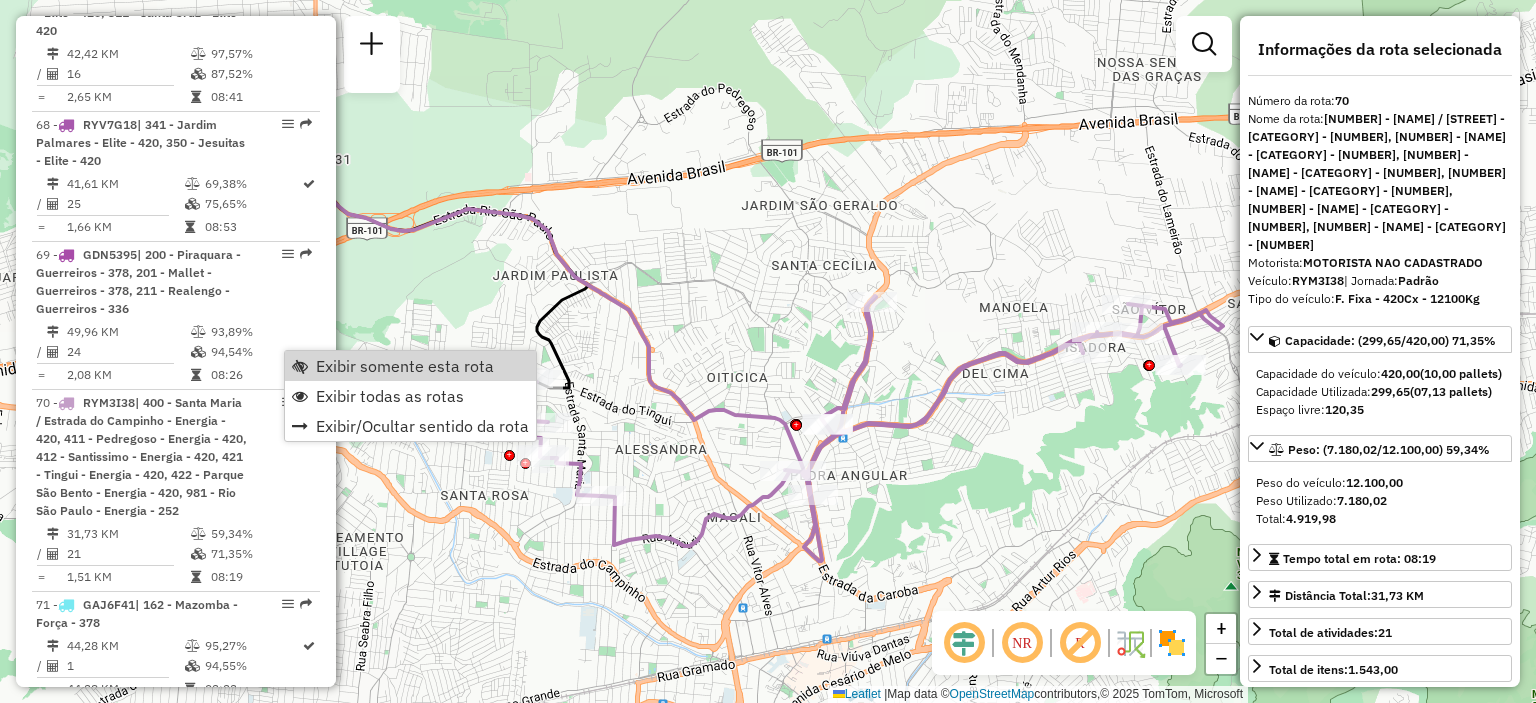 click 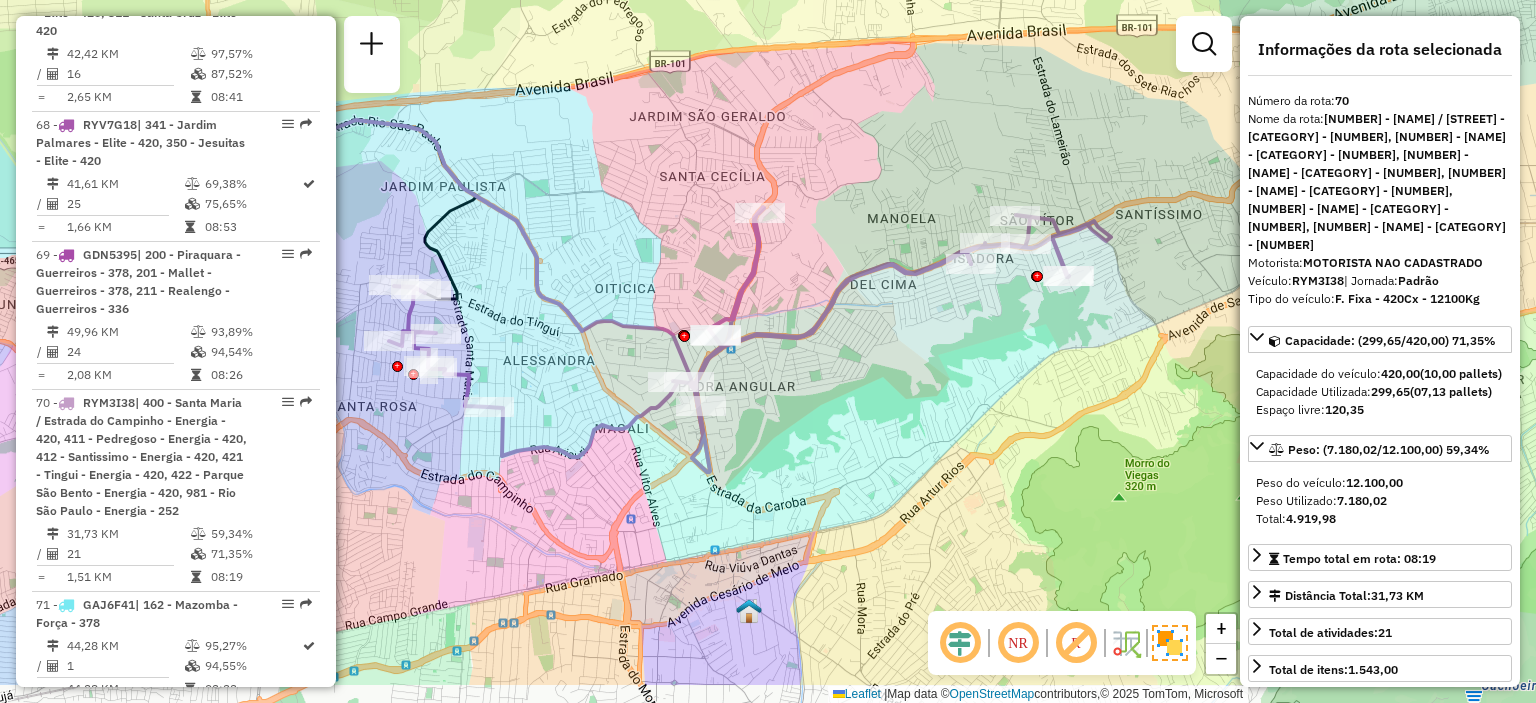 drag, startPoint x: 1160, startPoint y: 244, endPoint x: 1047, endPoint y: 155, distance: 143.8402 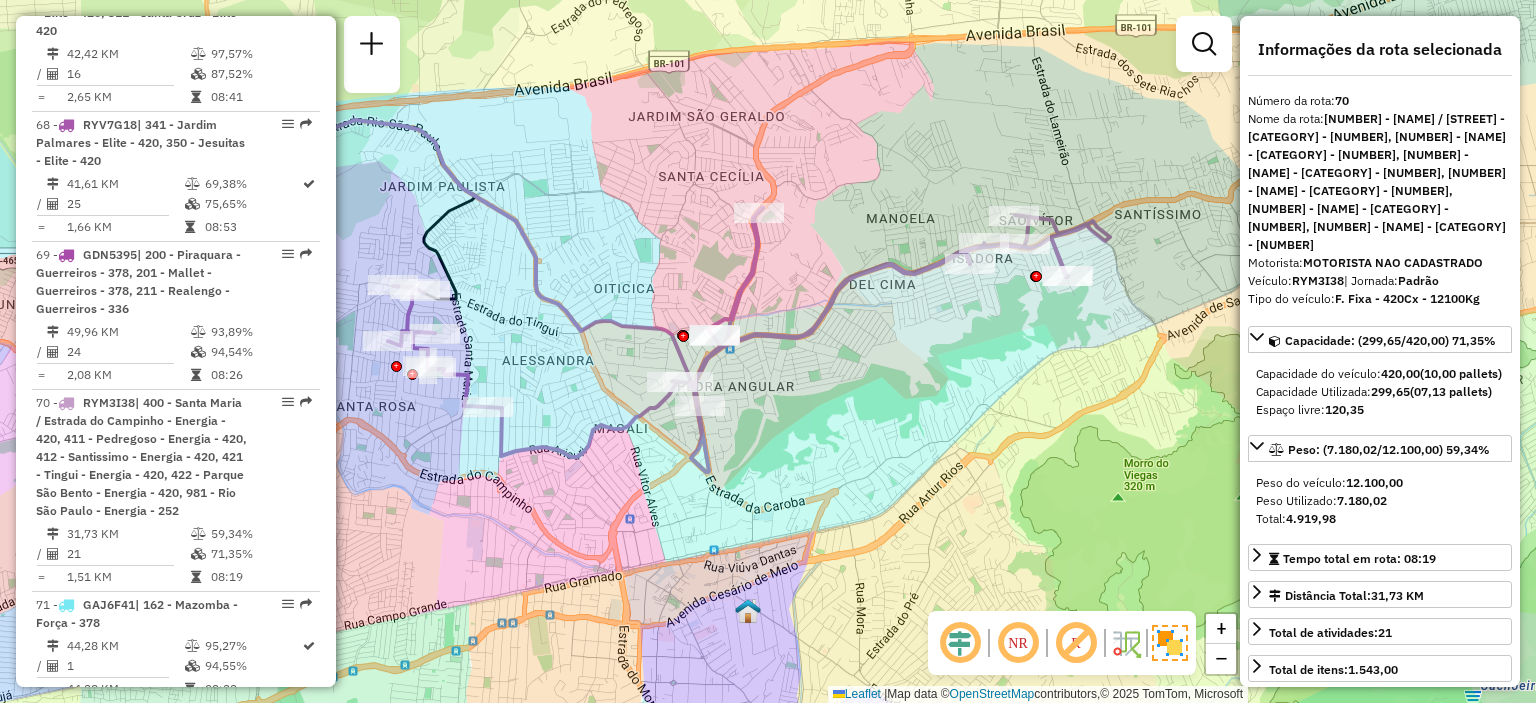 click on "Janela de atendimento Grade de atendimento Capacidade Transportadoras Veículos Cliente Pedidos  Rotas Selecione os dias de semana para filtrar as janelas de atendimento  Seg   Ter   Qua   Qui   Sex   Sáb   Dom  Informe o período da janela de atendimento: De: Até:  Filtrar exatamente a janela do cliente  Considerar janela de atendimento padrão  Selecione os dias de semana para filtrar as grades de atendimento  Seg   Ter   Qua   Qui   Sex   Sáb   Dom   Considerar clientes sem dia de atendimento cadastrado  Clientes fora do dia de atendimento selecionado Filtrar as atividades entre os valores definidos abaixo:  Peso mínimo:   Peso máximo:   Cubagem mínima:   Cubagem máxima:   De:   Até:  Filtrar as atividades entre o tempo de atendimento definido abaixo:  De:   Até:   Considerar capacidade total dos clientes não roteirizados Transportadora: Selecione um ou mais itens Tipo de veículo: Selecione um ou mais itens Veículo: Selecione um ou mais itens Motorista: Selecione um ou mais itens Nome: Rótulo:" 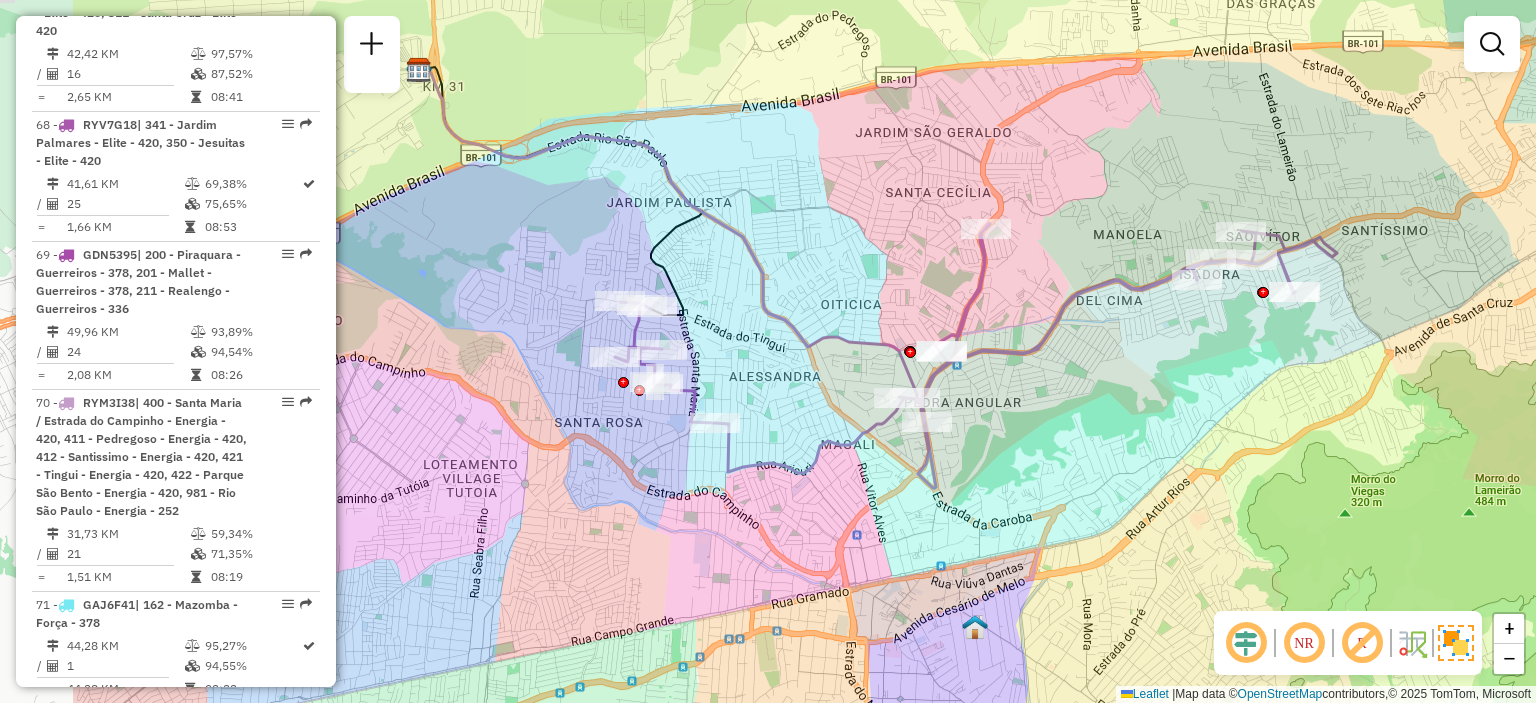 drag, startPoint x: 605, startPoint y: 422, endPoint x: 688, endPoint y: 439, distance: 84.723076 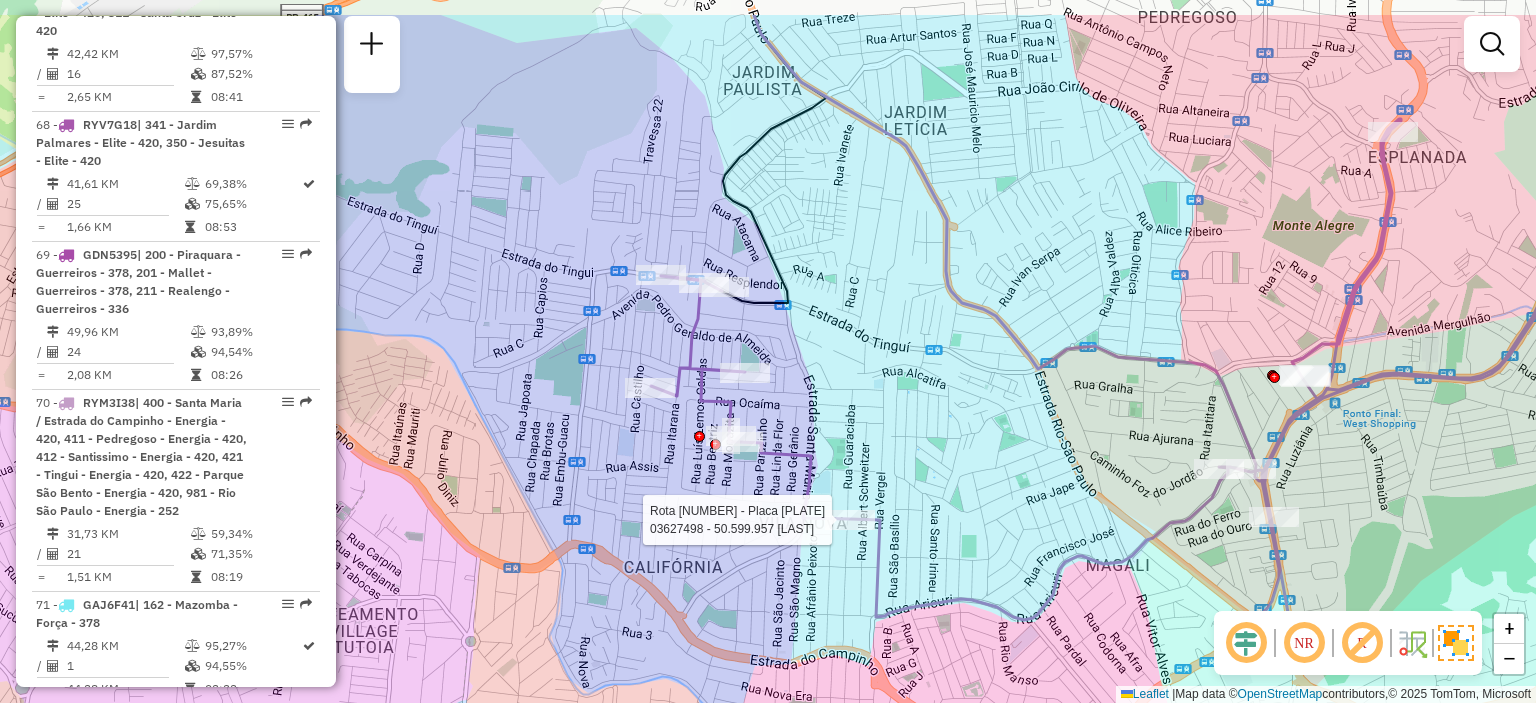 drag, startPoint x: 600, startPoint y: 411, endPoint x: 628, endPoint y: 499, distance: 92.34717 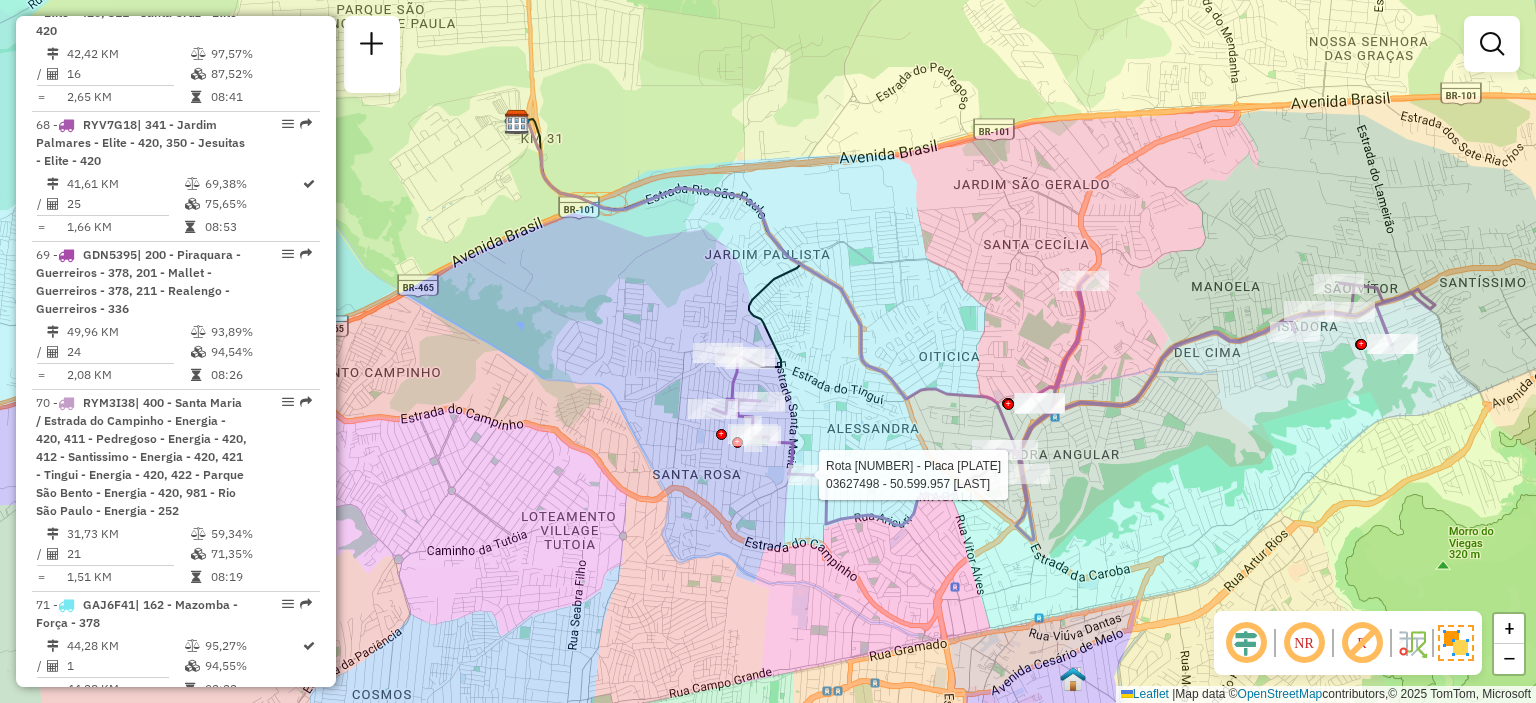 drag, startPoint x: 589, startPoint y: 383, endPoint x: 656, endPoint y: 355, distance: 72.615425 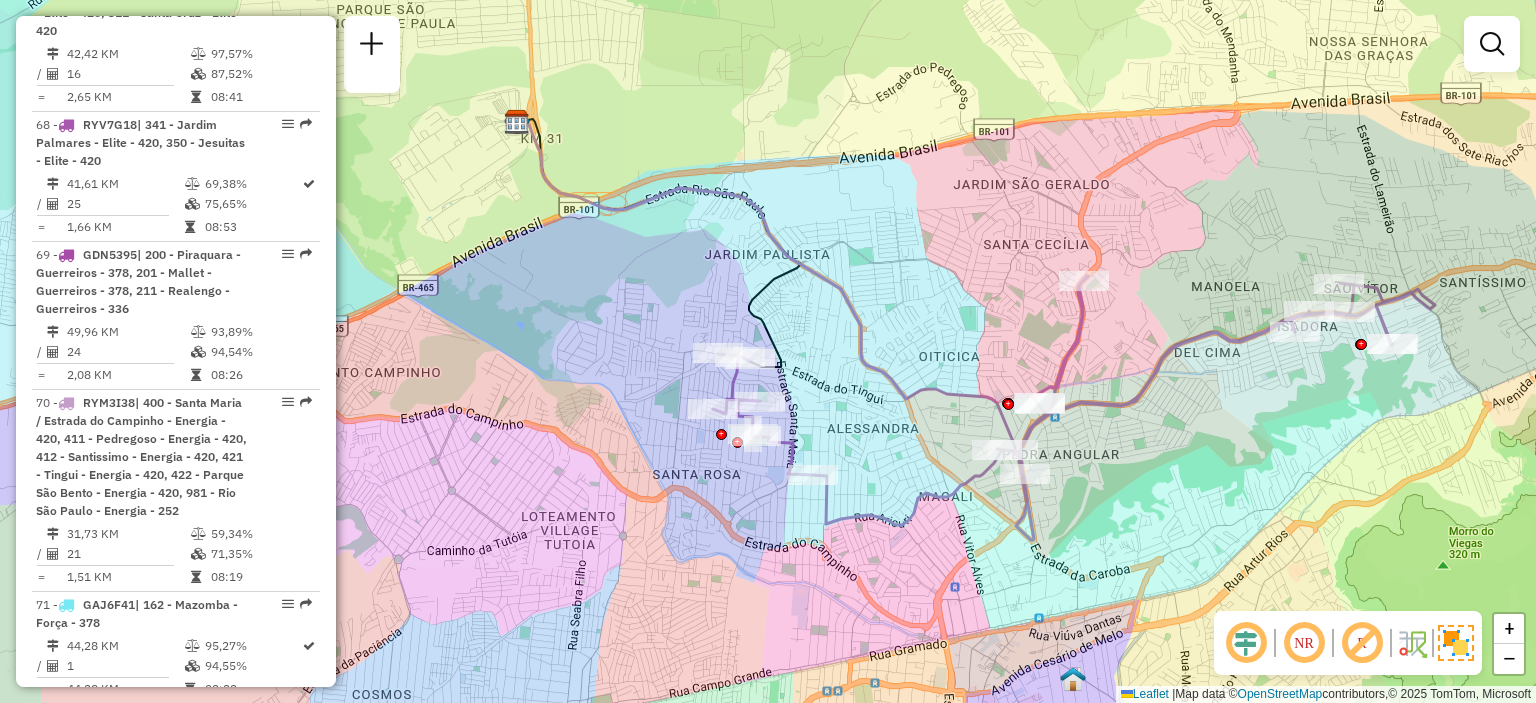 click on "Janela de atendimento Grade de atendimento Capacidade Transportadoras Veículos Cliente Pedidos  Rotas Selecione os dias de semana para filtrar as janelas de atendimento  Seg   Ter   Qua   Qui   Sex   Sáb   Dom  Informe o período da janela de atendimento: De: Até:  Filtrar exatamente a janela do cliente  Considerar janela de atendimento padrão  Selecione os dias de semana para filtrar as grades de atendimento  Seg   Ter   Qua   Qui   Sex   Sáb   Dom   Considerar clientes sem dia de atendimento cadastrado  Clientes fora do dia de atendimento selecionado Filtrar as atividades entre os valores definidos abaixo:  Peso mínimo:   Peso máximo:   Cubagem mínima:   Cubagem máxima:   De:   Até:  Filtrar as atividades entre o tempo de atendimento definido abaixo:  De:   Até:   Considerar capacidade total dos clientes não roteirizados Transportadora: Selecione um ou mais itens Tipo de veículo: Selecione um ou mais itens Veículo: Selecione um ou mais itens Motorista: Selecione um ou mais itens Nome: Rótulo:" 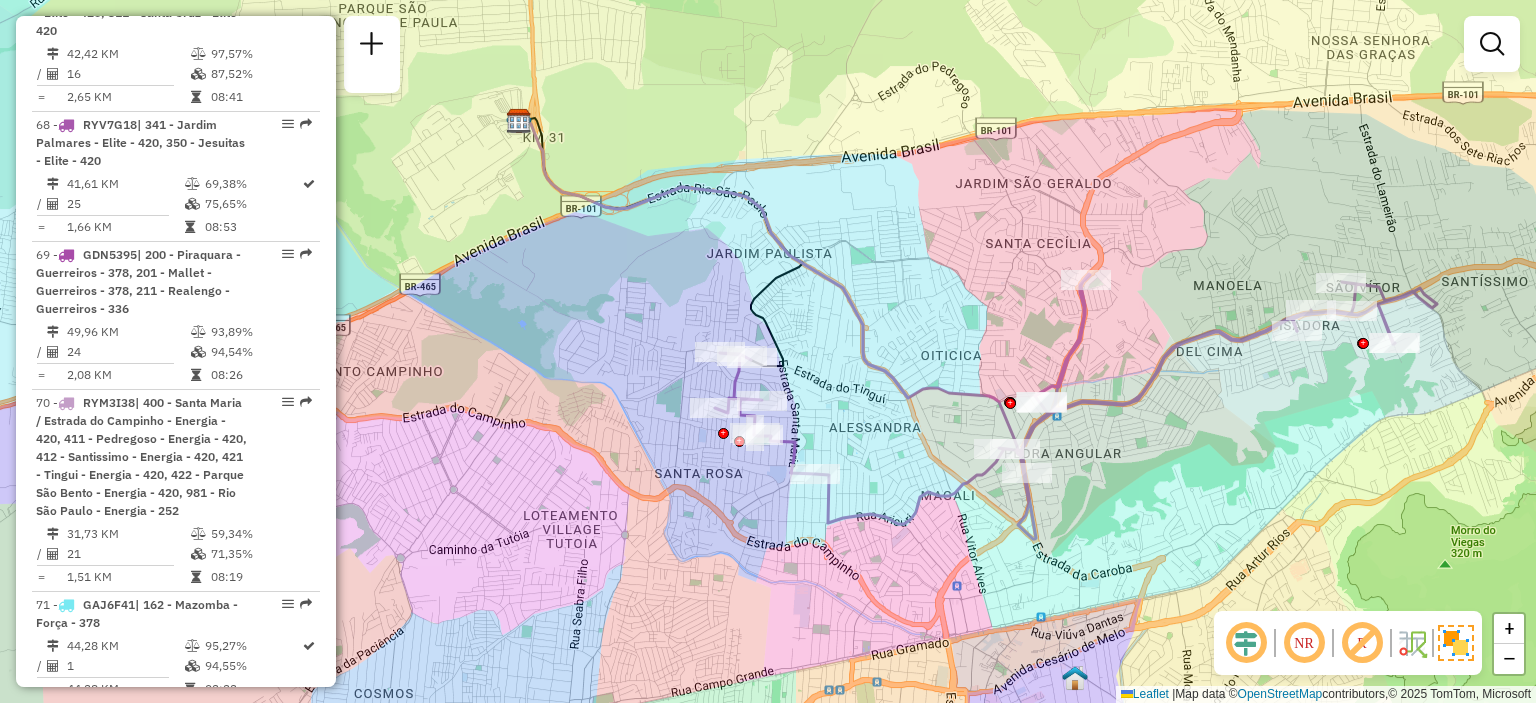 click on "Janela de atendimento Grade de atendimento Capacidade Transportadoras Veículos Cliente Pedidos  Rotas Selecione os dias de semana para filtrar as janelas de atendimento  Seg   Ter   Qua   Qui   Sex   Sáb   Dom  Informe o período da janela de atendimento: De: Até:  Filtrar exatamente a janela do cliente  Considerar janela de atendimento padrão  Selecione os dias de semana para filtrar as grades de atendimento  Seg   Ter   Qua   Qui   Sex   Sáb   Dom   Considerar clientes sem dia de atendimento cadastrado  Clientes fora do dia de atendimento selecionado Filtrar as atividades entre os valores definidos abaixo:  Peso mínimo:   Peso máximo:   Cubagem mínima:   Cubagem máxima:   De:   Até:  Filtrar as atividades entre o tempo de atendimento definido abaixo:  De:   Até:   Considerar capacidade total dos clientes não roteirizados Transportadora: Selecione um ou mais itens Tipo de veículo: Selecione um ou mais itens Veículo: Selecione um ou mais itens Motorista: Selecione um ou mais itens Nome: Rótulo:" 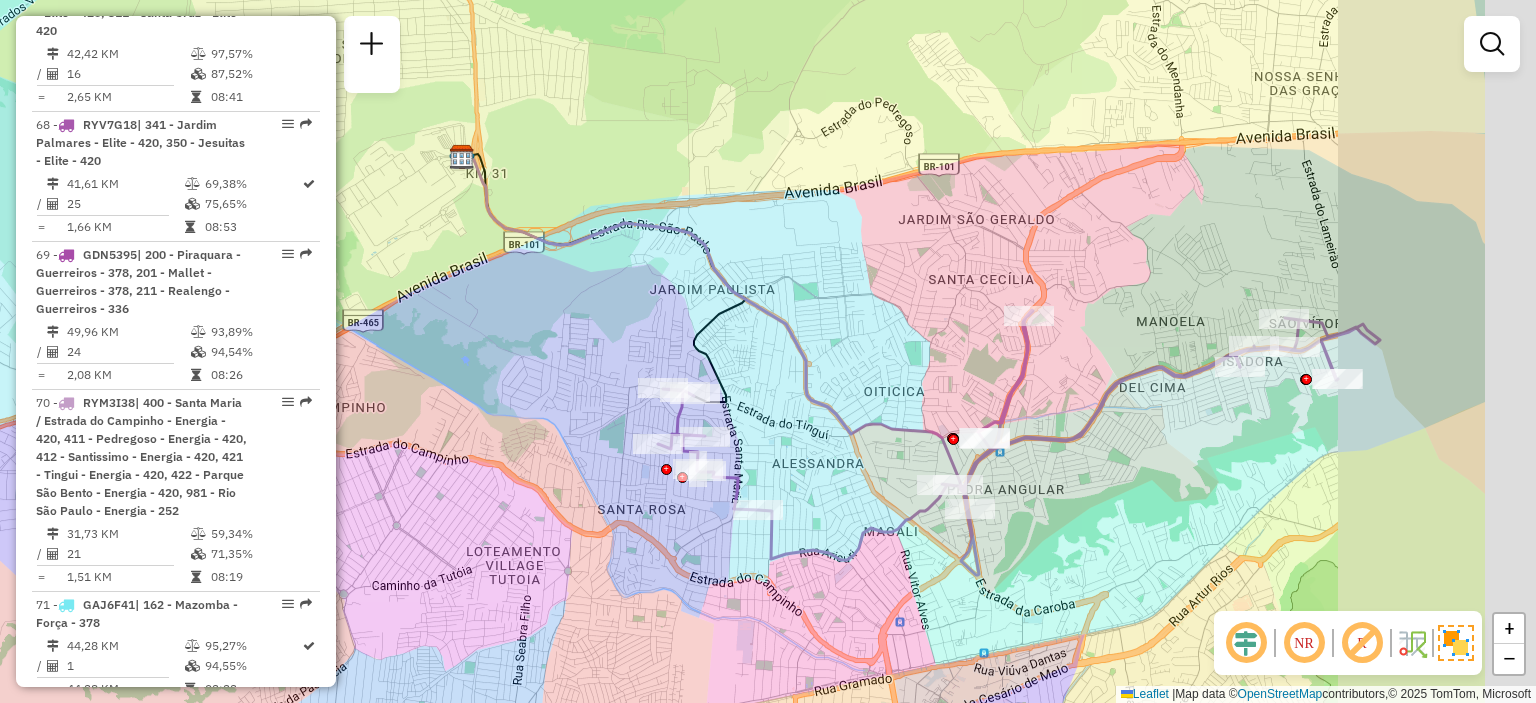 drag, startPoint x: 1210, startPoint y: 315, endPoint x: 1040, endPoint y: 295, distance: 171.17242 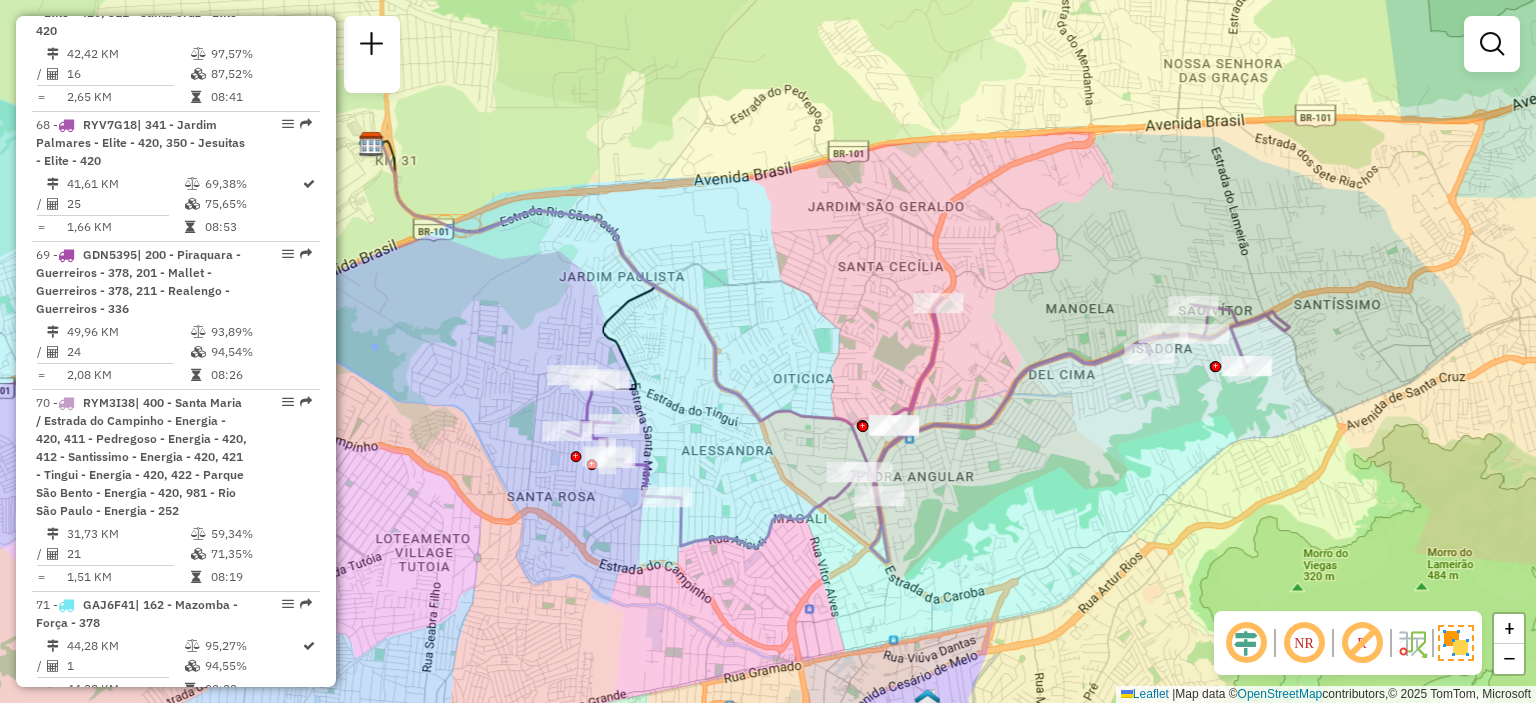 drag, startPoint x: 1040, startPoint y: 295, endPoint x: 1040, endPoint y: 279, distance: 16 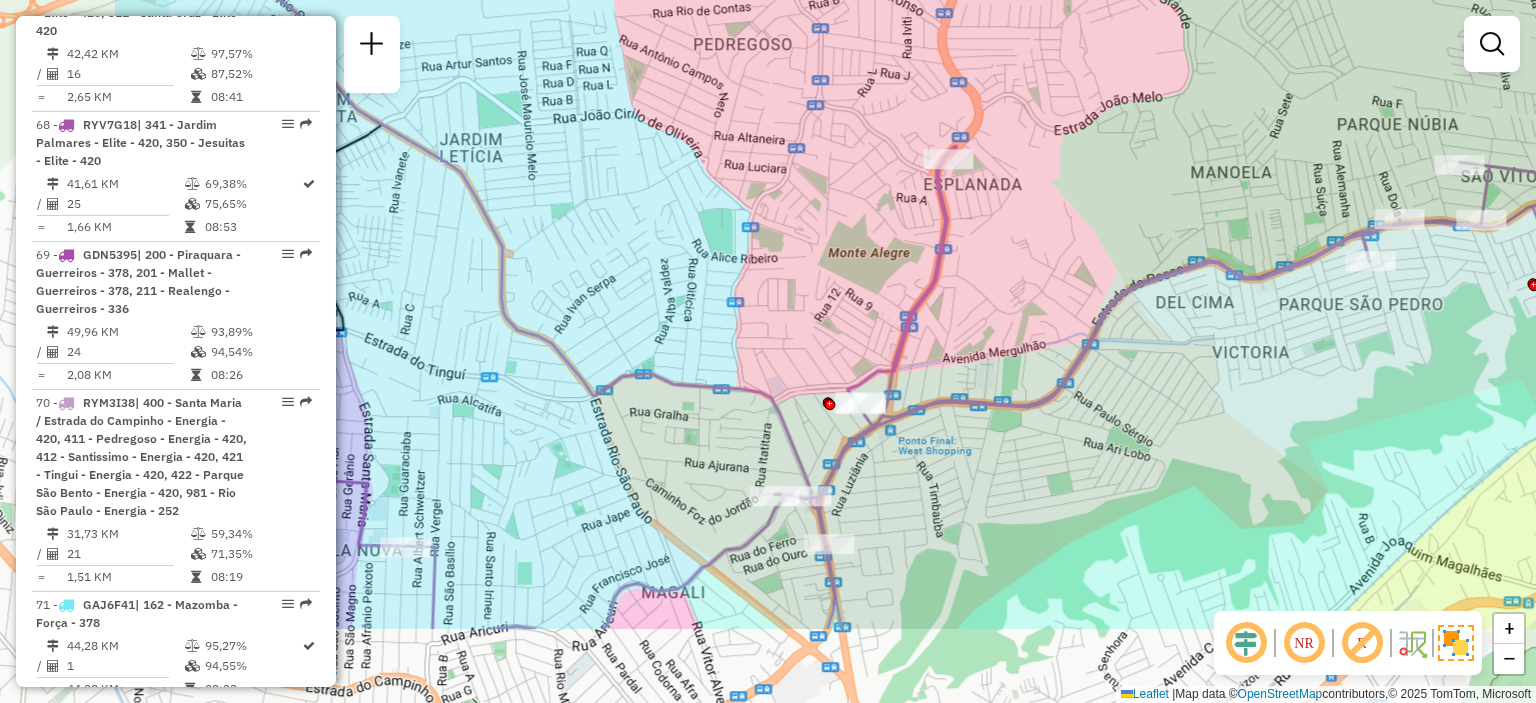 drag, startPoint x: 1031, startPoint y: 515, endPoint x: 1292, endPoint y: 373, distance: 297.12793 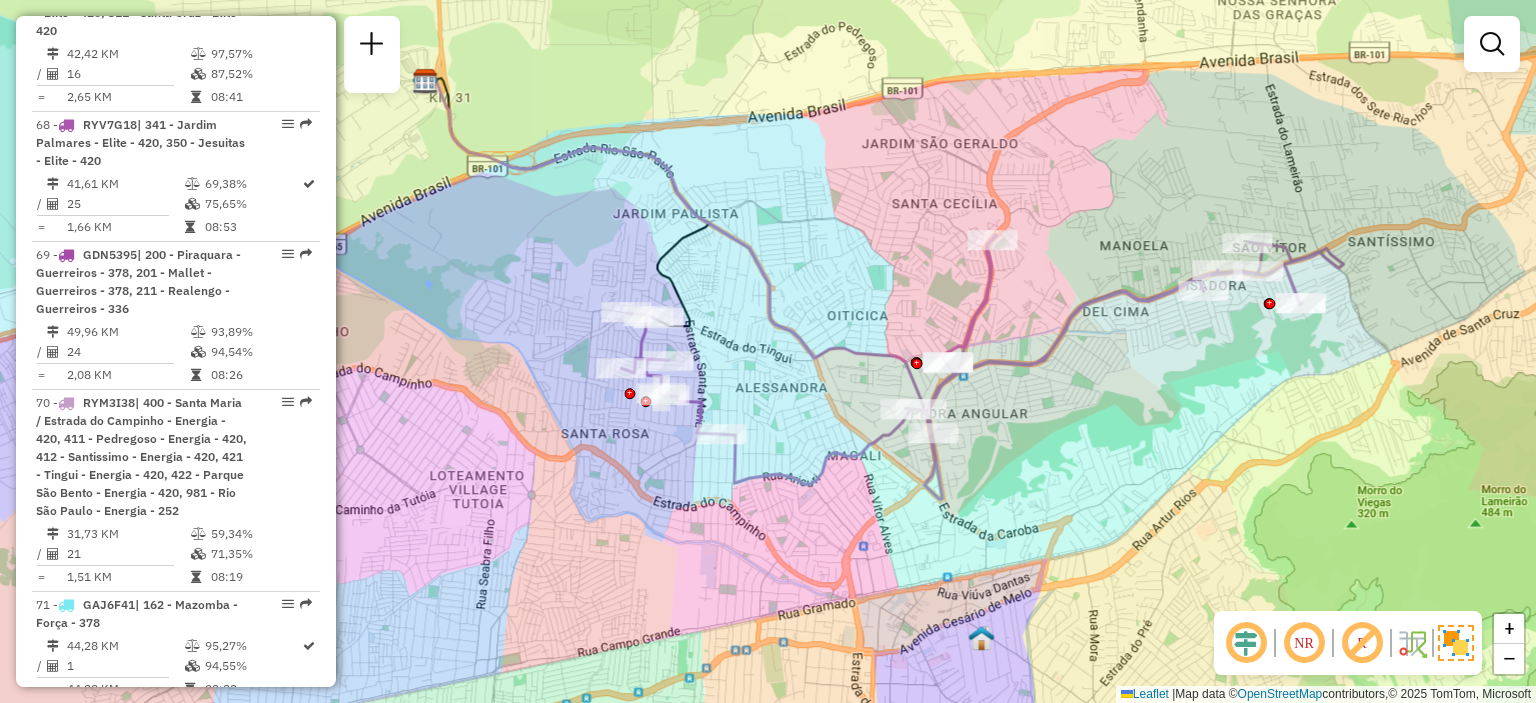 drag, startPoint x: 628, startPoint y: 384, endPoint x: 500, endPoint y: 359, distance: 130.41856 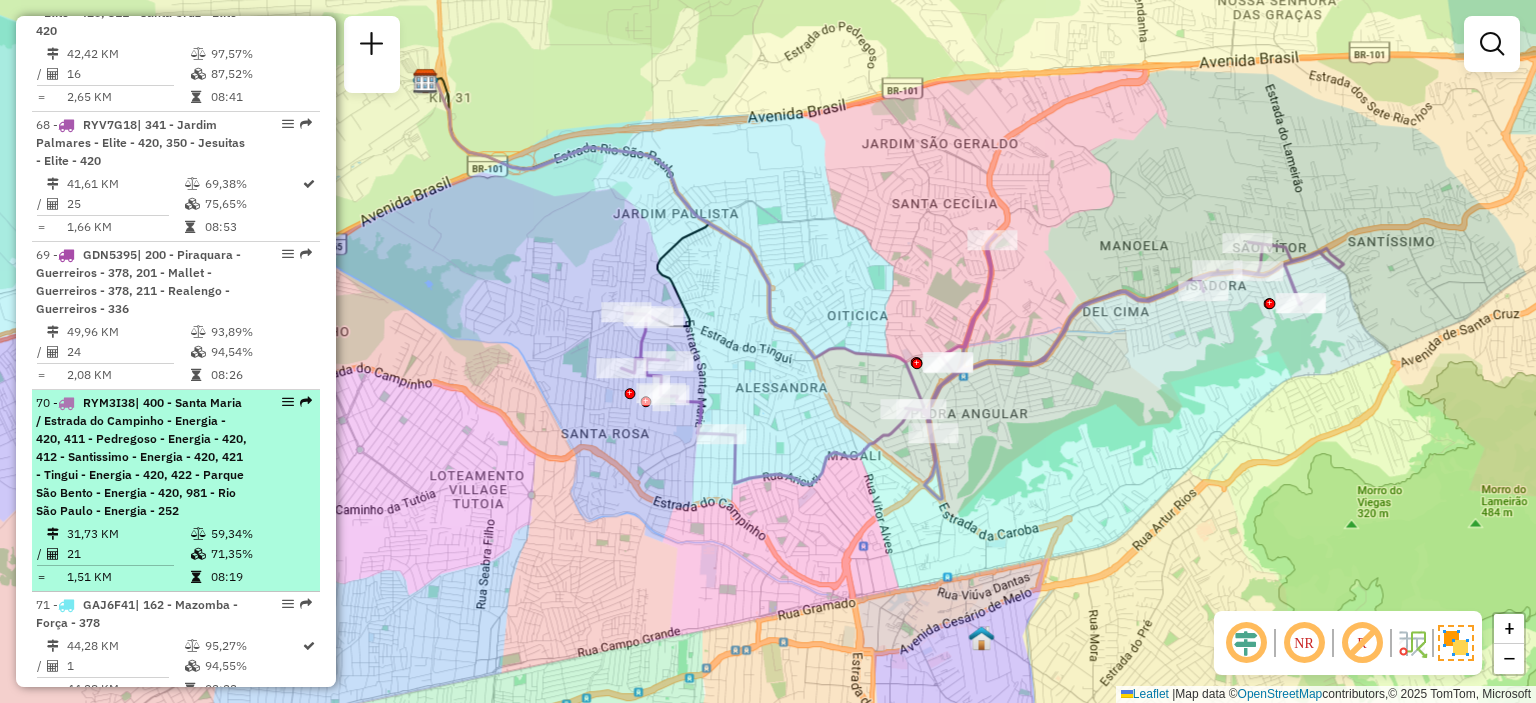 select on "**********" 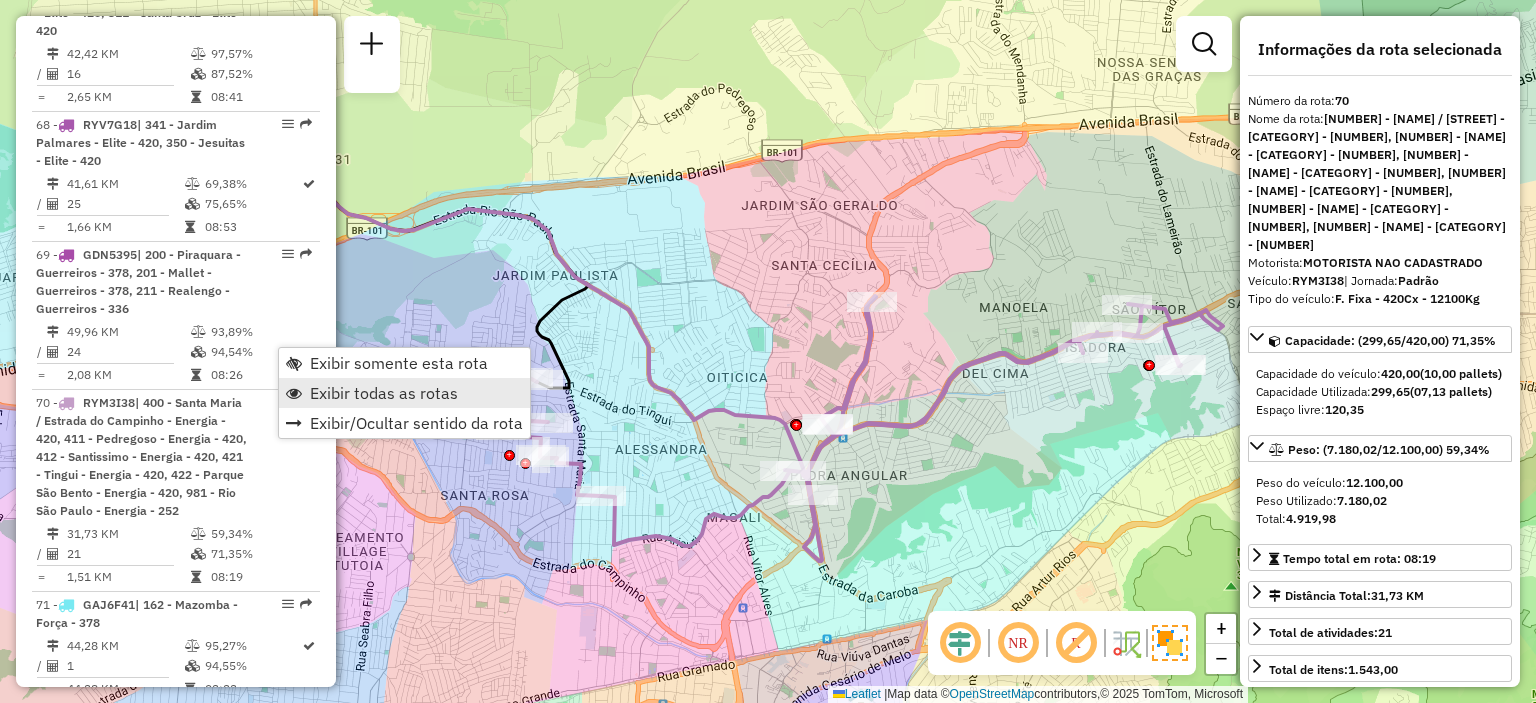 click on "Exibir todas as rotas" at bounding box center (384, 393) 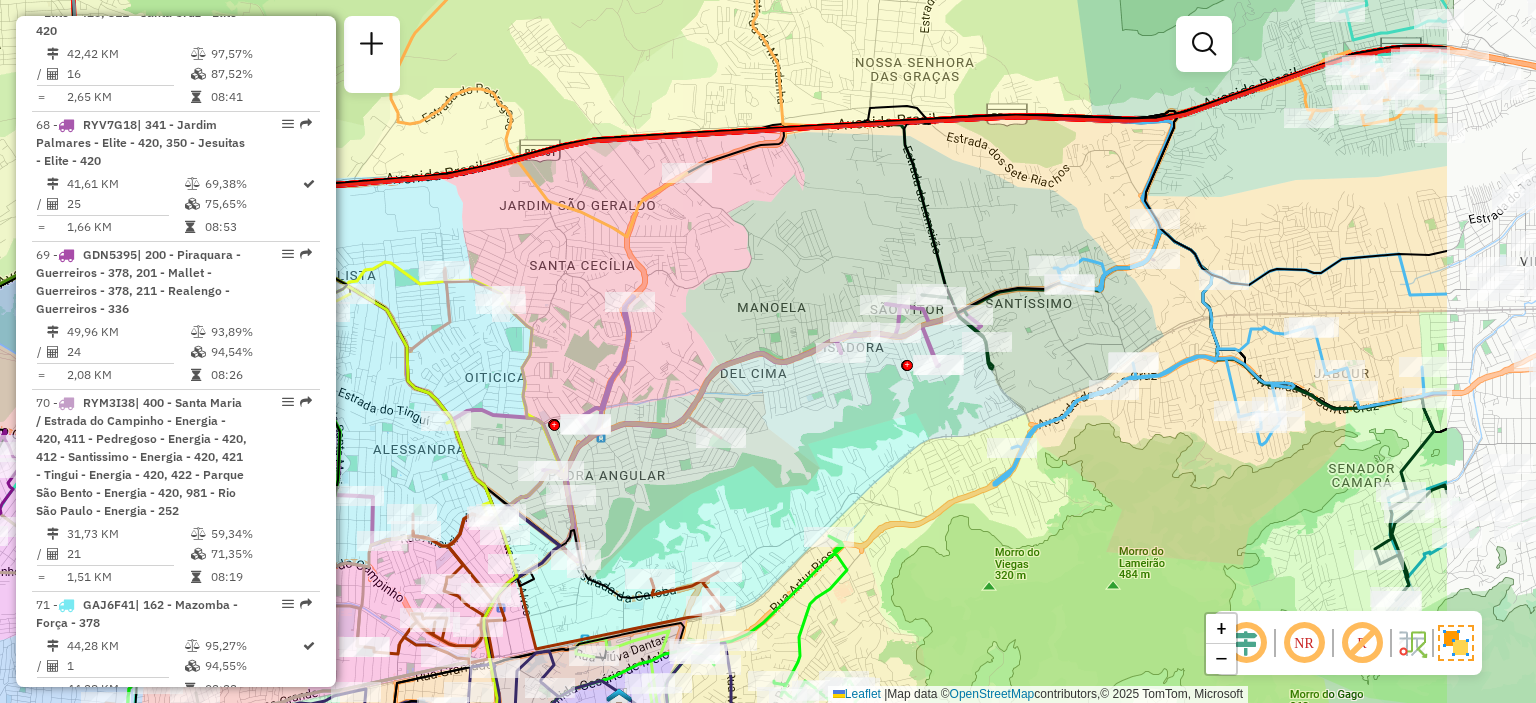 drag, startPoint x: 1061, startPoint y: 431, endPoint x: 983, endPoint y: 383, distance: 91.58602 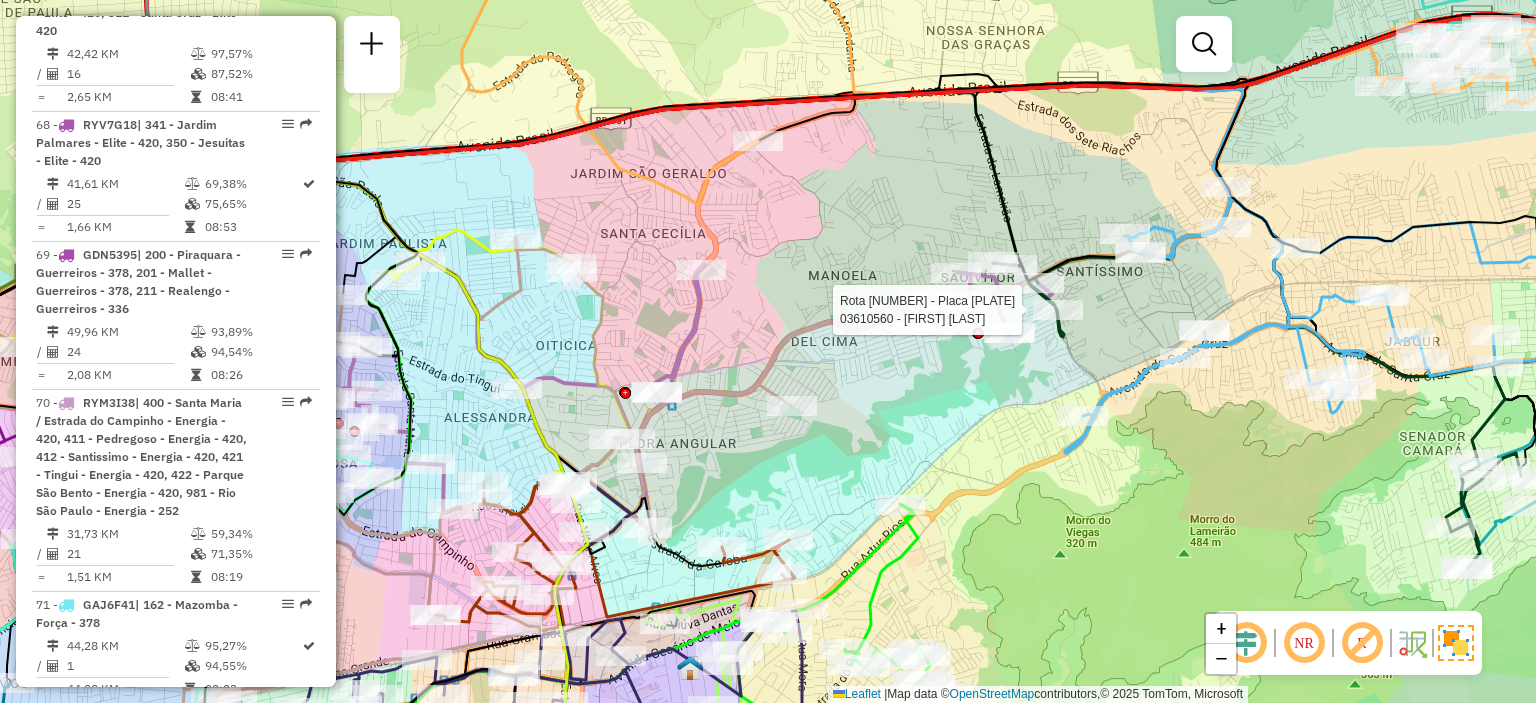 select on "**********" 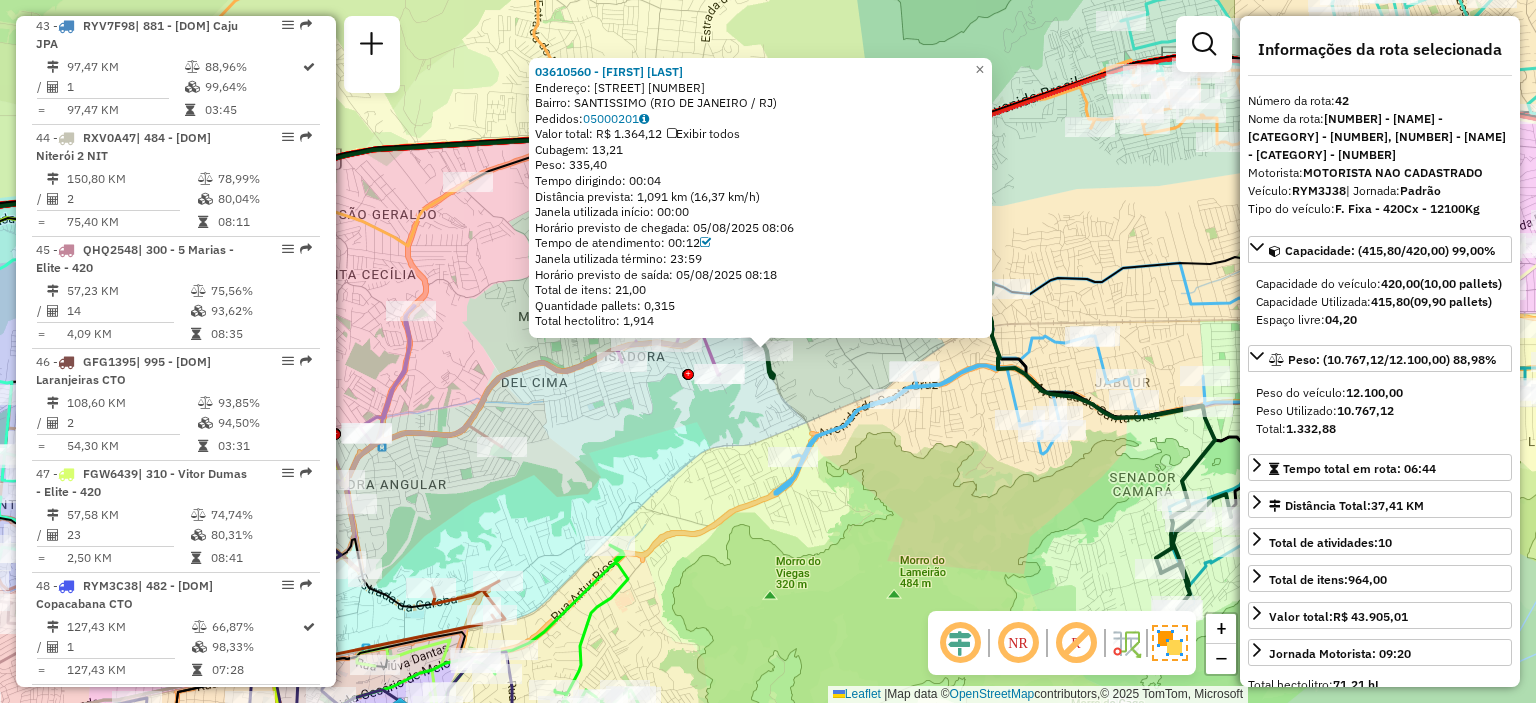 scroll, scrollTop: 5960, scrollLeft: 0, axis: vertical 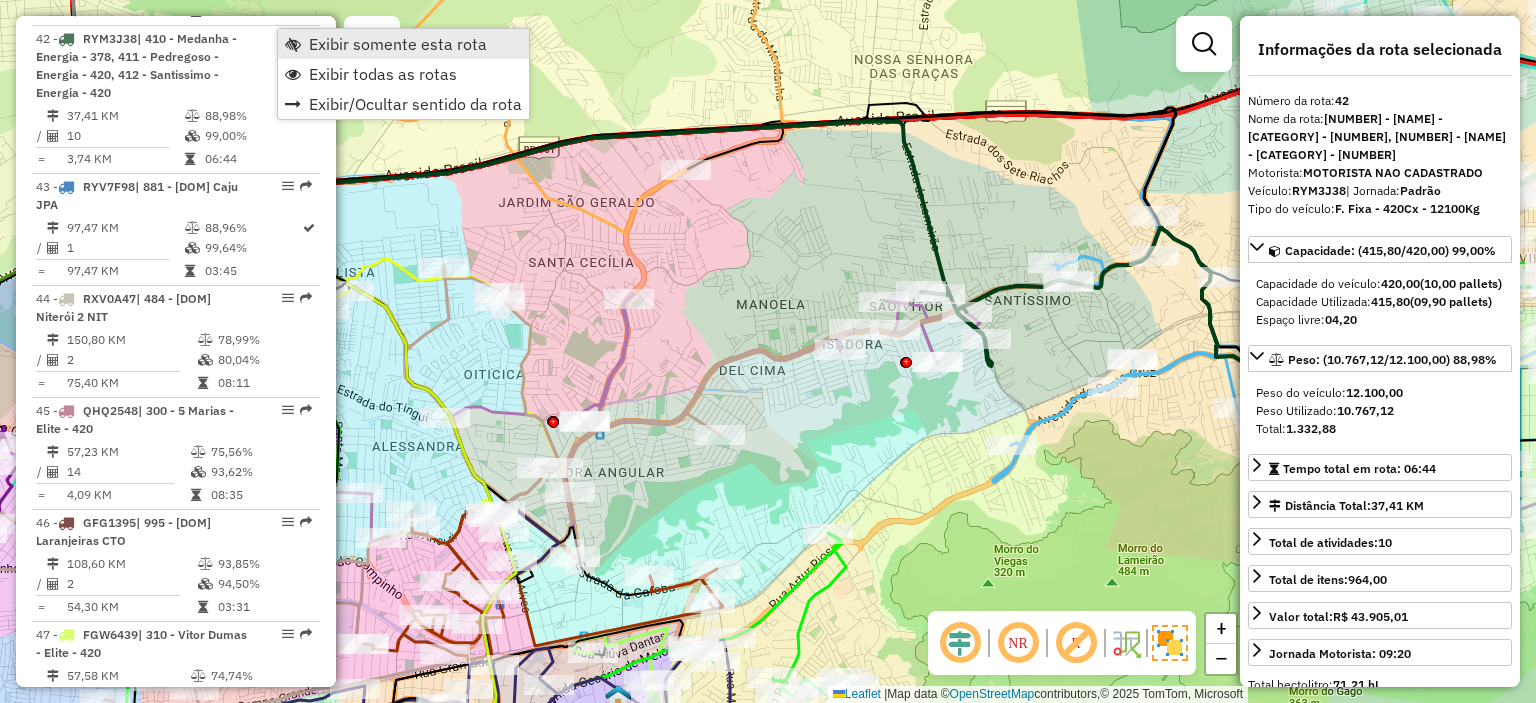 click on "Exibir somente esta rota" at bounding box center [398, 44] 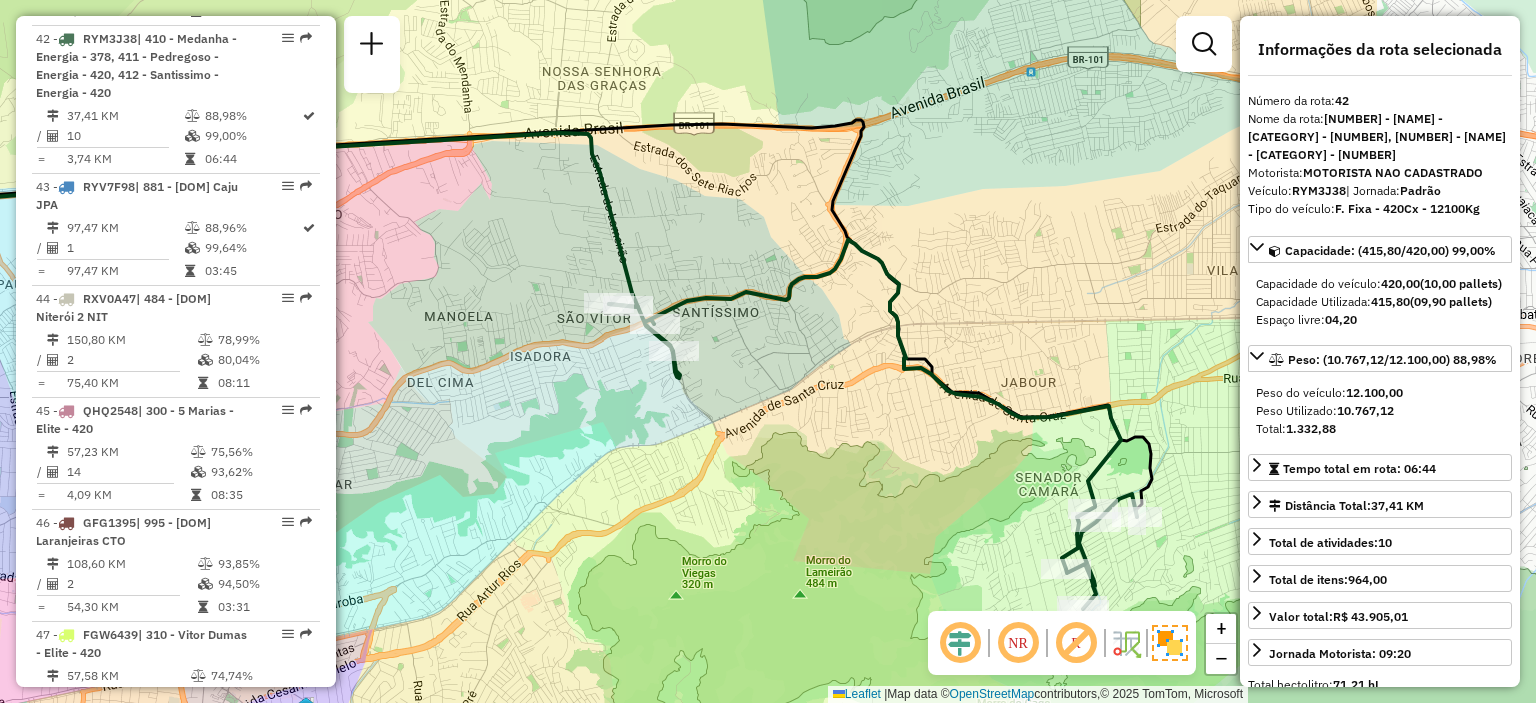 drag, startPoint x: 900, startPoint y: 410, endPoint x: 568, endPoint y: 427, distance: 332.43497 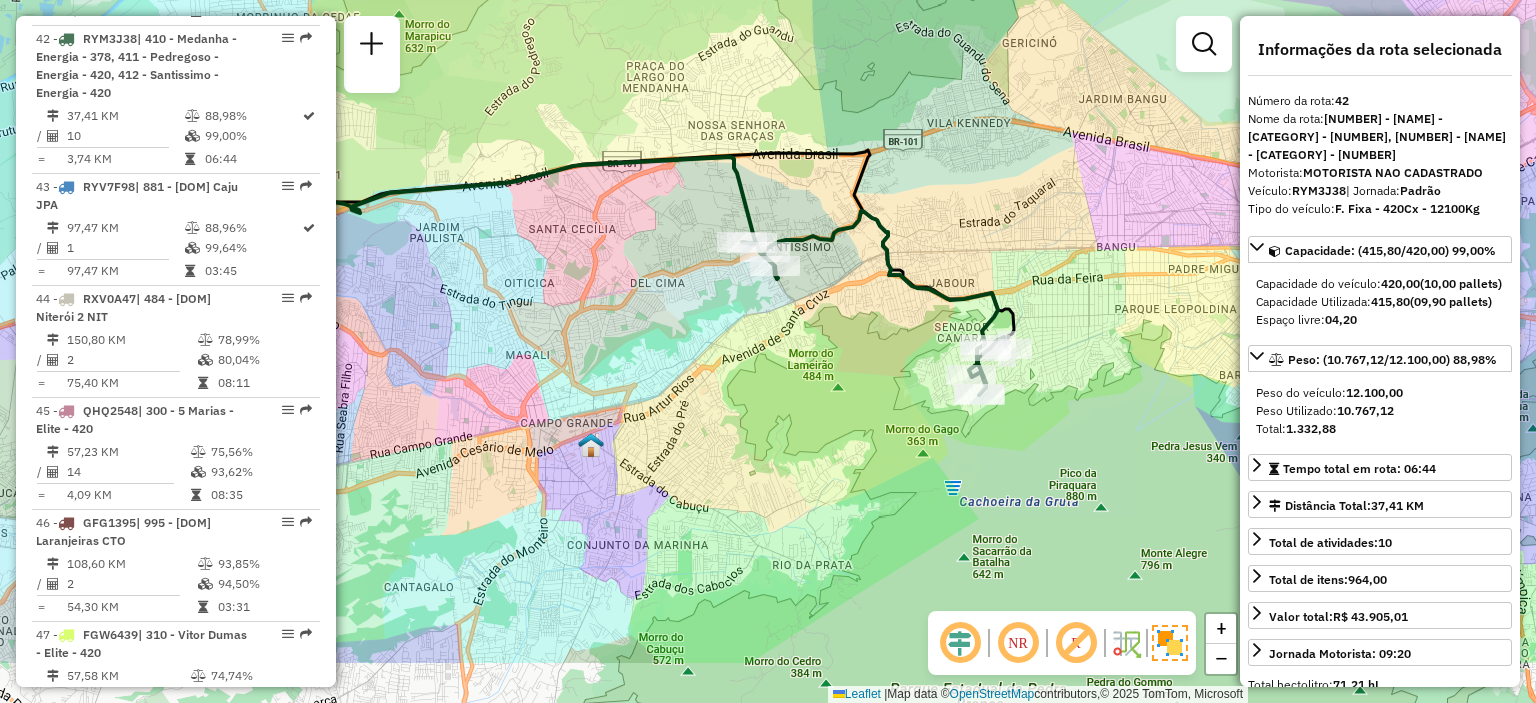 drag, startPoint x: 804, startPoint y: 430, endPoint x: 869, endPoint y: 323, distance: 125.19585 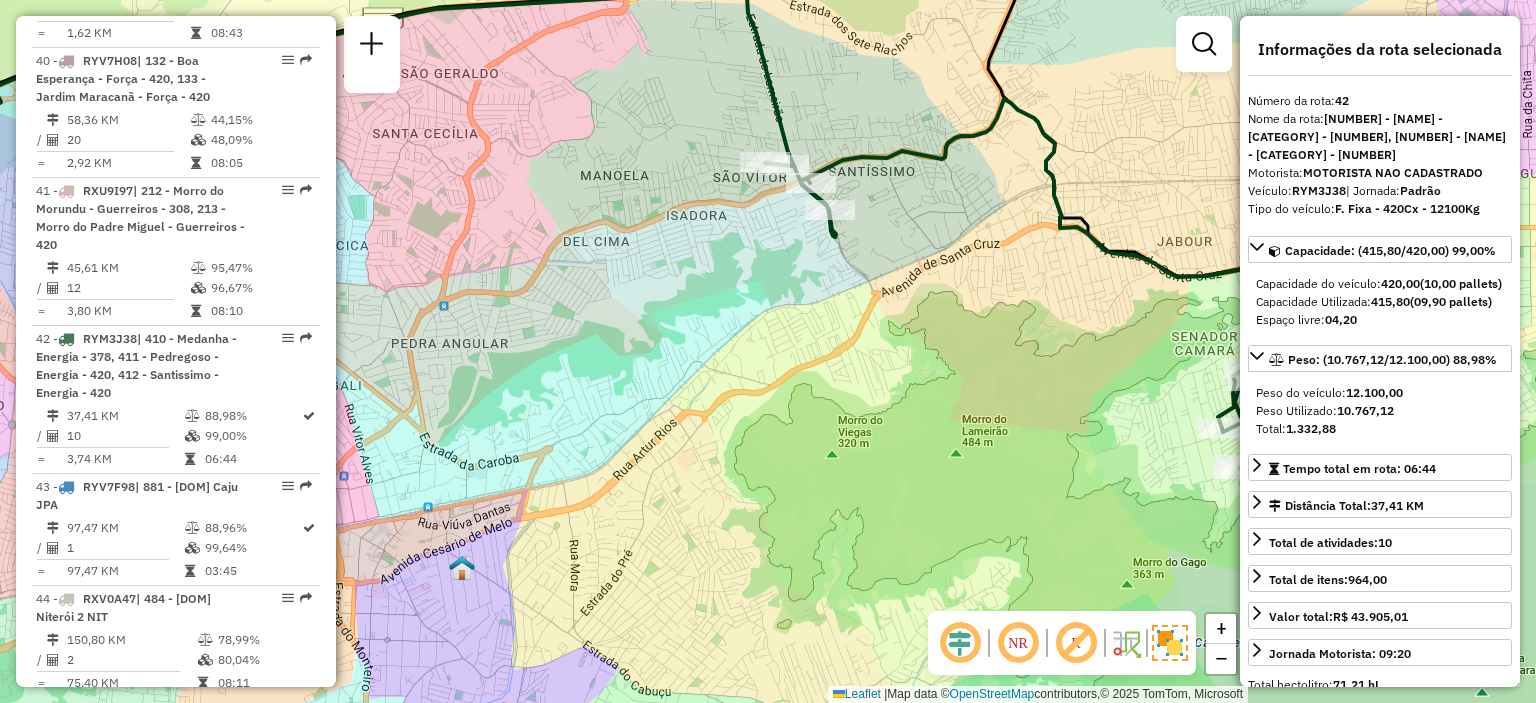 scroll, scrollTop: 9164, scrollLeft: 0, axis: vertical 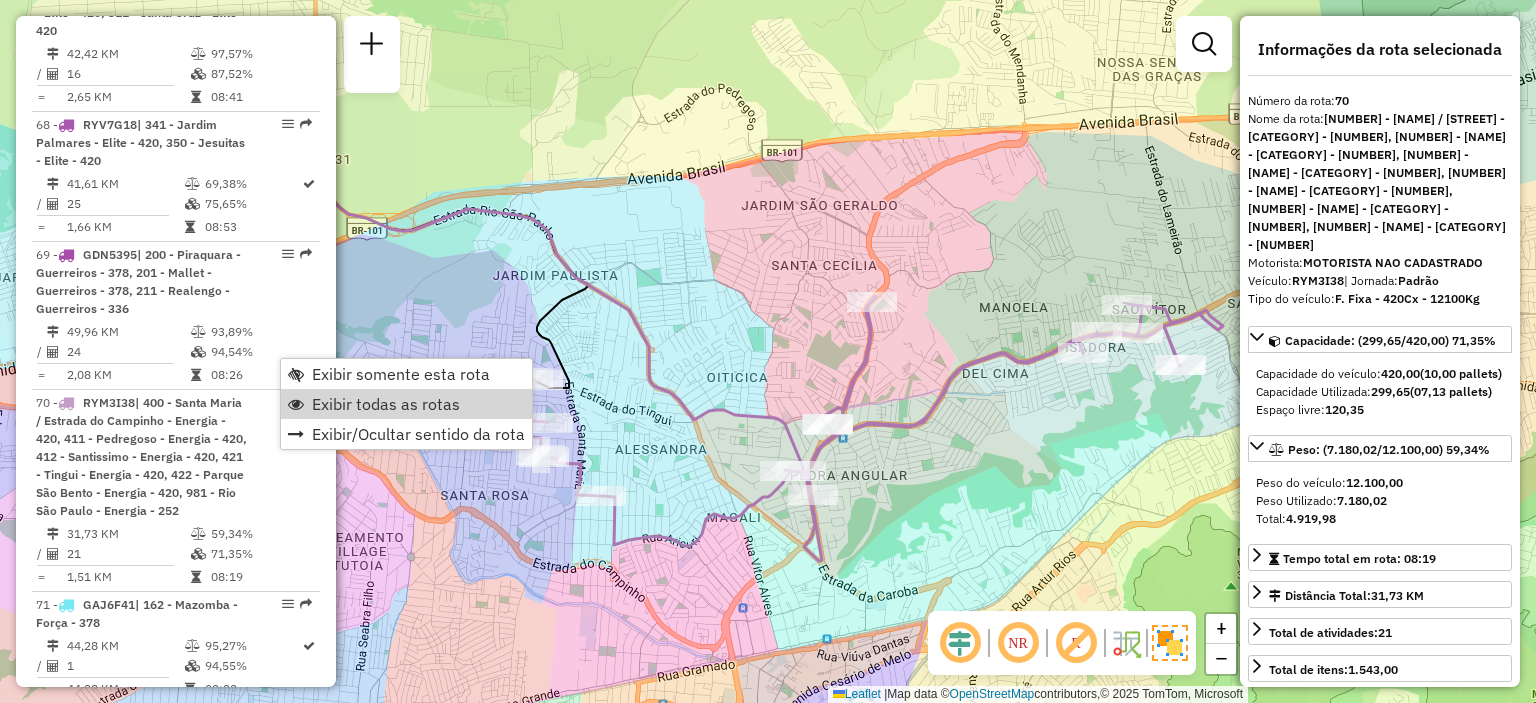 click on "Exibir todas as rotas" at bounding box center (386, 404) 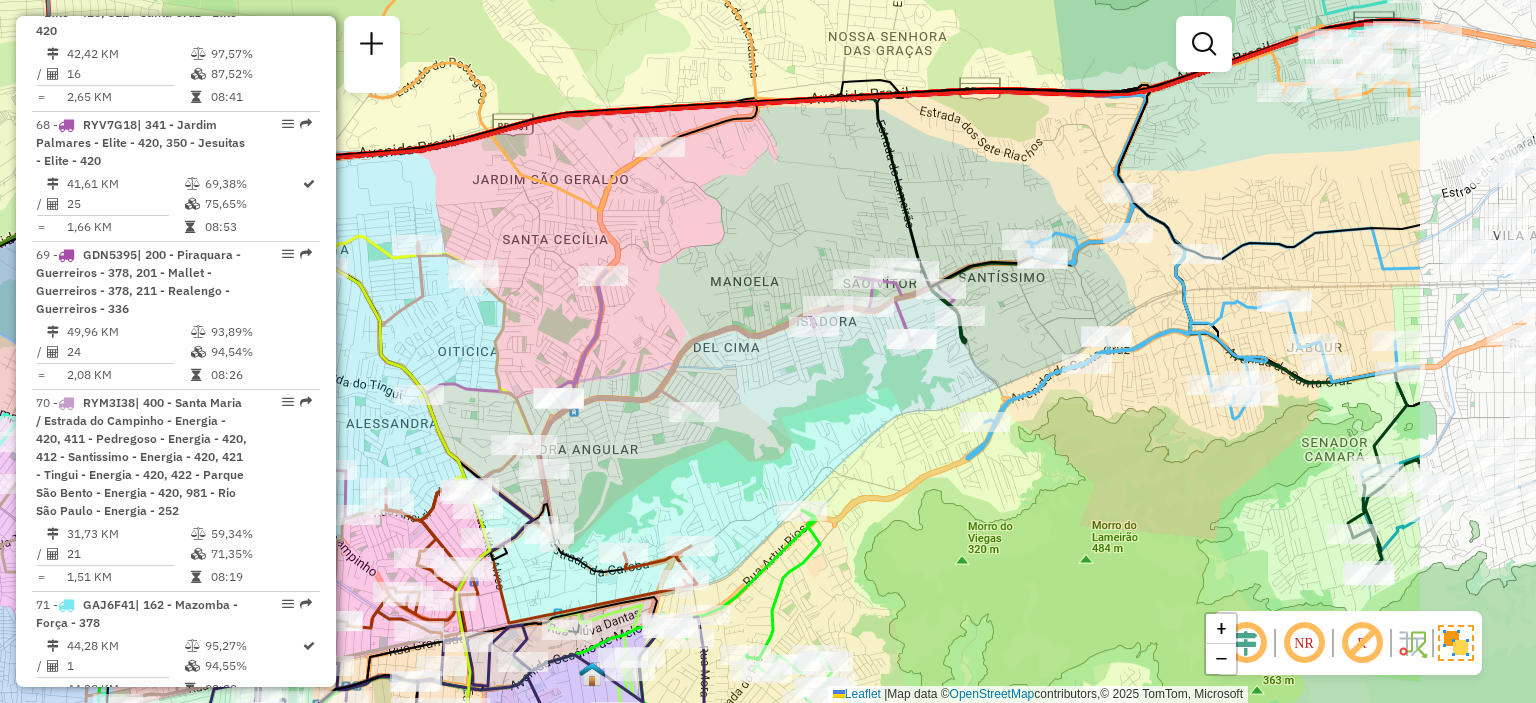 drag, startPoint x: 1039, startPoint y: 432, endPoint x: 781, endPoint y: 400, distance: 259.97693 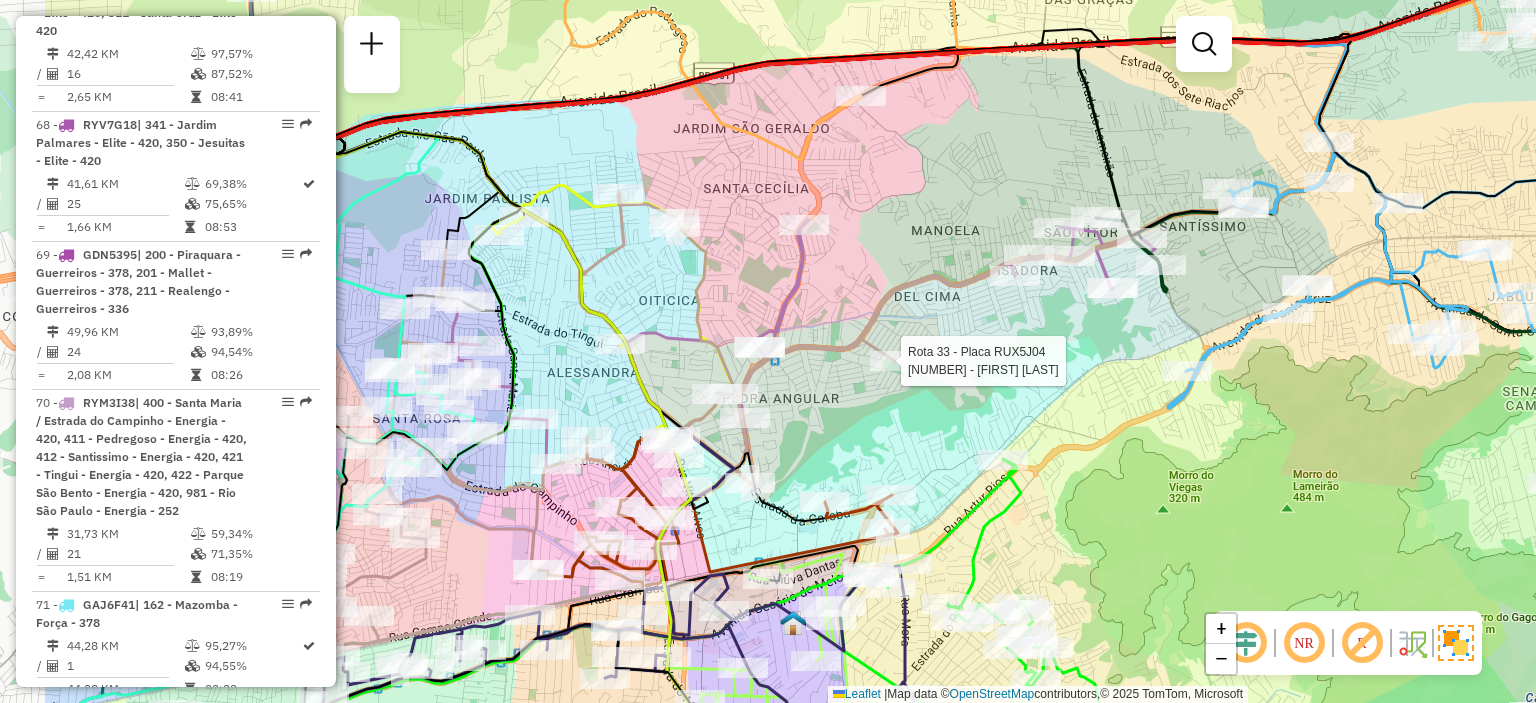 drag, startPoint x: 716, startPoint y: 341, endPoint x: 915, endPoint y: 291, distance: 205.18529 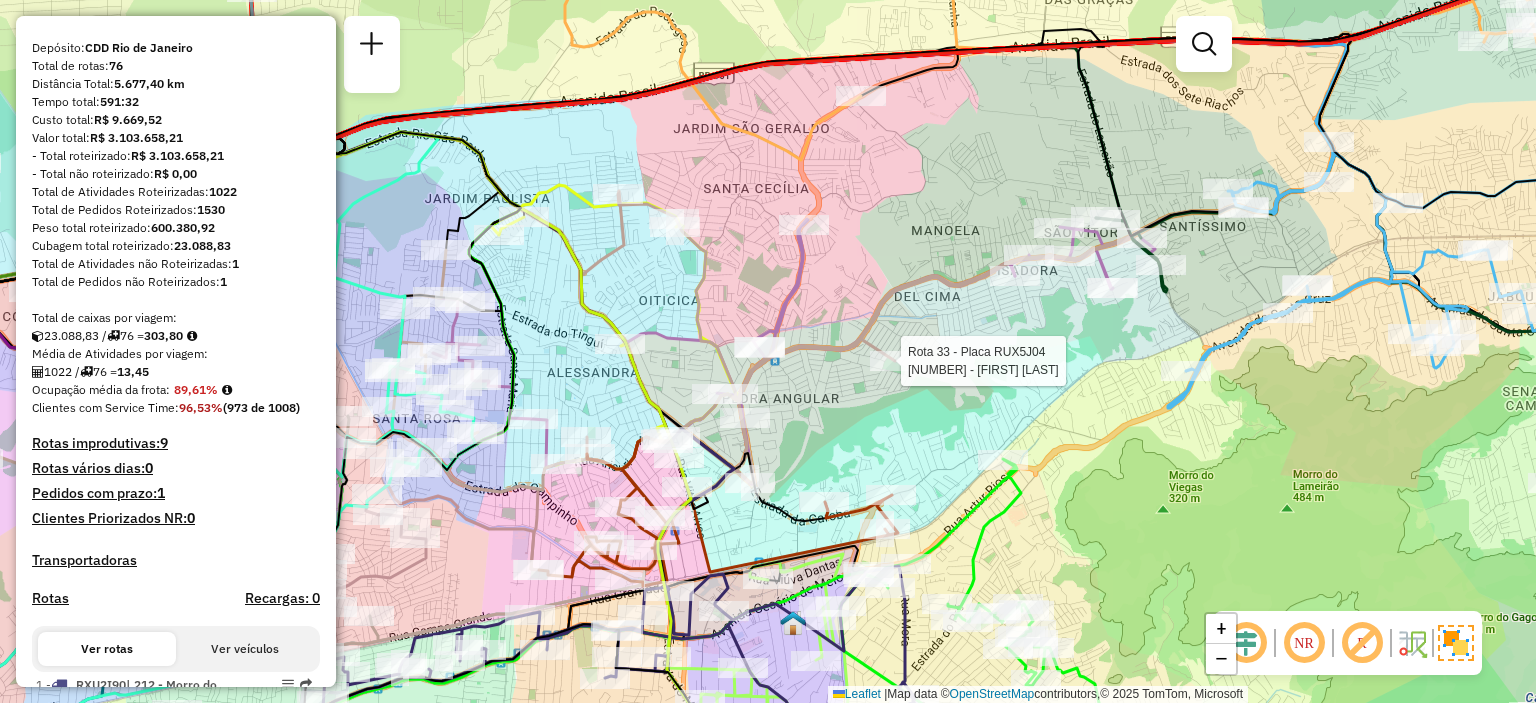 scroll, scrollTop: 0, scrollLeft: 0, axis: both 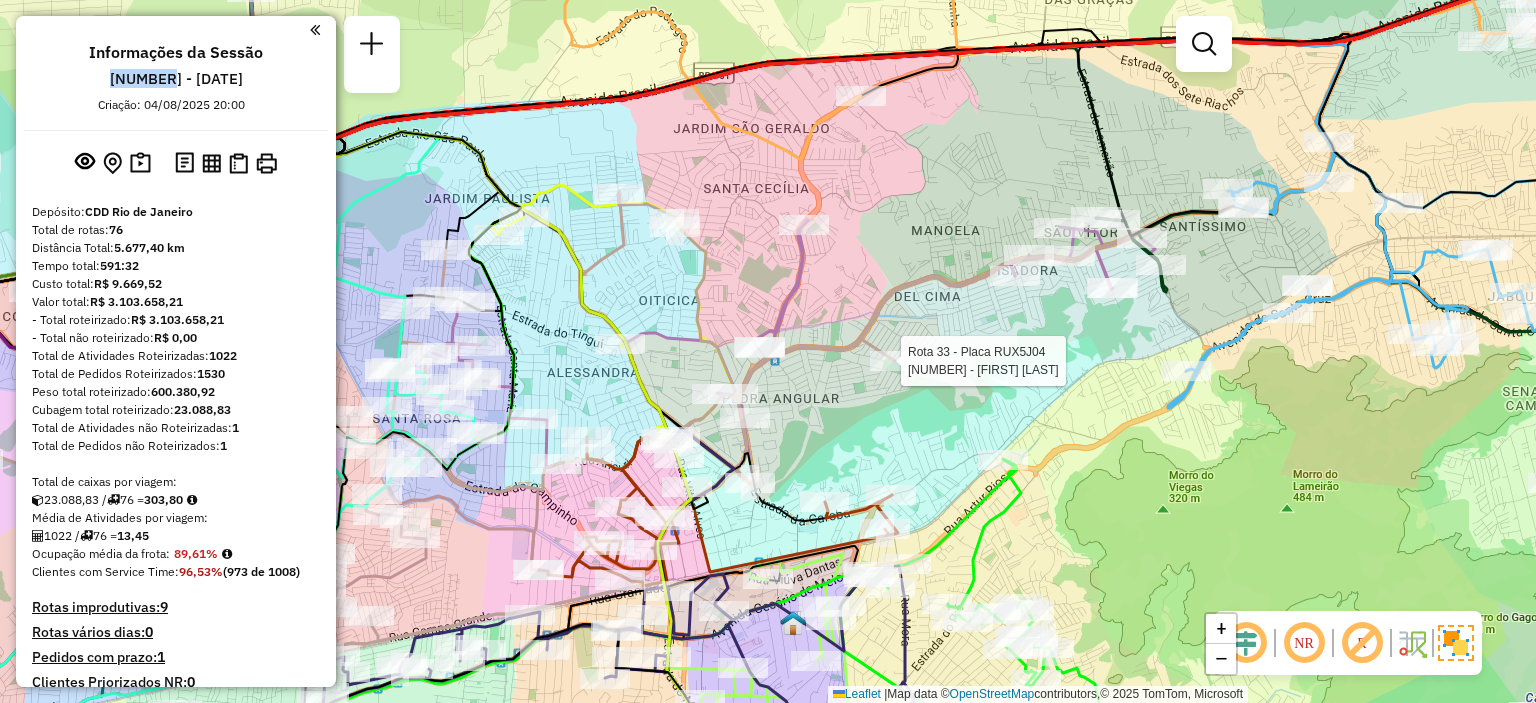 drag, startPoint x: 154, startPoint y: 79, endPoint x: 89, endPoint y: 80, distance: 65.00769 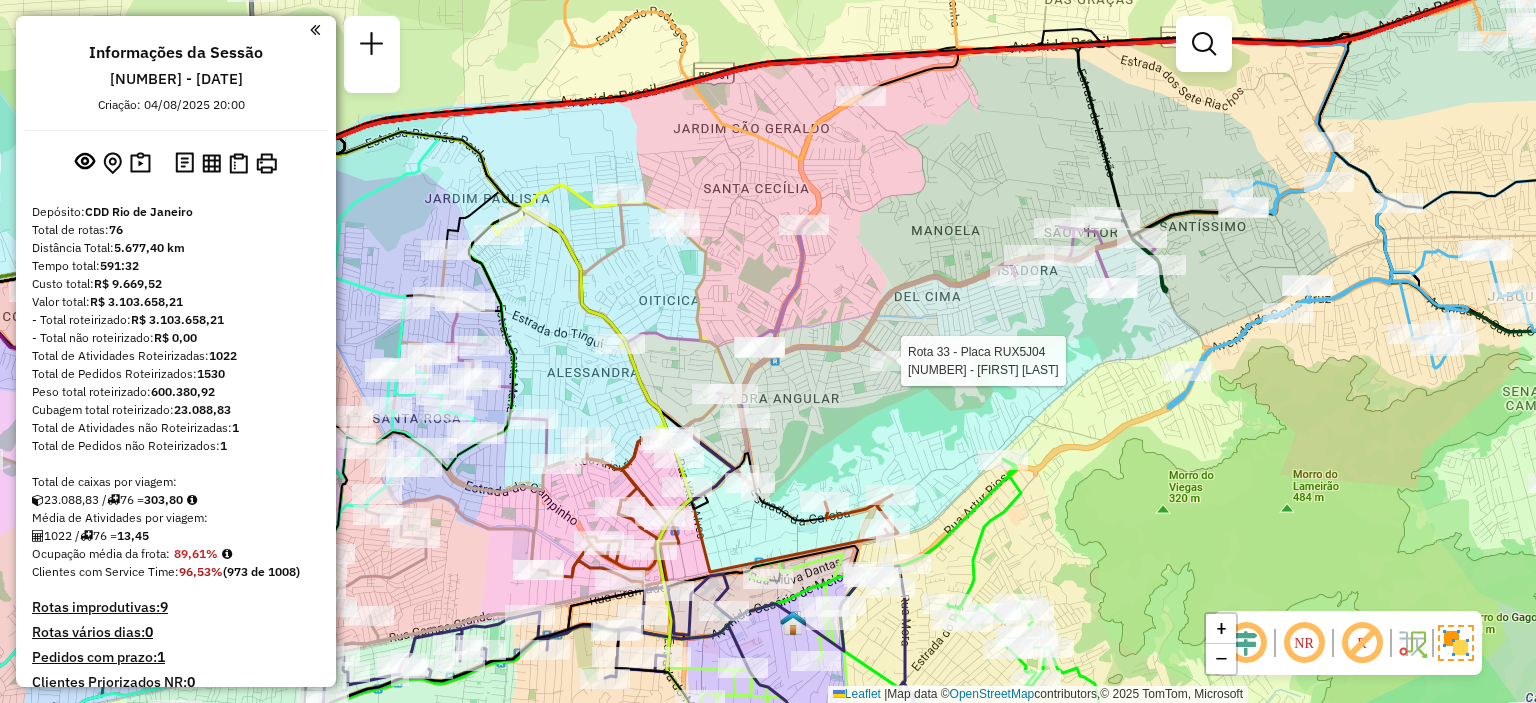 scroll, scrollTop: 9164, scrollLeft: 0, axis: vertical 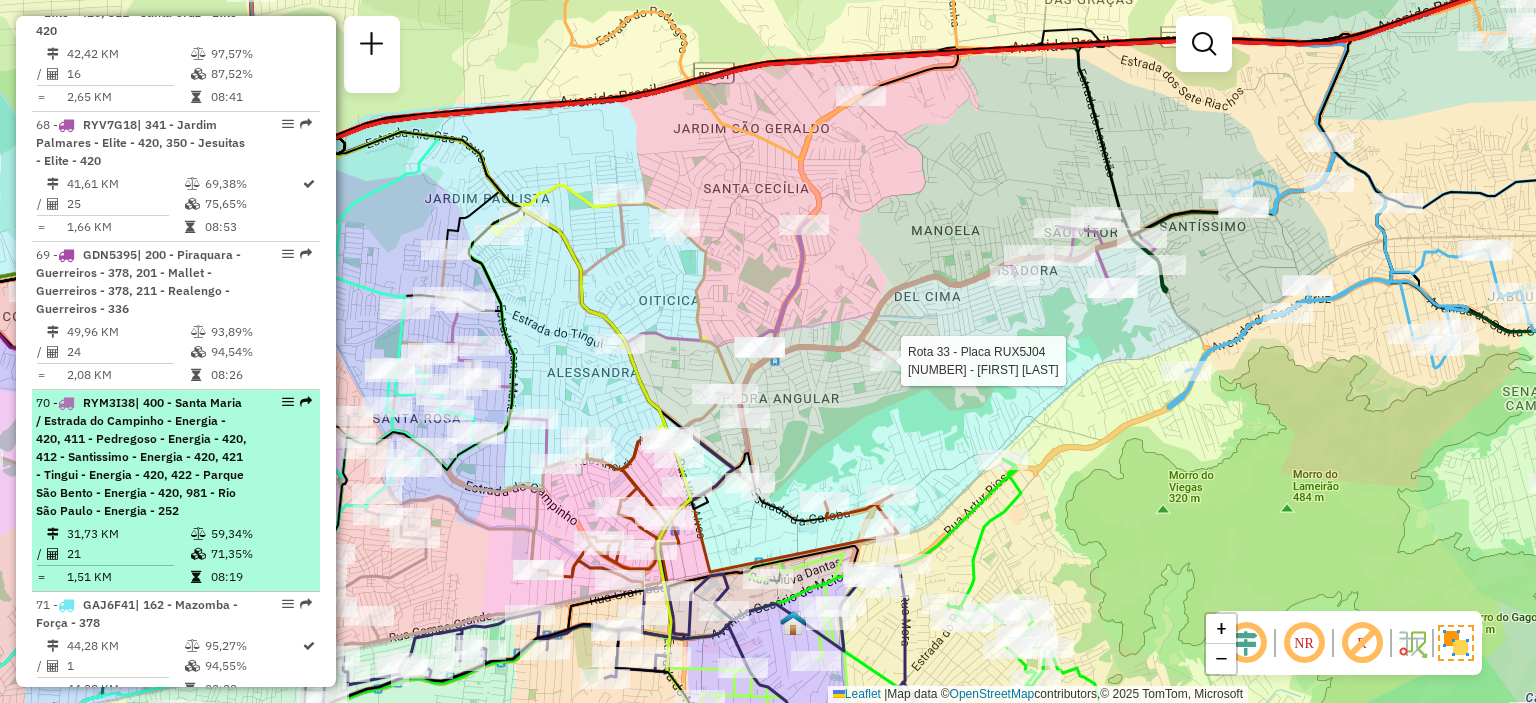 select on "**********" 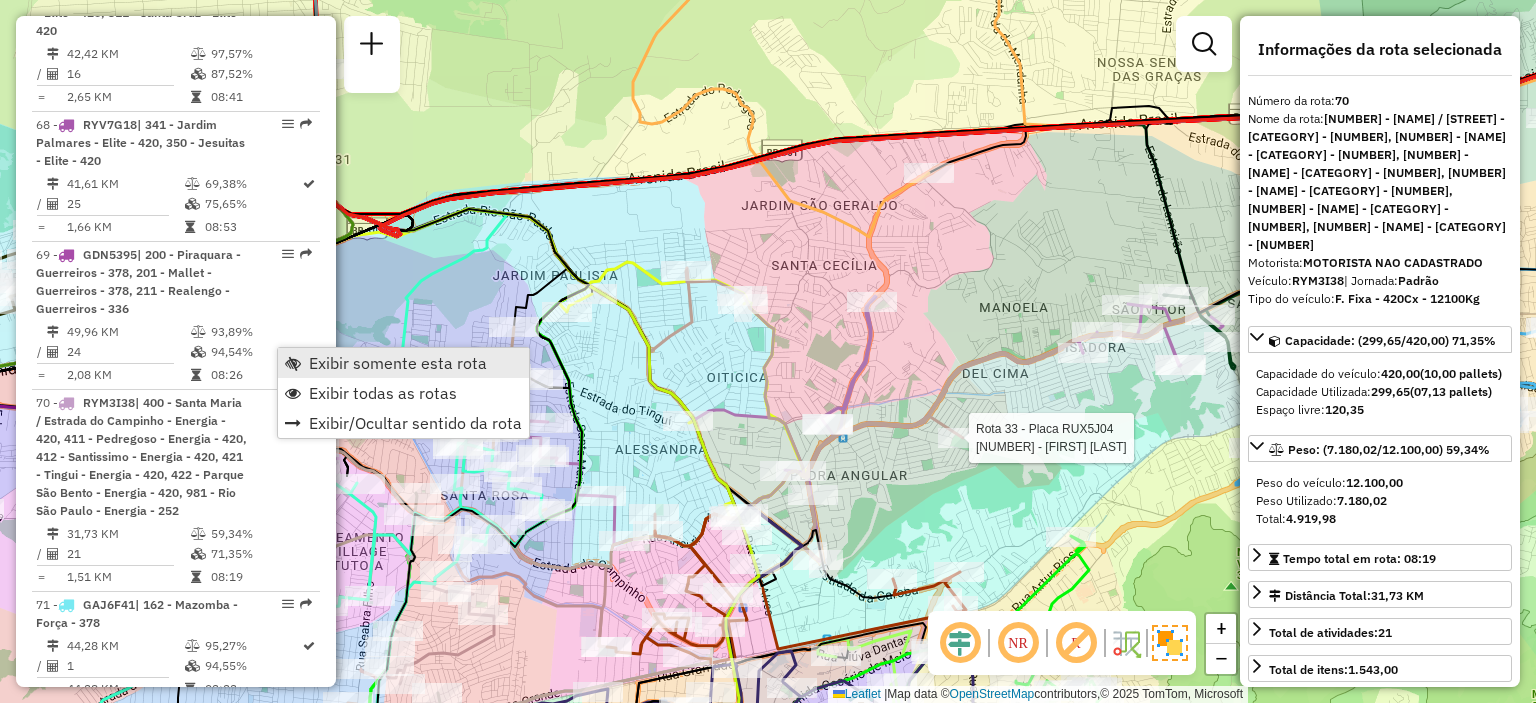 click at bounding box center [293, 363] 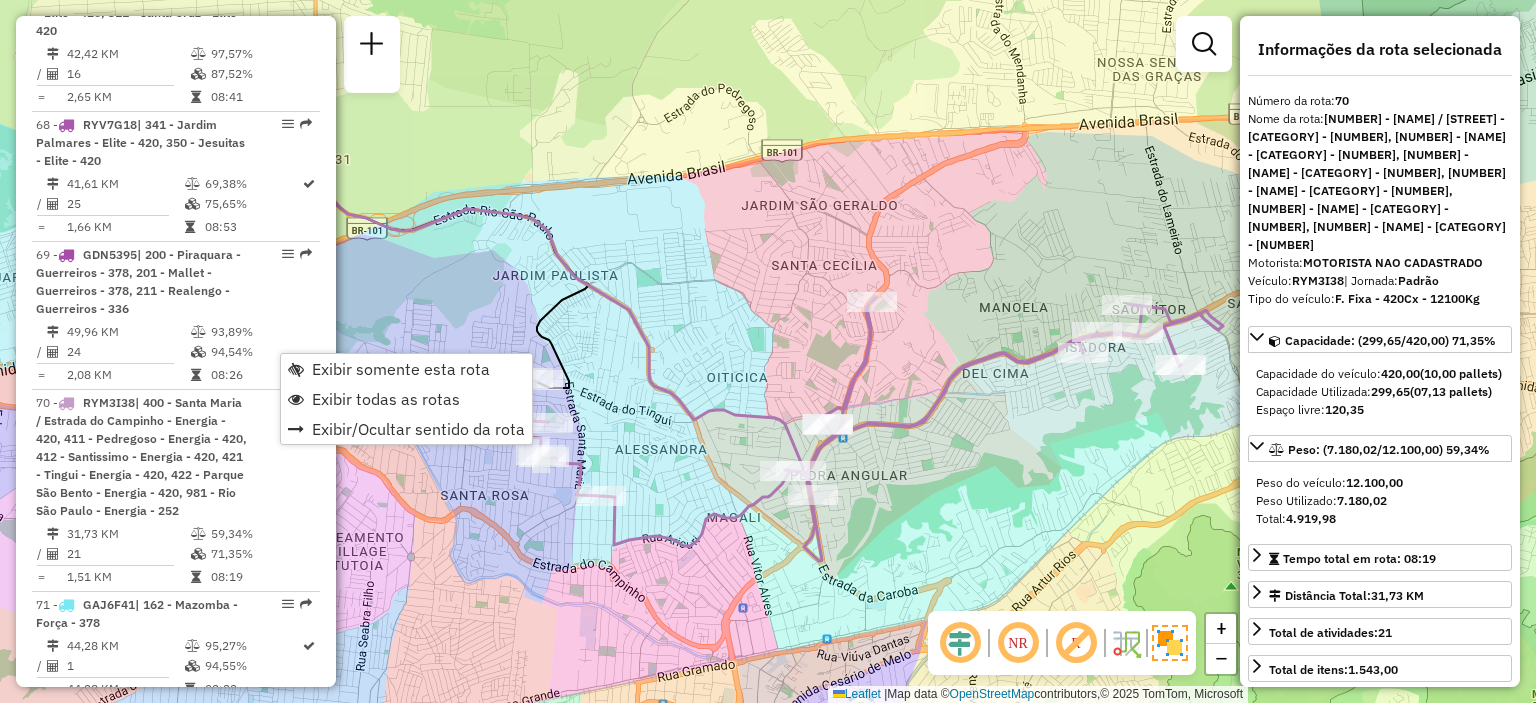 click on "Janela de atendimento Grade de atendimento Capacidade Transportadoras Veículos Cliente Pedidos  Rotas Selecione os dias de semana para filtrar as janelas de atendimento  Seg   Ter   Qua   Qui   Sex   Sáb   Dom  Informe o período da janela de atendimento: De: Até:  Filtrar exatamente a janela do cliente  Considerar janela de atendimento padrão  Selecione os dias de semana para filtrar as grades de atendimento  Seg   Ter   Qua   Qui   Sex   Sáb   Dom   Considerar clientes sem dia de atendimento cadastrado  Clientes fora do dia de atendimento selecionado Filtrar as atividades entre os valores definidos abaixo:  Peso mínimo:   Peso máximo:   Cubagem mínima:   Cubagem máxima:   De:   Até:  Filtrar as atividades entre o tempo de atendimento definido abaixo:  De:   Até:   Considerar capacidade total dos clientes não roteirizados Transportadora: Selecione um ou mais itens Tipo de veículo: Selecione um ou mais itens Veículo: Selecione um ou mais itens Motorista: Selecione um ou mais itens Nome: Rótulo:" 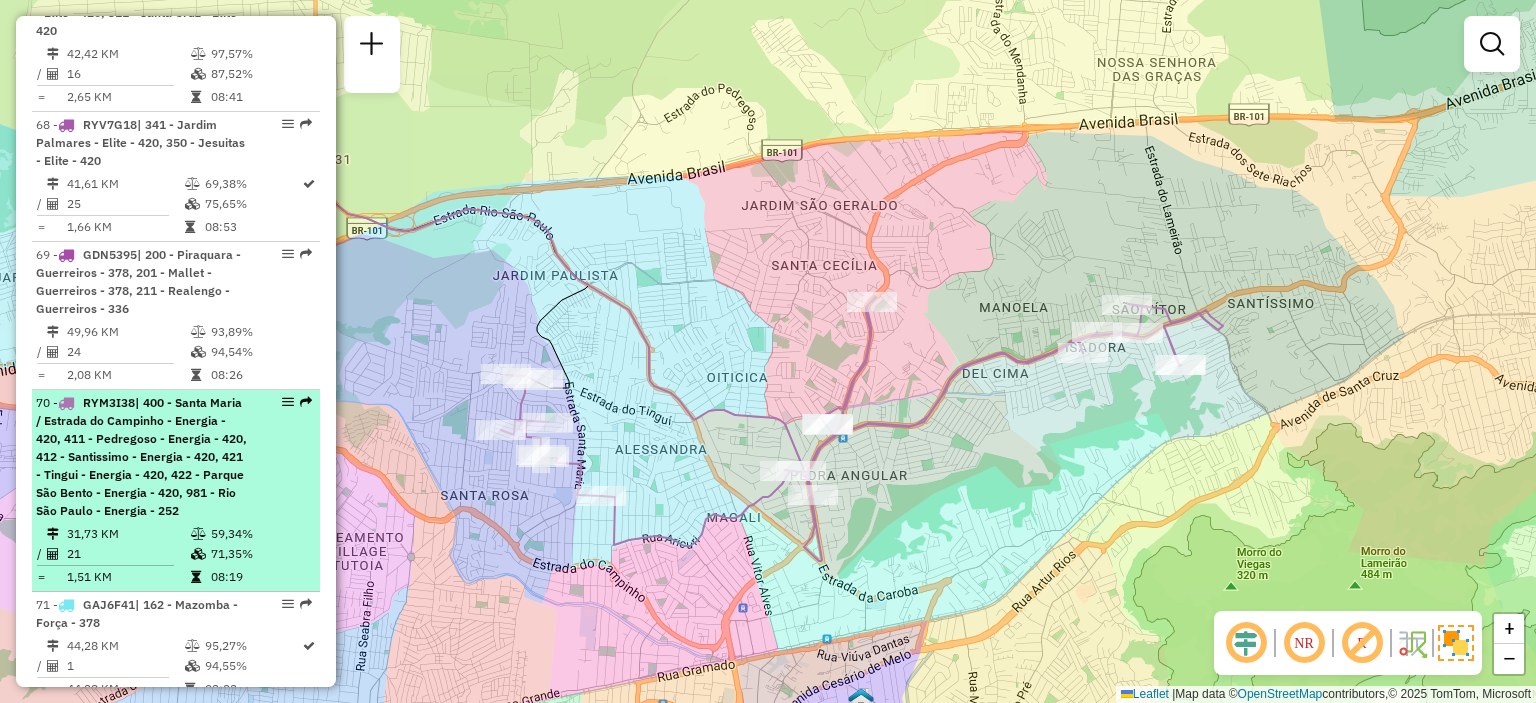 select on "**********" 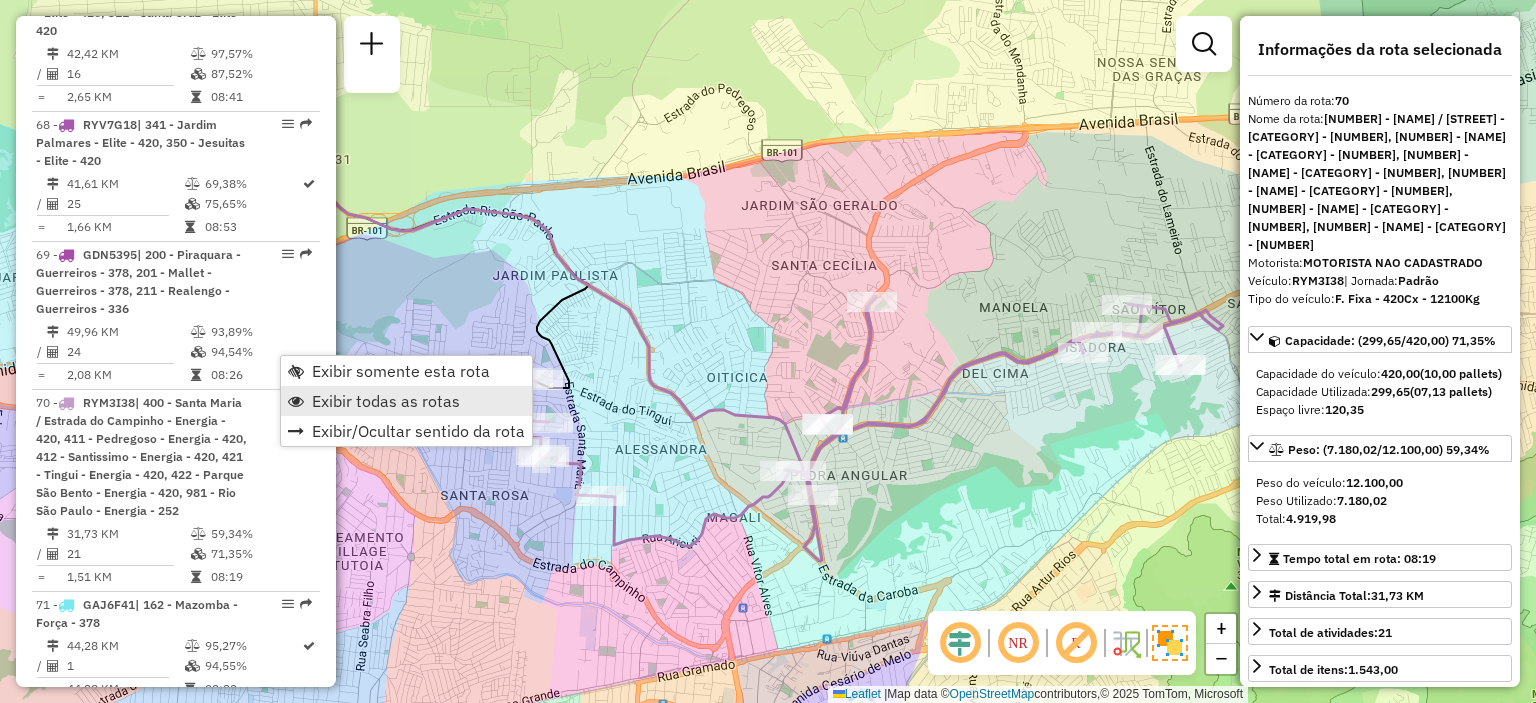 click on "Exibir todas as rotas" at bounding box center [386, 401] 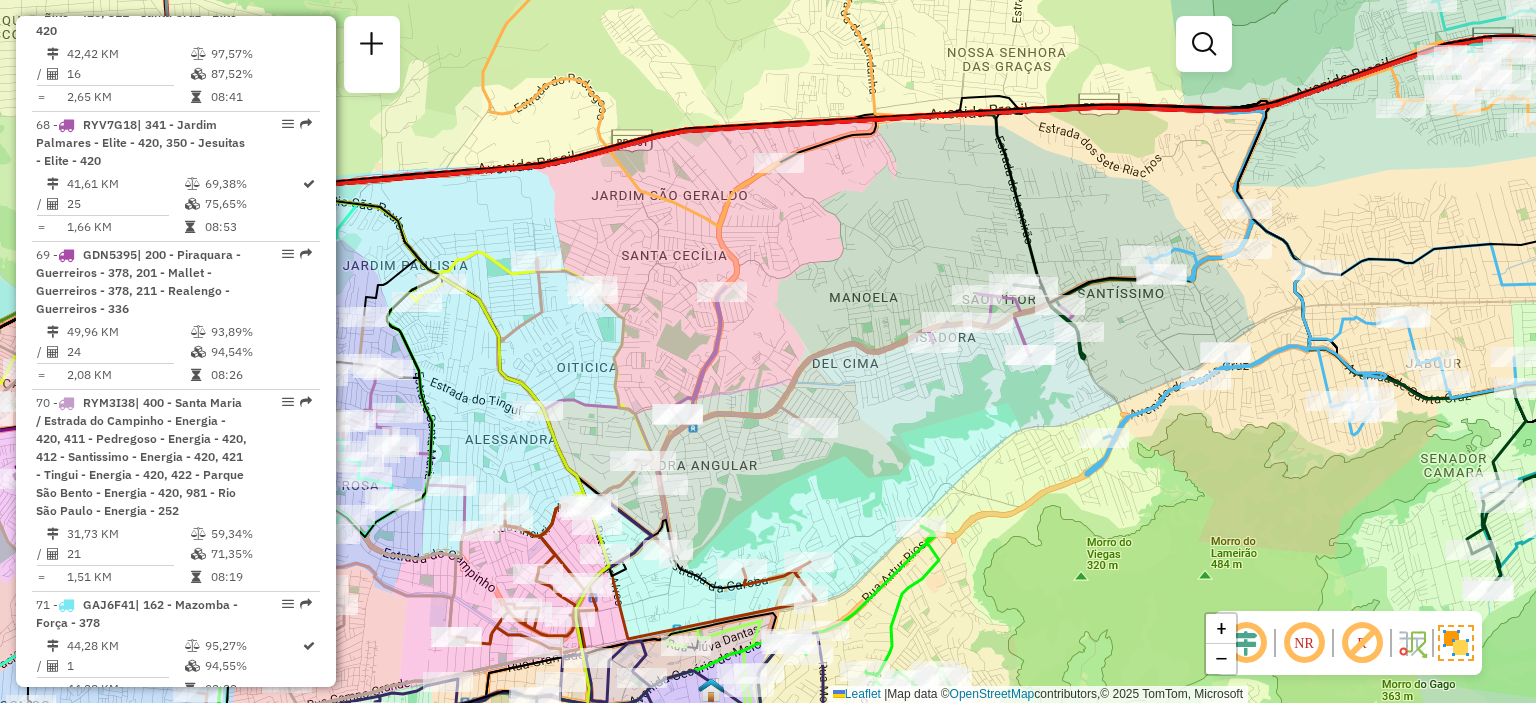 drag, startPoint x: 999, startPoint y: 385, endPoint x: 1013, endPoint y: 375, distance: 17.20465 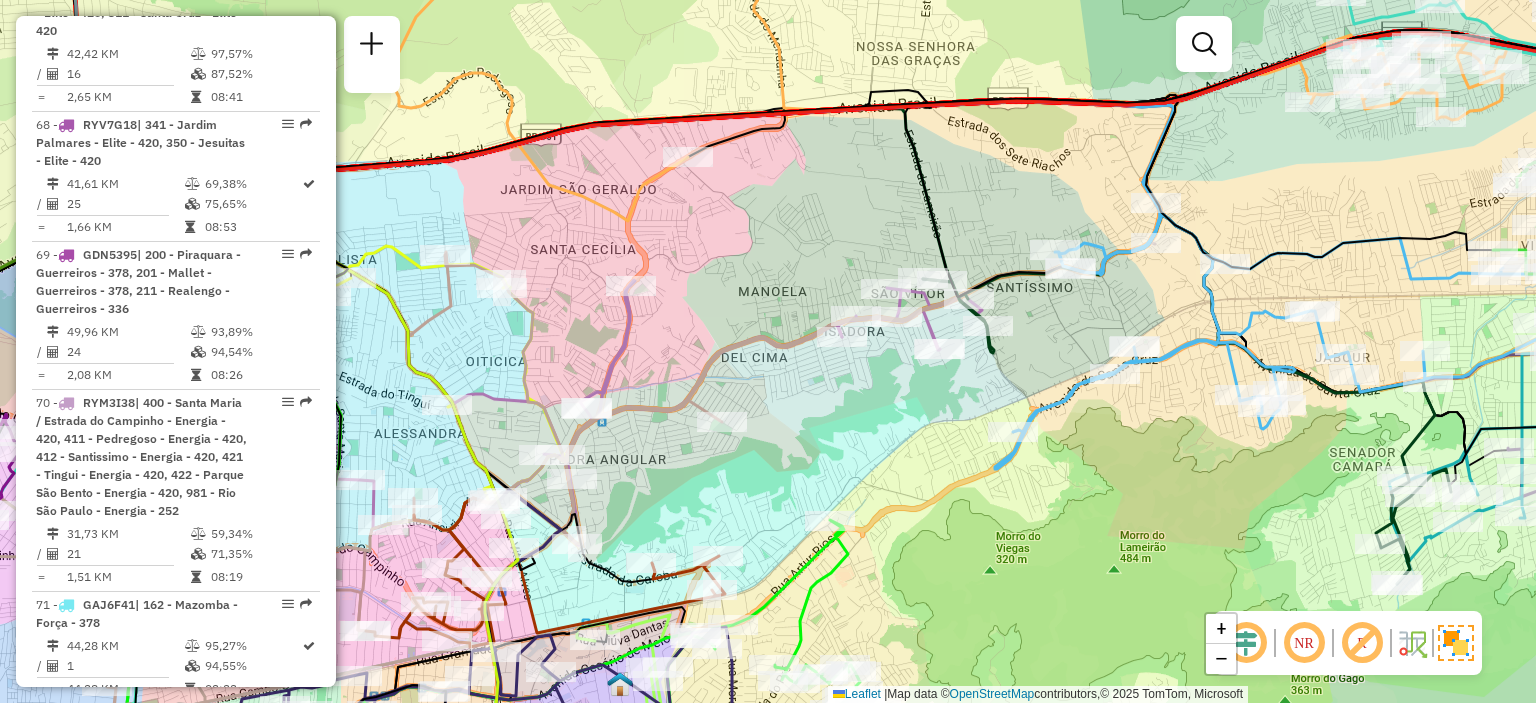 drag, startPoint x: 1244, startPoint y: 523, endPoint x: 1155, endPoint y: 517, distance: 89.20202 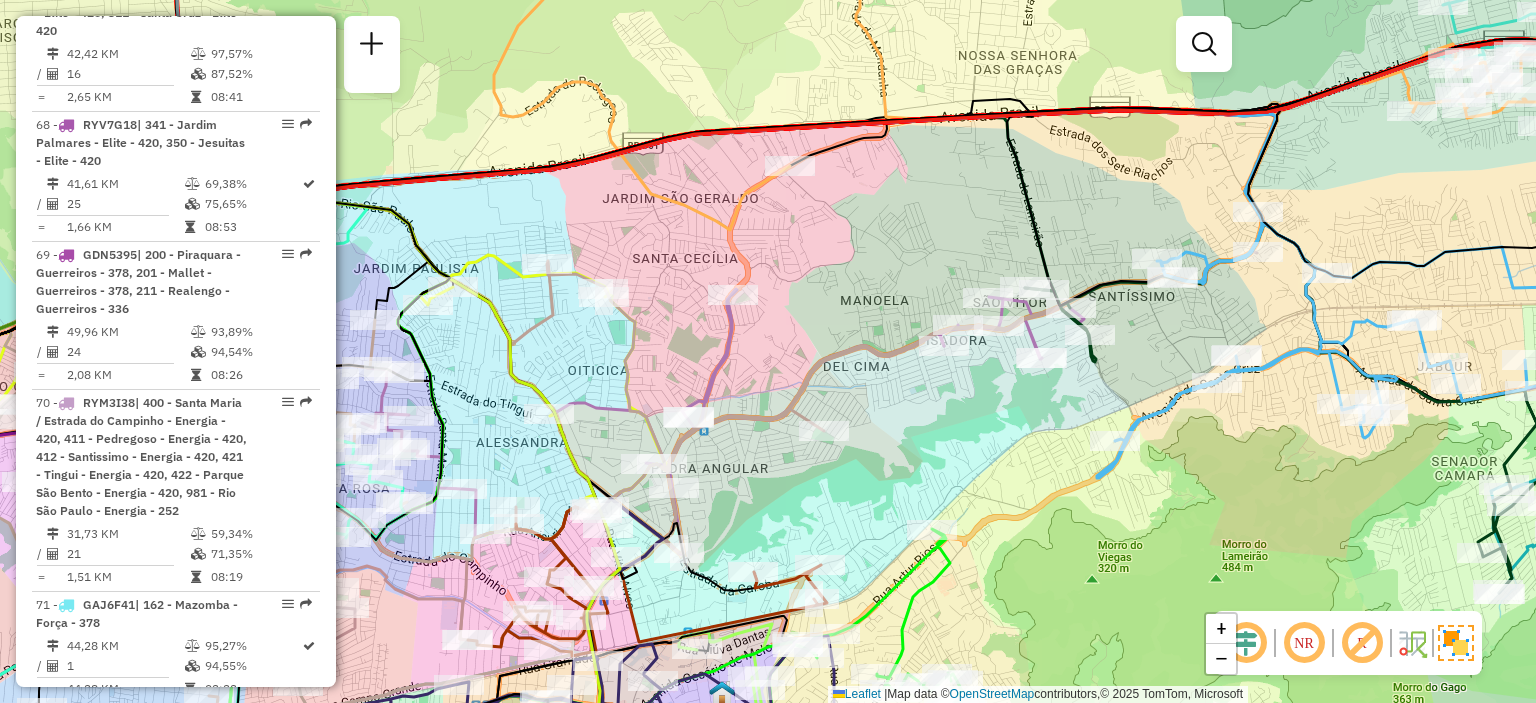 drag, startPoint x: 864, startPoint y: 390, endPoint x: 966, endPoint y: 399, distance: 102.396286 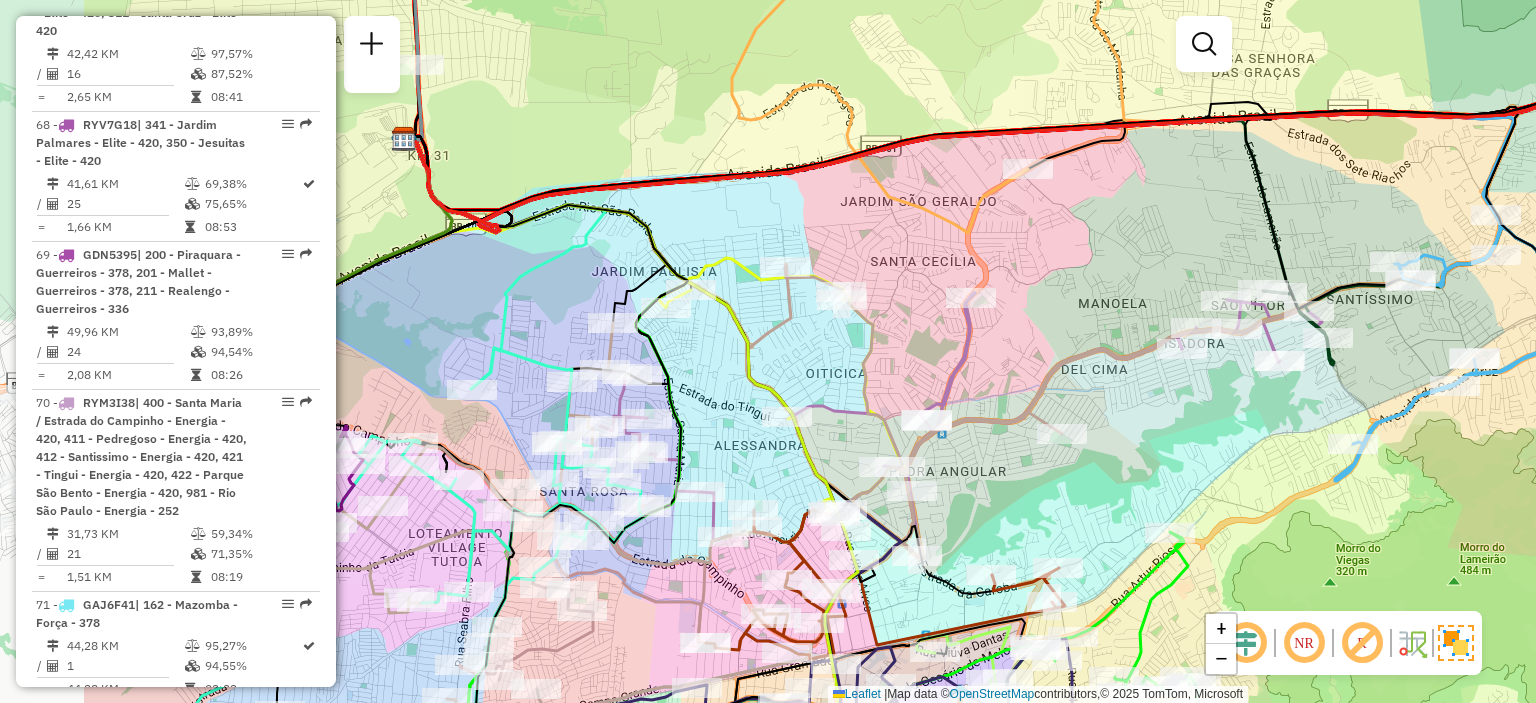 drag, startPoint x: 822, startPoint y: 408, endPoint x: 1061, endPoint y: 411, distance: 239.01883 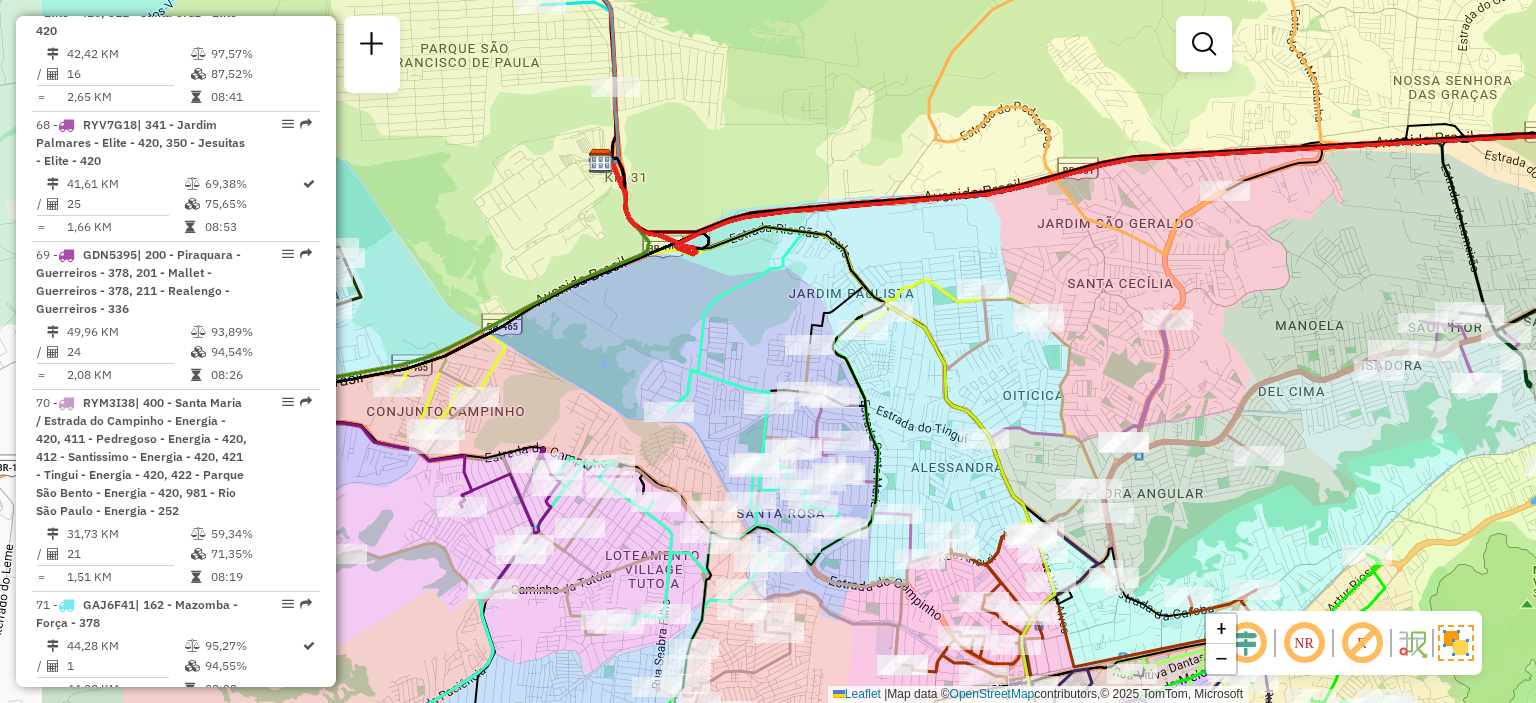 drag, startPoint x: 800, startPoint y: 443, endPoint x: 996, endPoint y: 465, distance: 197.23083 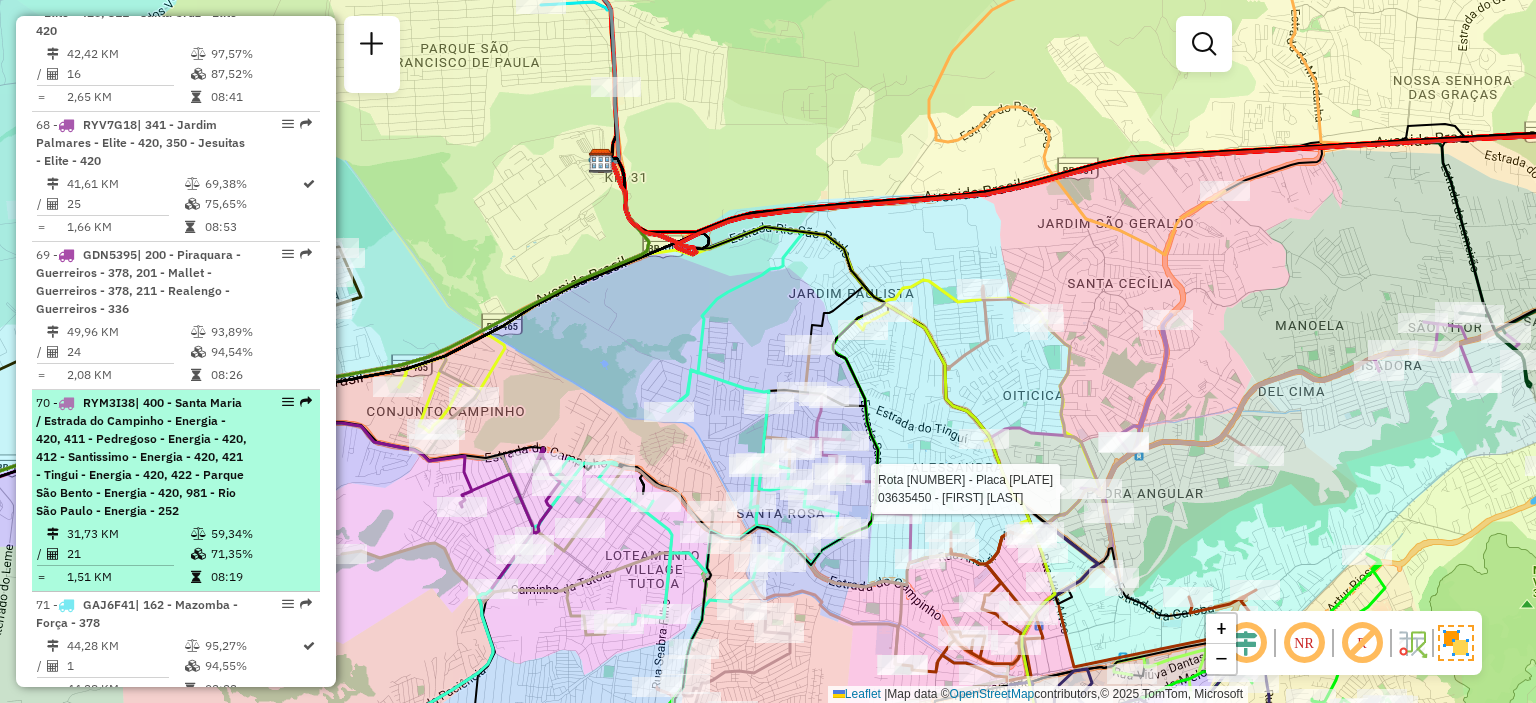 select on "**********" 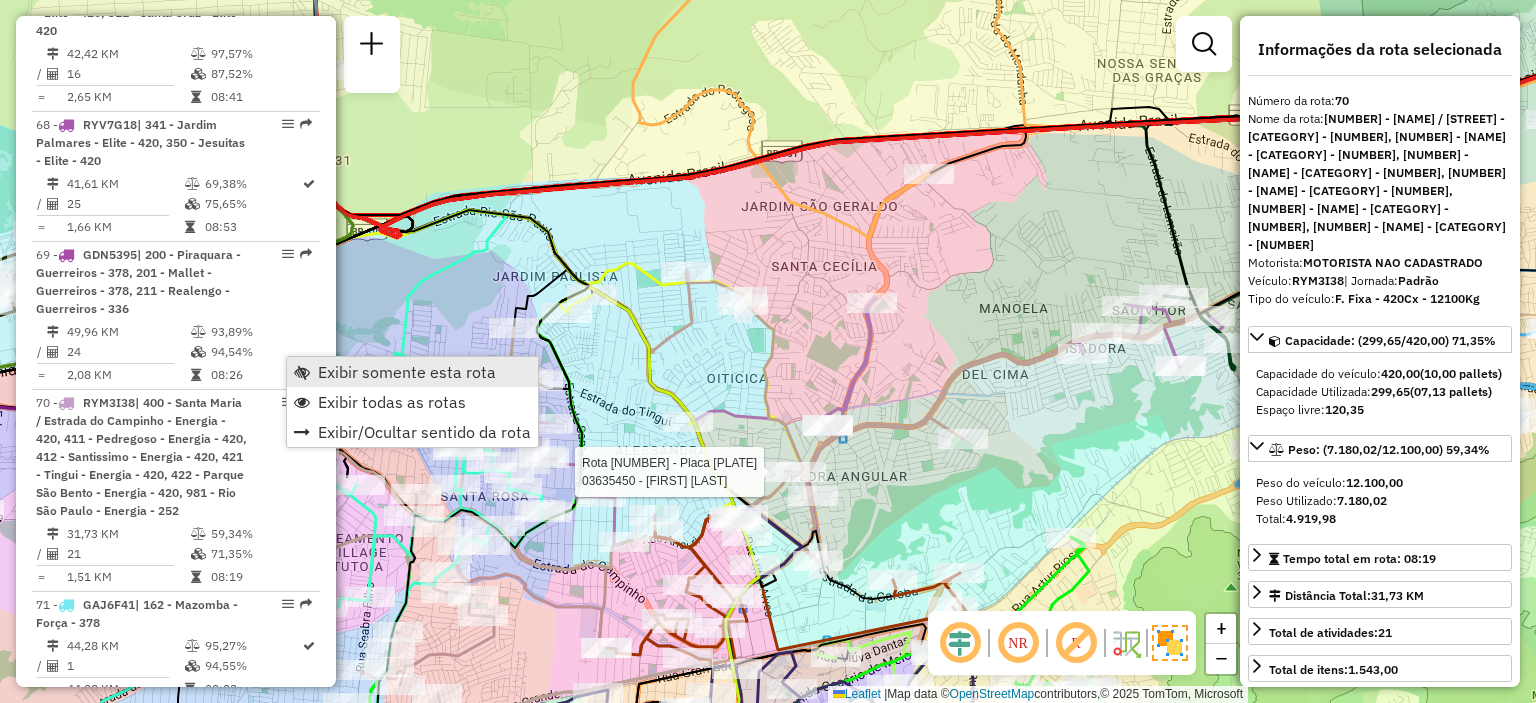 click on "Exibir somente esta rota" at bounding box center [407, 372] 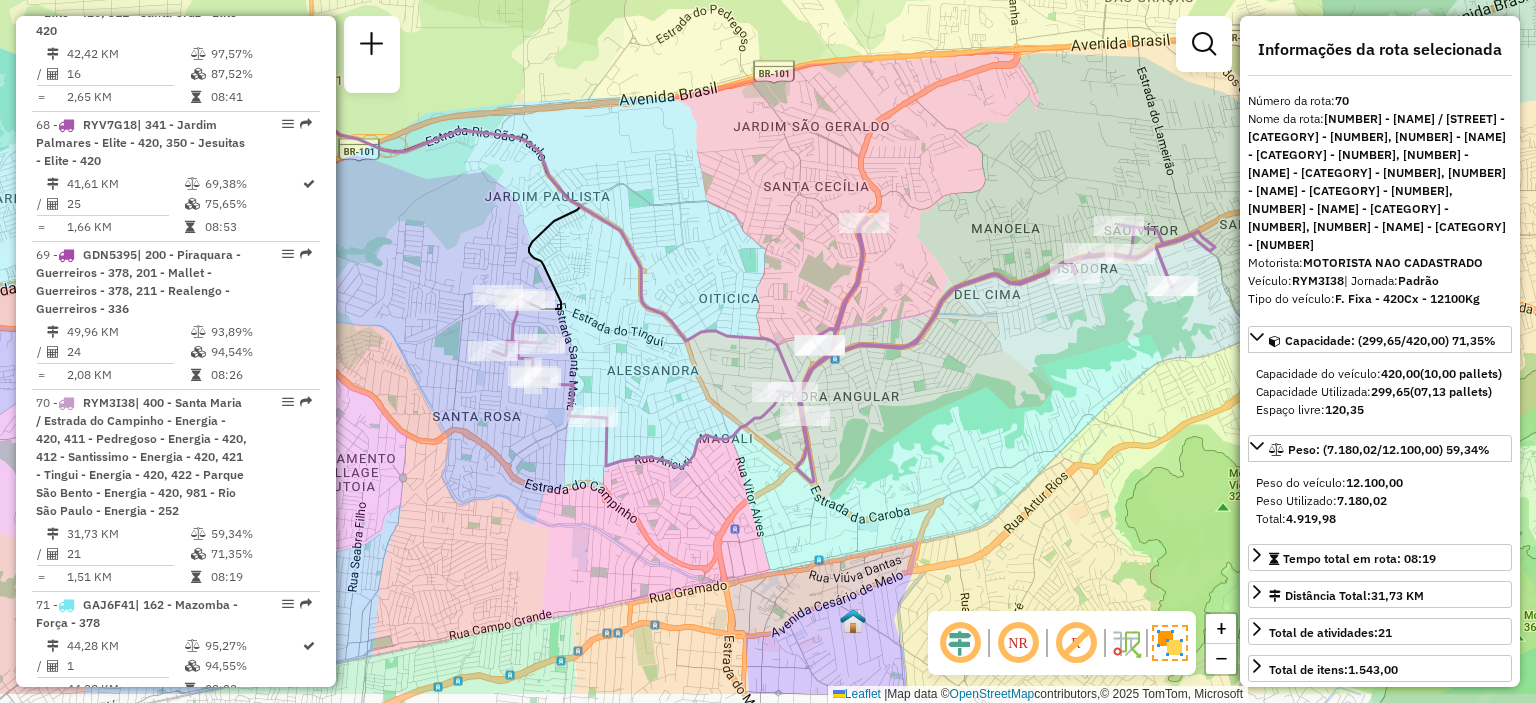 drag, startPoint x: 1028, startPoint y: 476, endPoint x: 1023, endPoint y: 395, distance: 81.154175 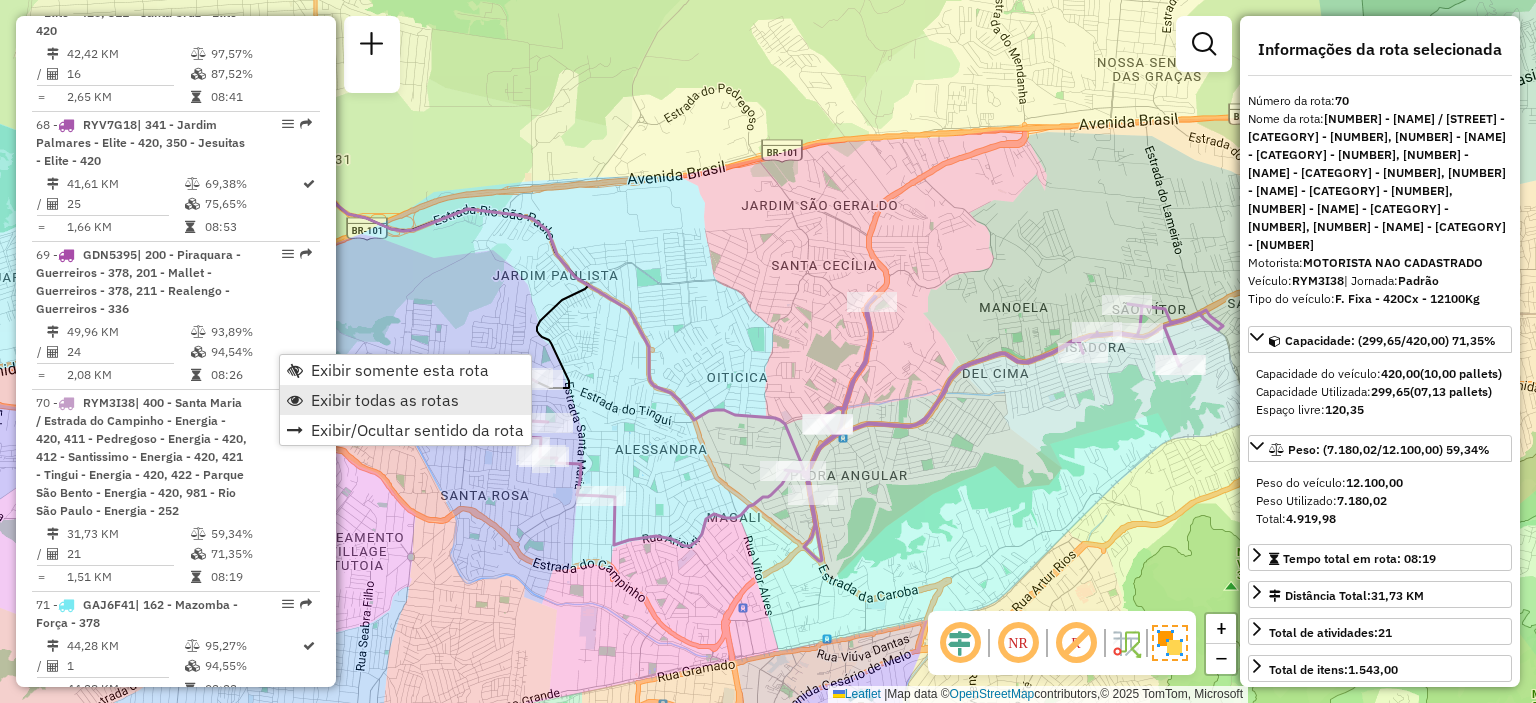 click on "Exibir todas as rotas" at bounding box center [385, 400] 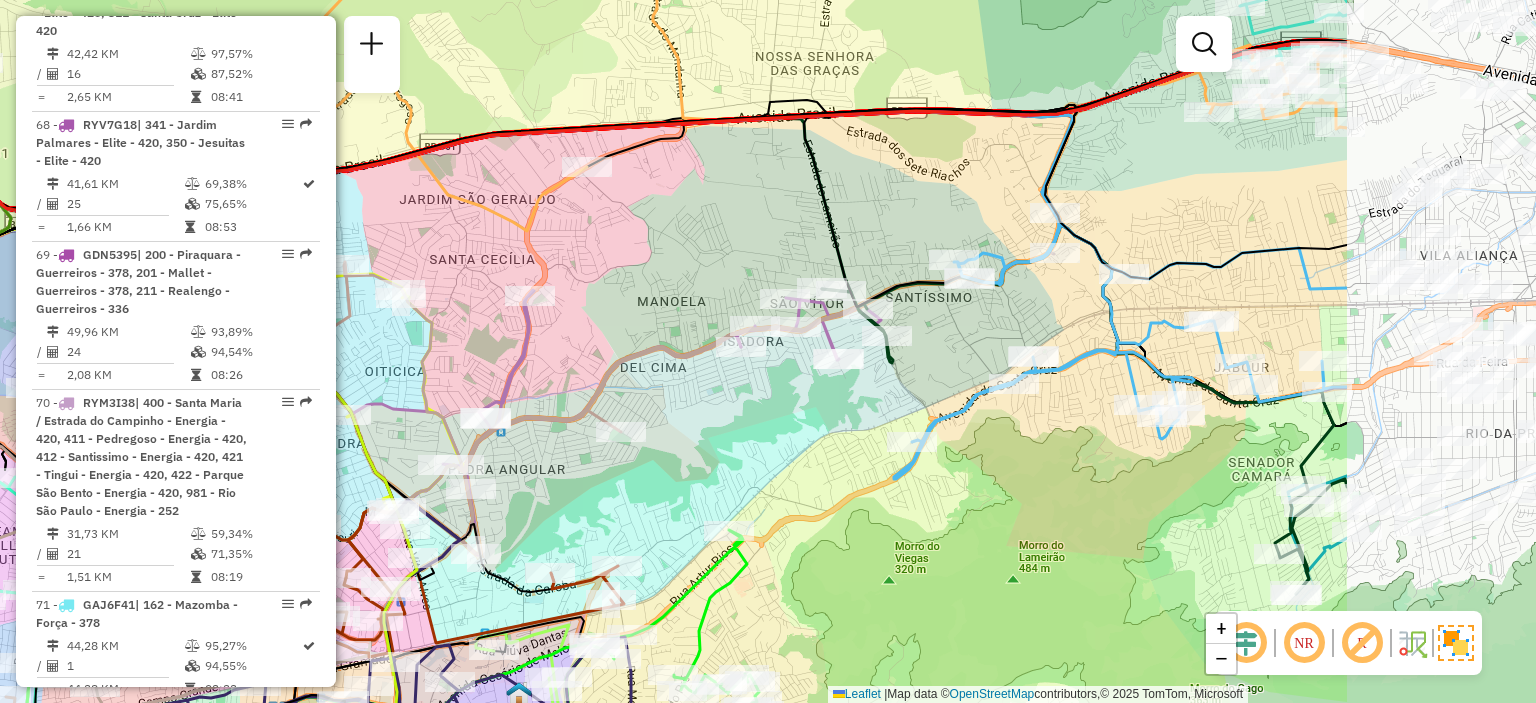 drag, startPoint x: 980, startPoint y: 431, endPoint x: 711, endPoint y: 427, distance: 269.02972 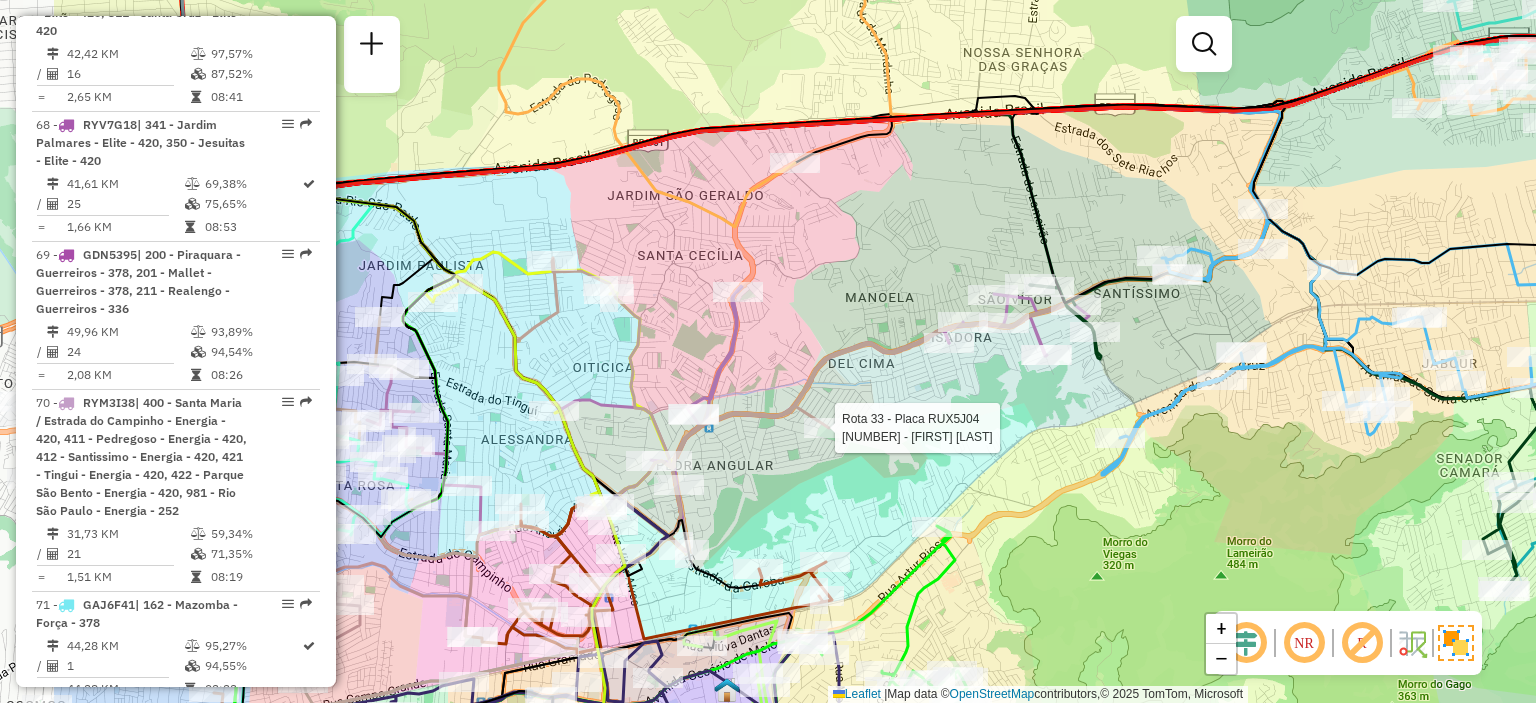 drag, startPoint x: 619, startPoint y: 467, endPoint x: 827, endPoint y: 463, distance: 208.03845 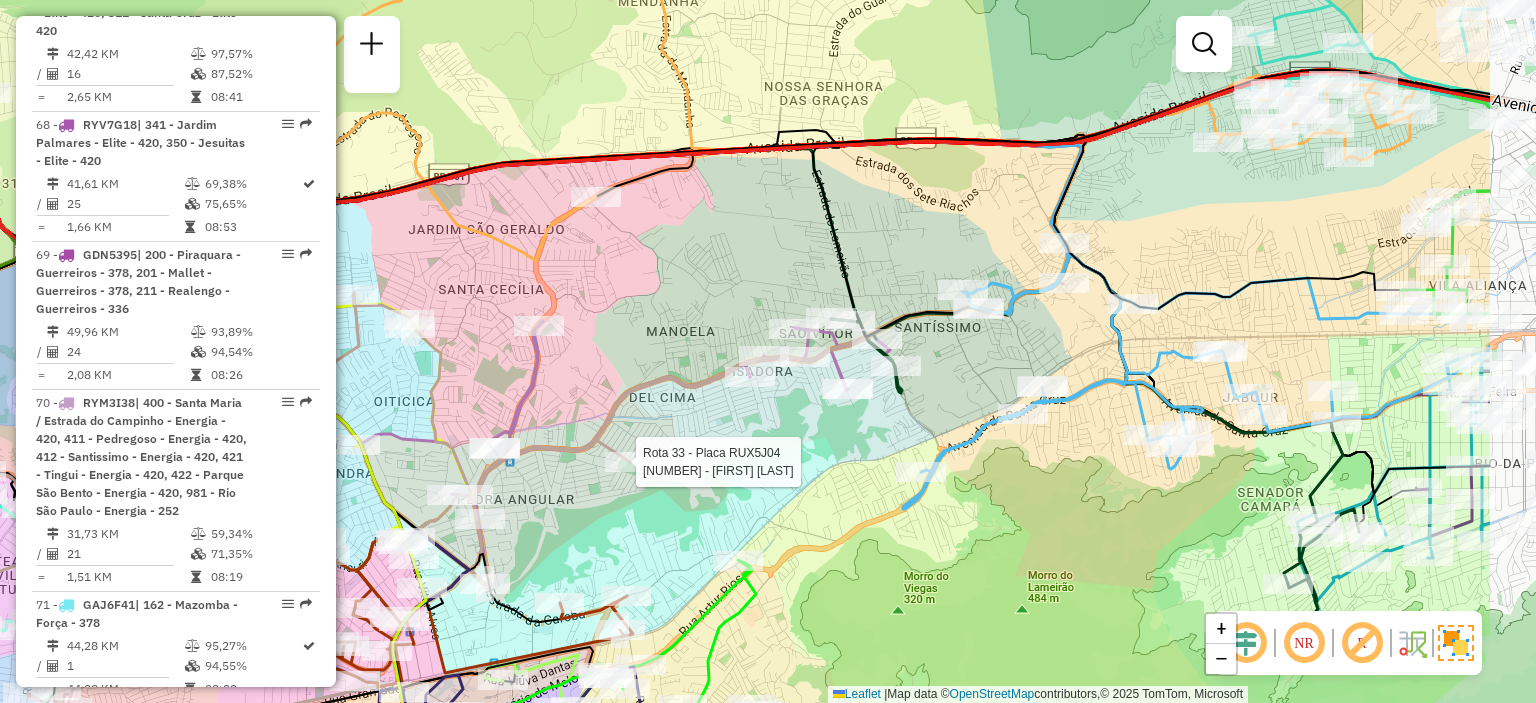 drag, startPoint x: 979, startPoint y: 412, endPoint x: 788, endPoint y: 461, distance: 197.1852 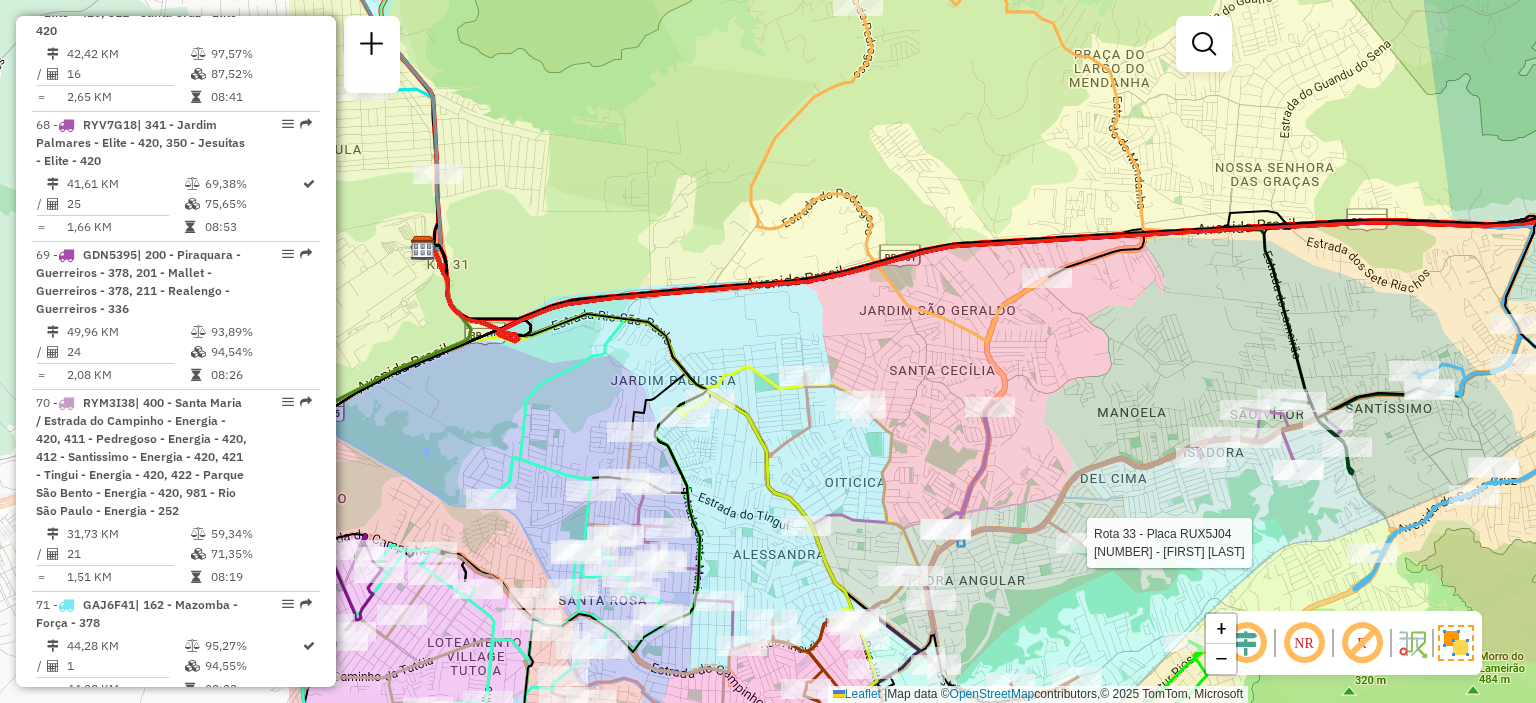 drag, startPoint x: 720, startPoint y: 326, endPoint x: 1163, endPoint y: 392, distance: 447.8895 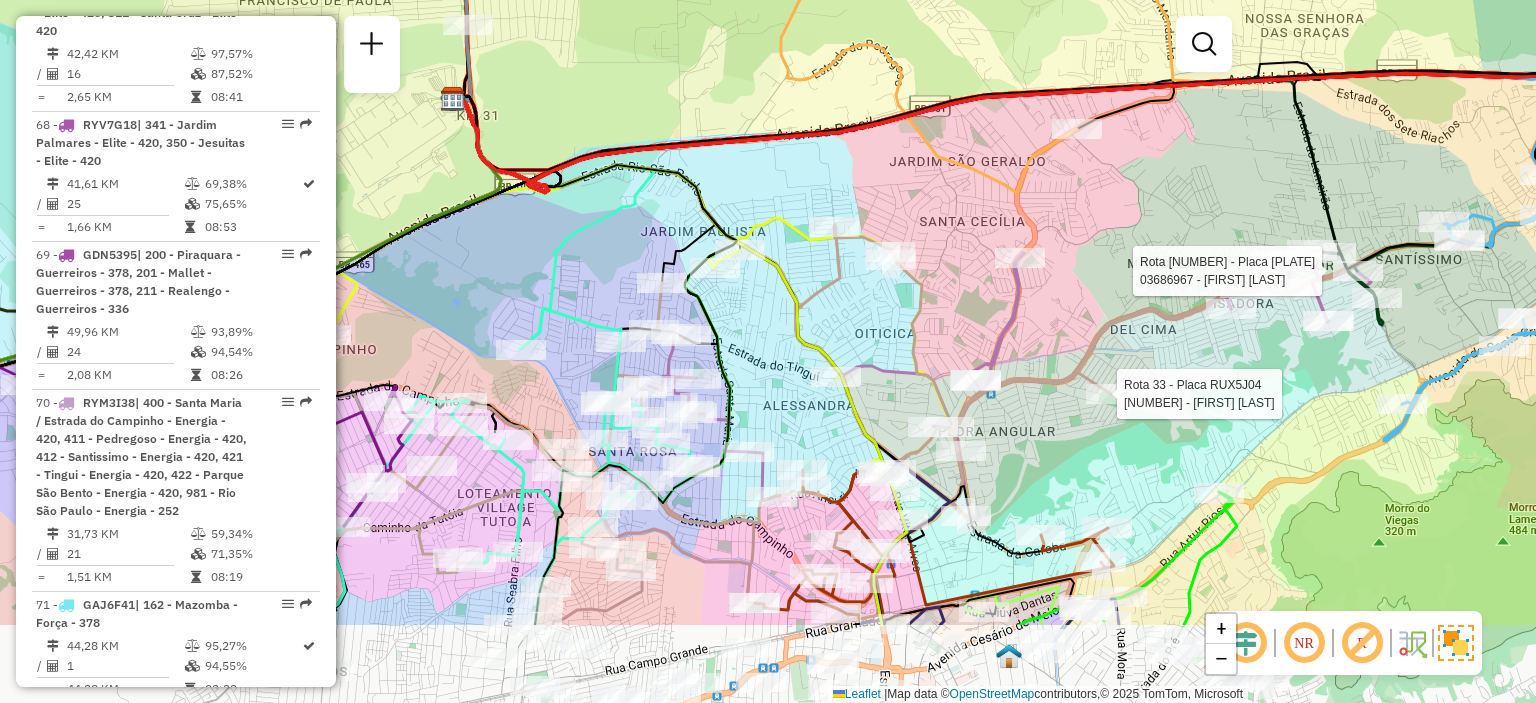 drag, startPoint x: 958, startPoint y: 452, endPoint x: 972, endPoint y: 259, distance: 193.50711 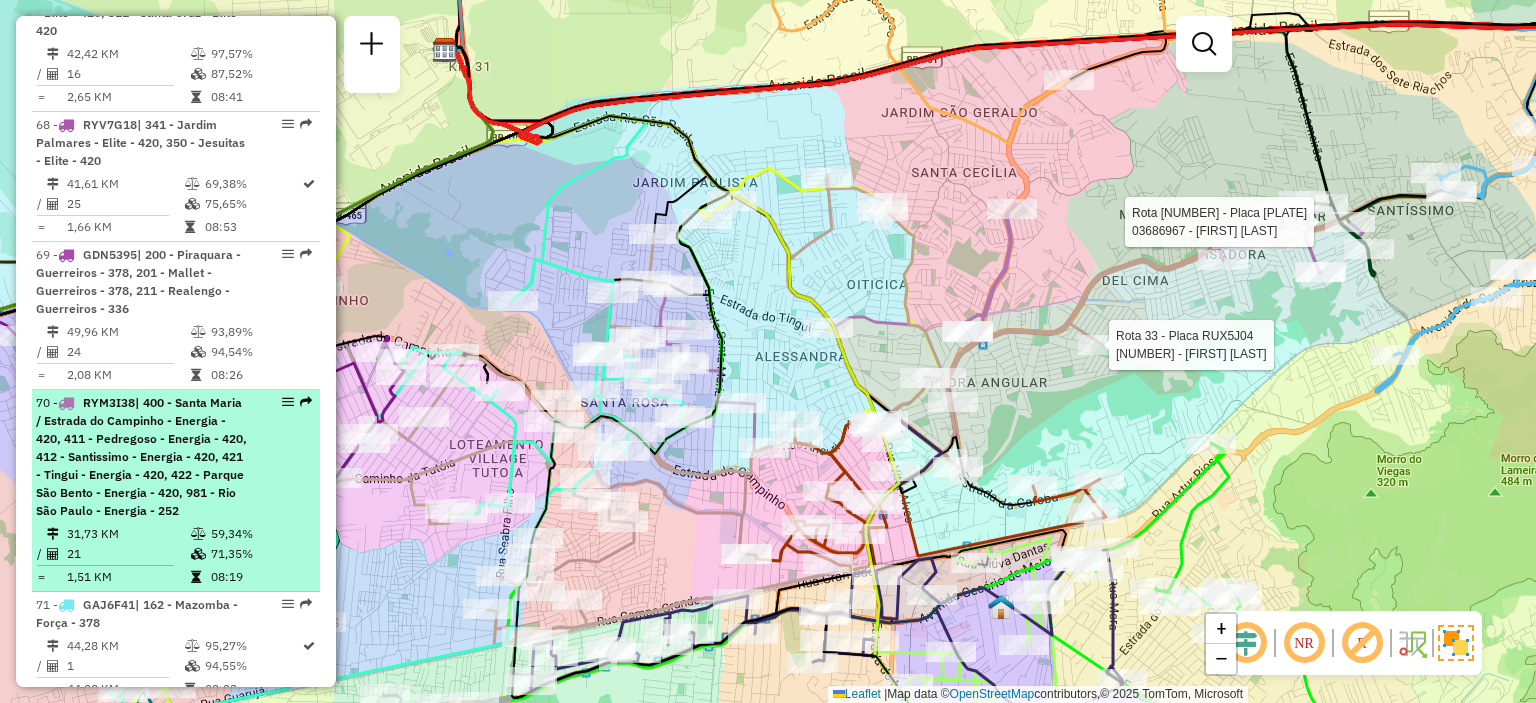 select on "**********" 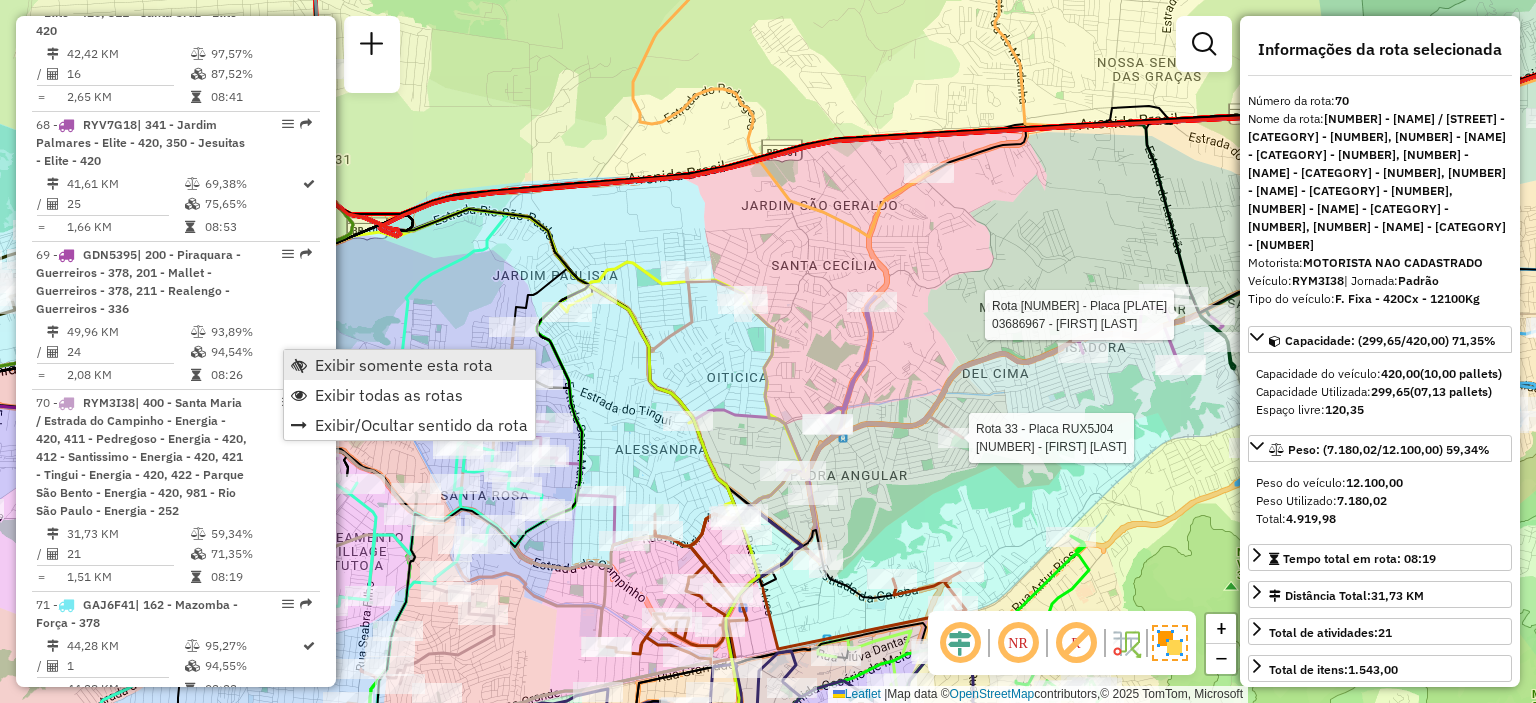 click on "Exibir somente esta rota" at bounding box center [404, 365] 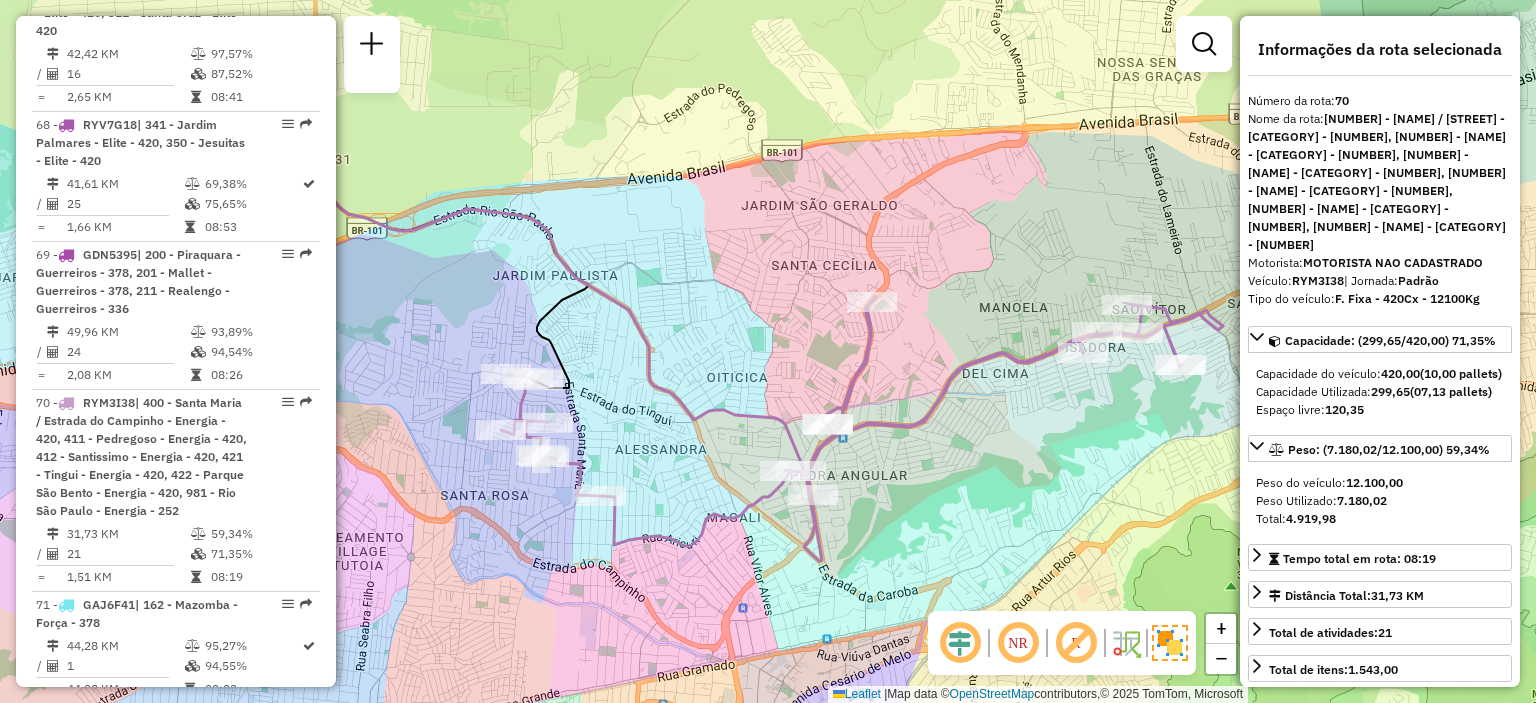 scroll, scrollTop: 5231, scrollLeft: 0, axis: vertical 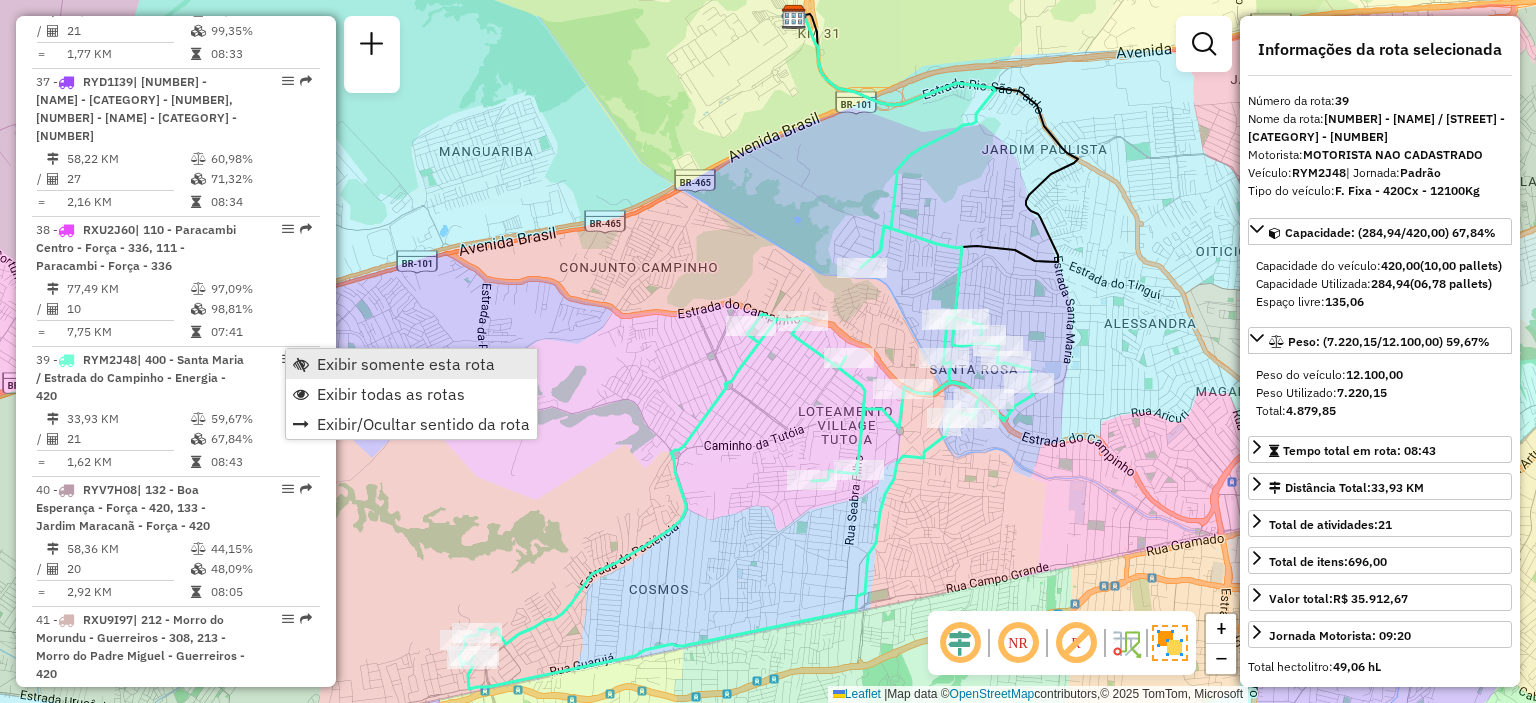 click at bounding box center (301, 364) 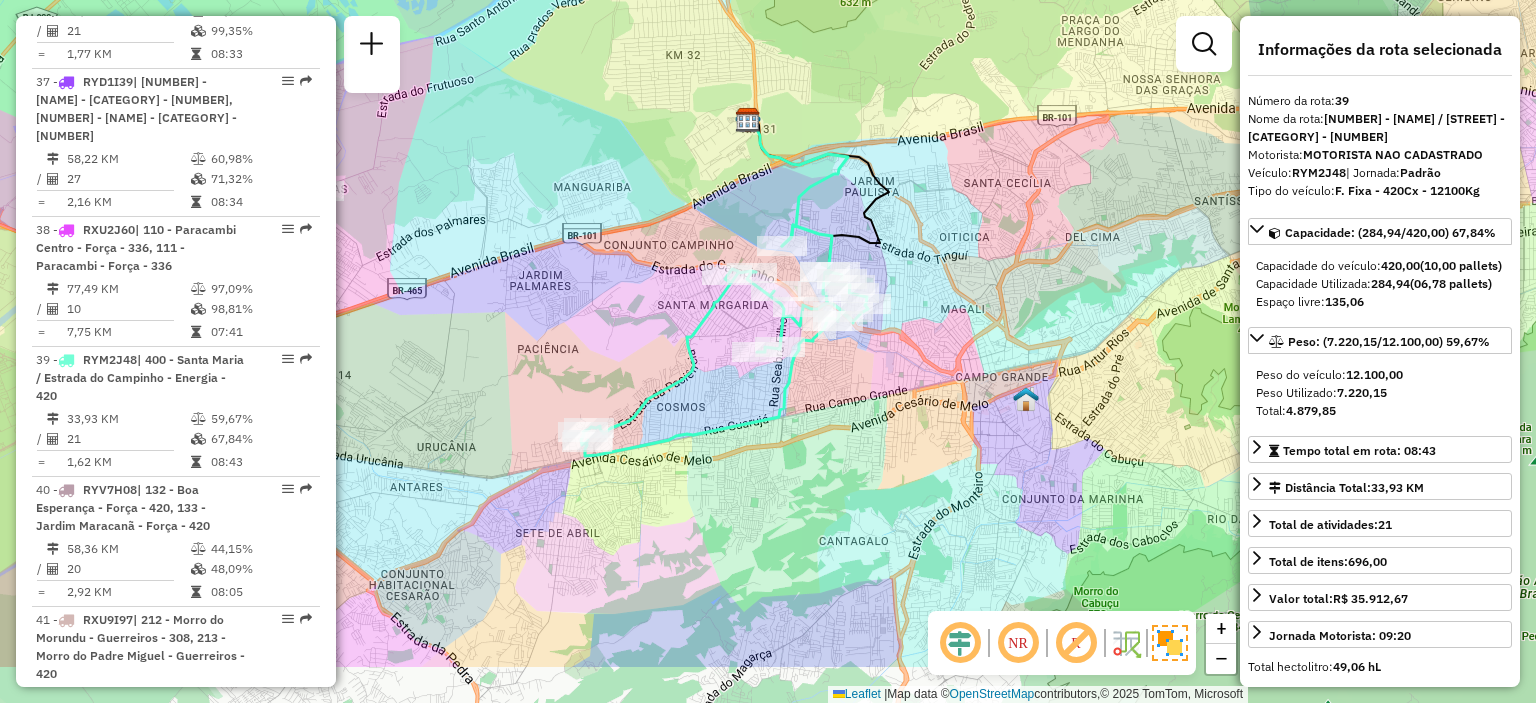 drag, startPoint x: 690, startPoint y: 483, endPoint x: 707, endPoint y: 376, distance: 108.34205 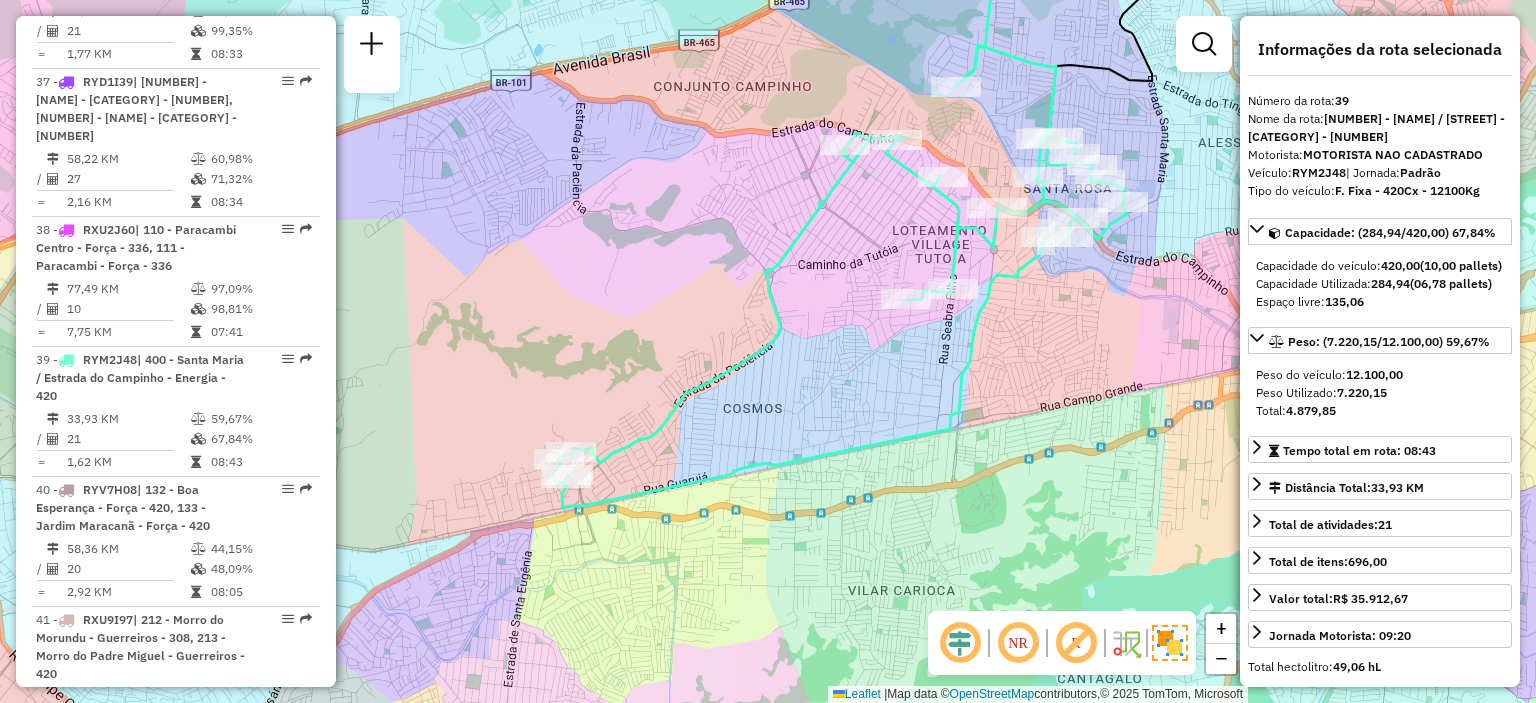 drag, startPoint x: 571, startPoint y: 439, endPoint x: 658, endPoint y: 421, distance: 88.84256 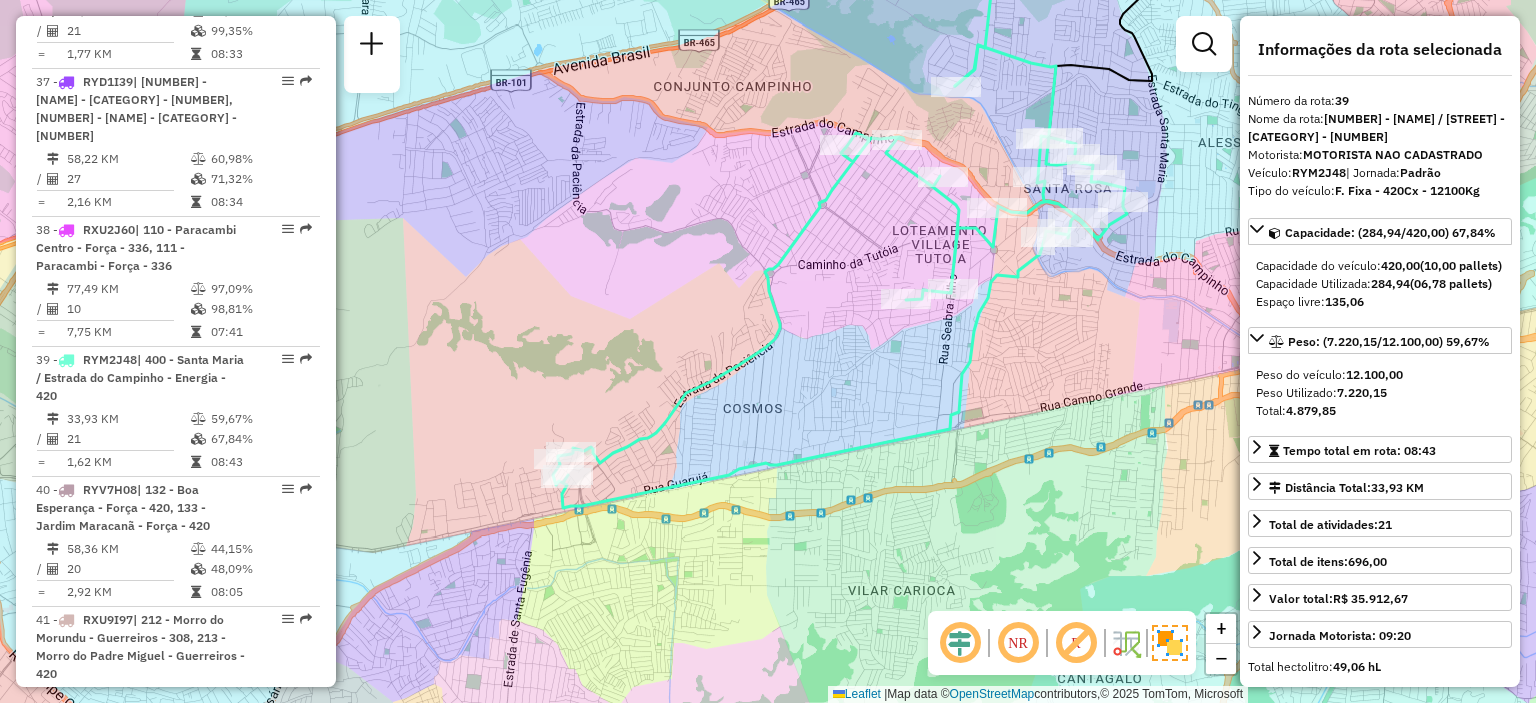 click 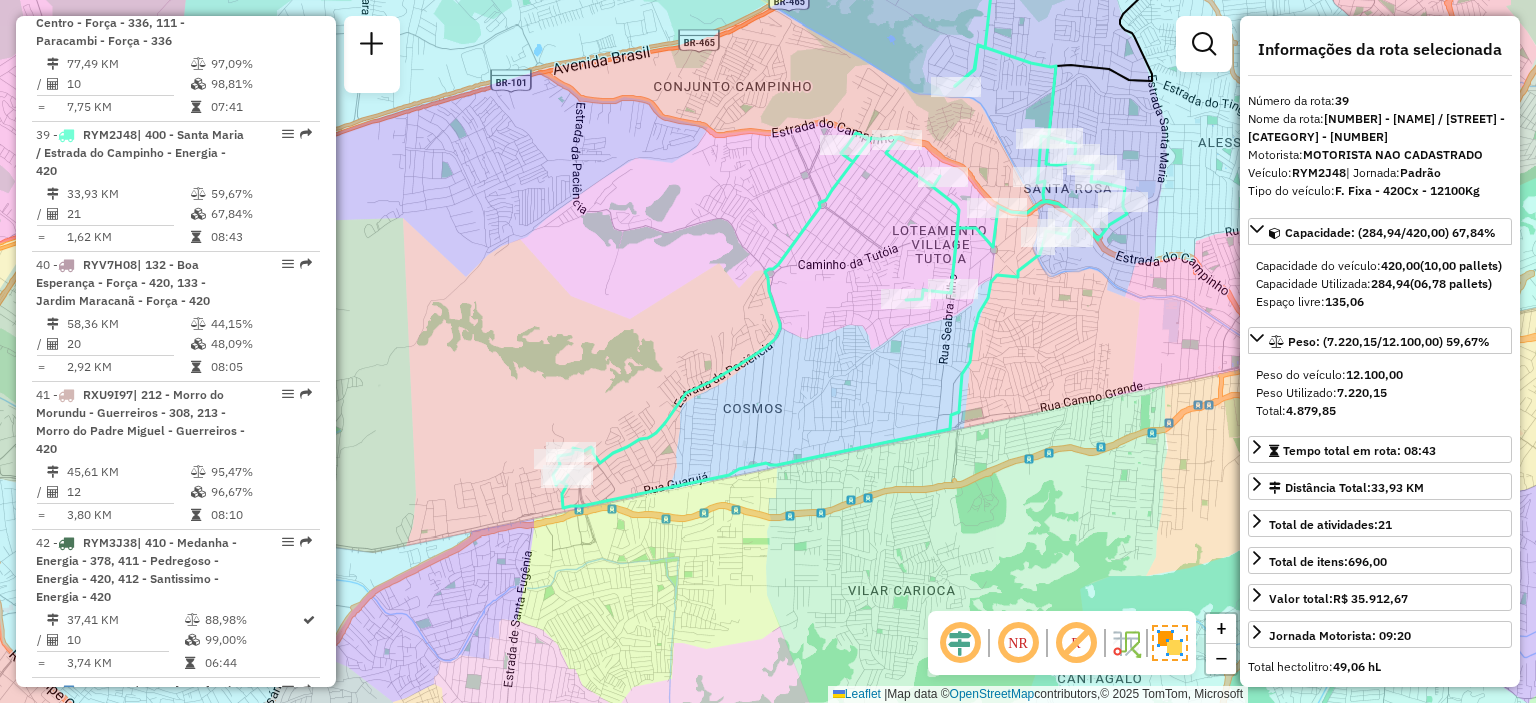 scroll, scrollTop: 5554, scrollLeft: 0, axis: vertical 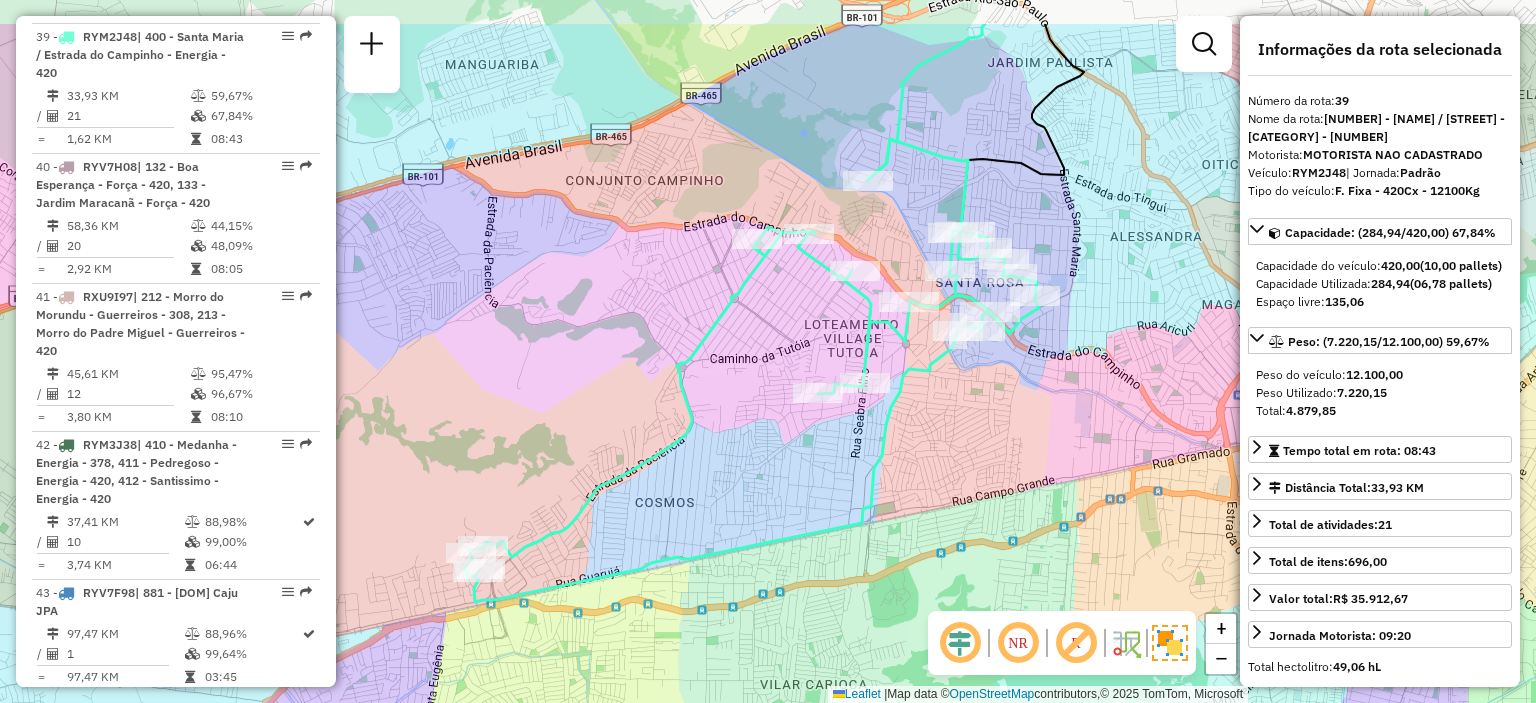 drag, startPoint x: 836, startPoint y: 267, endPoint x: 743, endPoint y: 367, distance: 136.56134 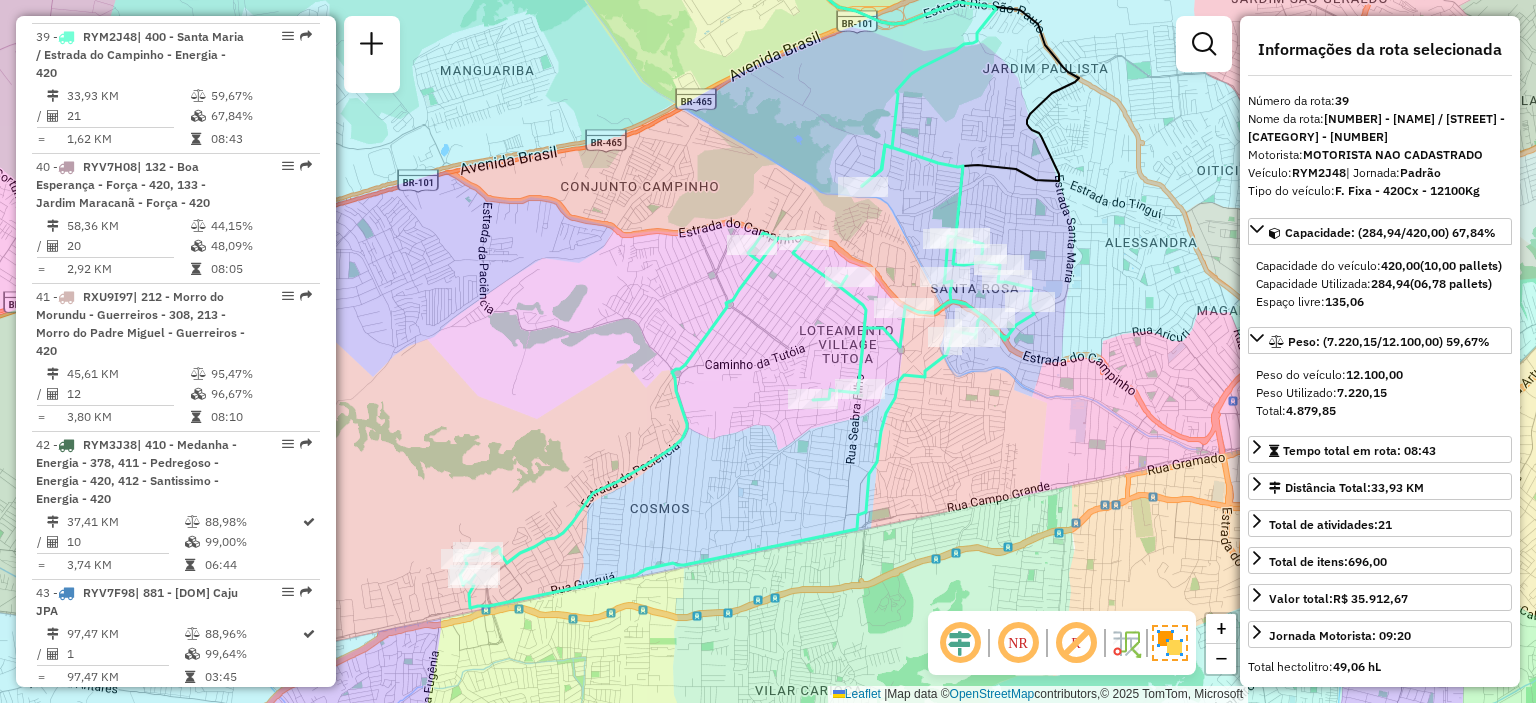 click on "Janela de atendimento Grade de atendimento Capacidade Transportadoras Veículos Cliente Pedidos  Rotas Selecione os dias de semana para filtrar as janelas de atendimento  Seg   Ter   Qua   Qui   Sex   Sáb   Dom  Informe o período da janela de atendimento: De: Até:  Filtrar exatamente a janela do cliente  Considerar janela de atendimento padrão  Selecione os dias de semana para filtrar as grades de atendimento  Seg   Ter   Qua   Qui   Sex   Sáb   Dom   Considerar clientes sem dia de atendimento cadastrado  Clientes fora do dia de atendimento selecionado Filtrar as atividades entre os valores definidos abaixo:  Peso mínimo:   Peso máximo:   Cubagem mínima:   Cubagem máxima:   De:   Até:  Filtrar as atividades entre o tempo de atendimento definido abaixo:  De:   Até:   Considerar capacidade total dos clientes não roteirizados Transportadora: Selecione um ou mais itens Tipo de veículo: Selecione um ou mais itens Veículo: Selecione um ou mais itens Motorista: Selecione um ou mais itens Nome: Rótulo:" 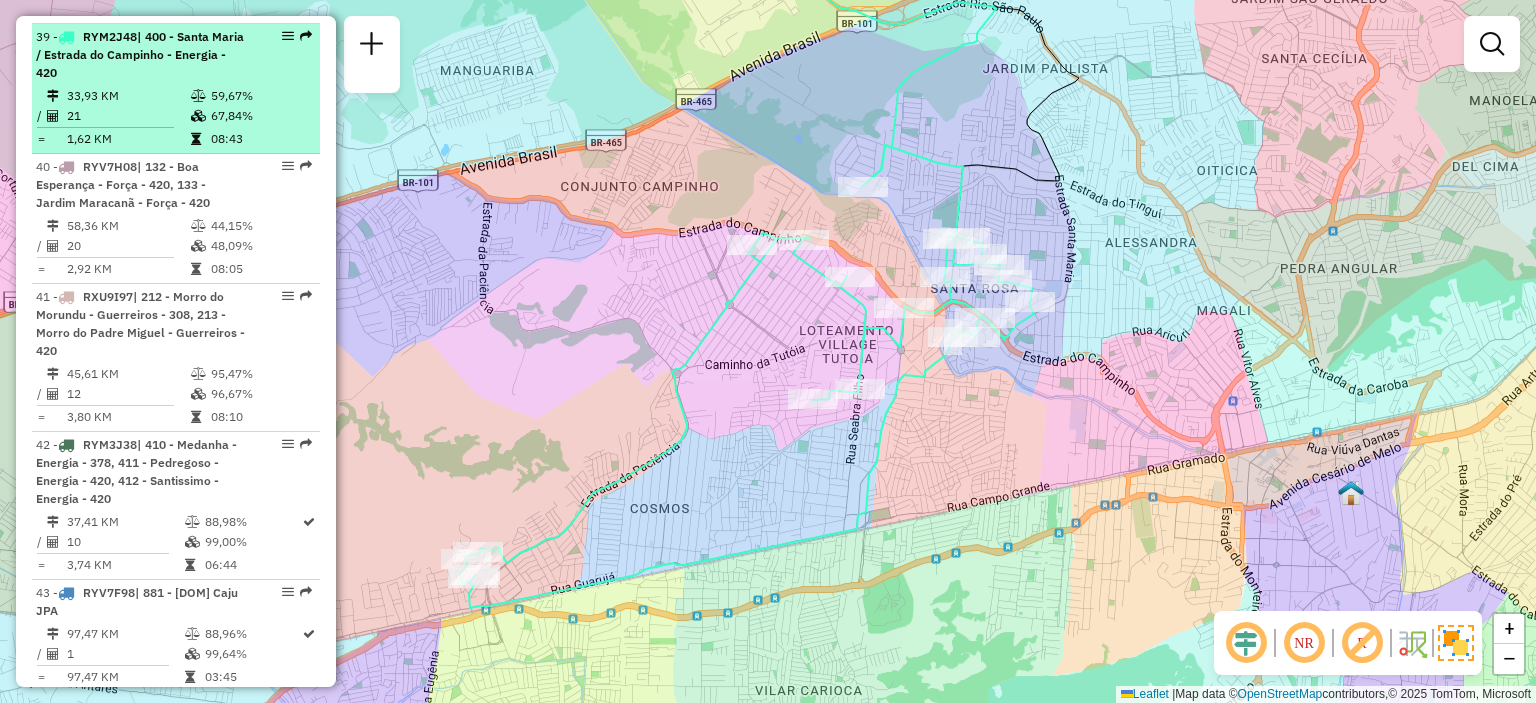 select on "**********" 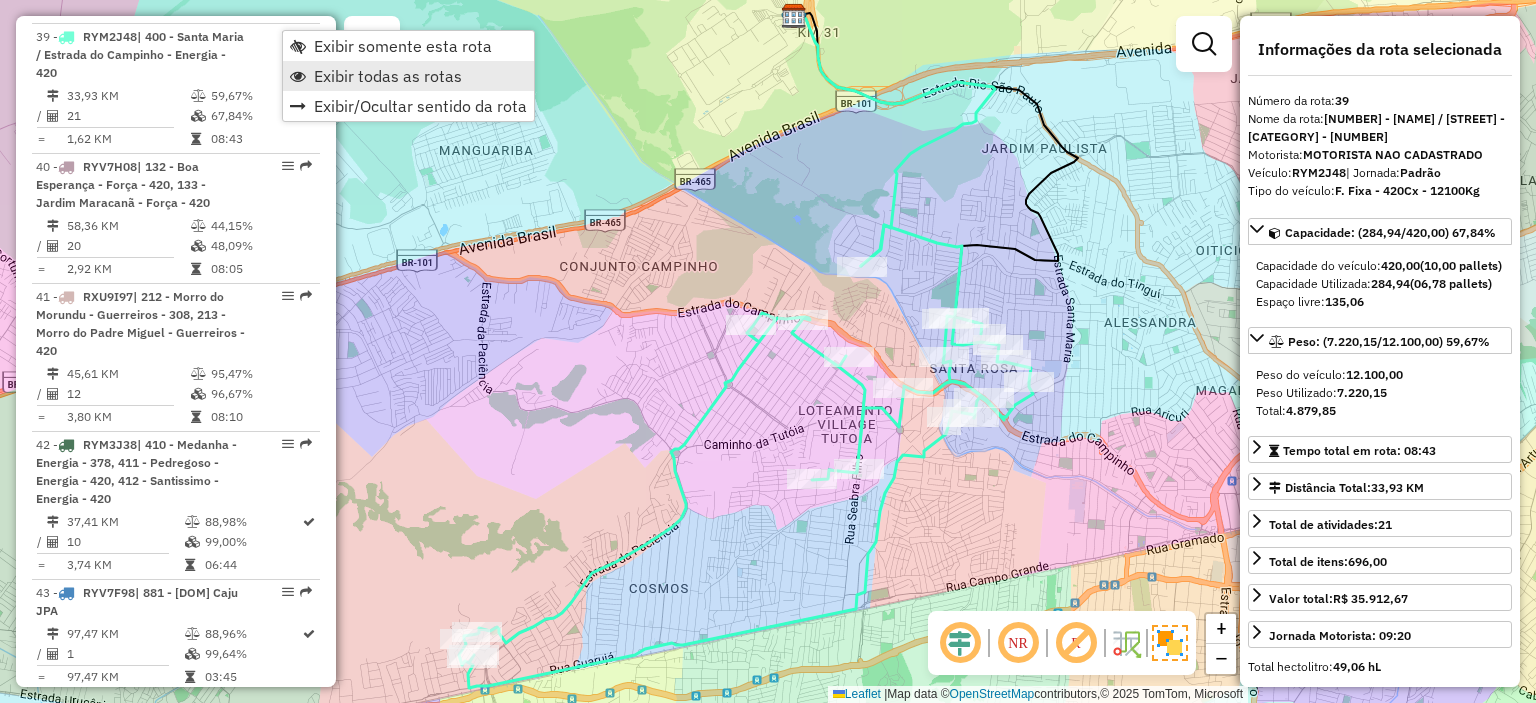click on "Exibir todas as rotas" at bounding box center [388, 76] 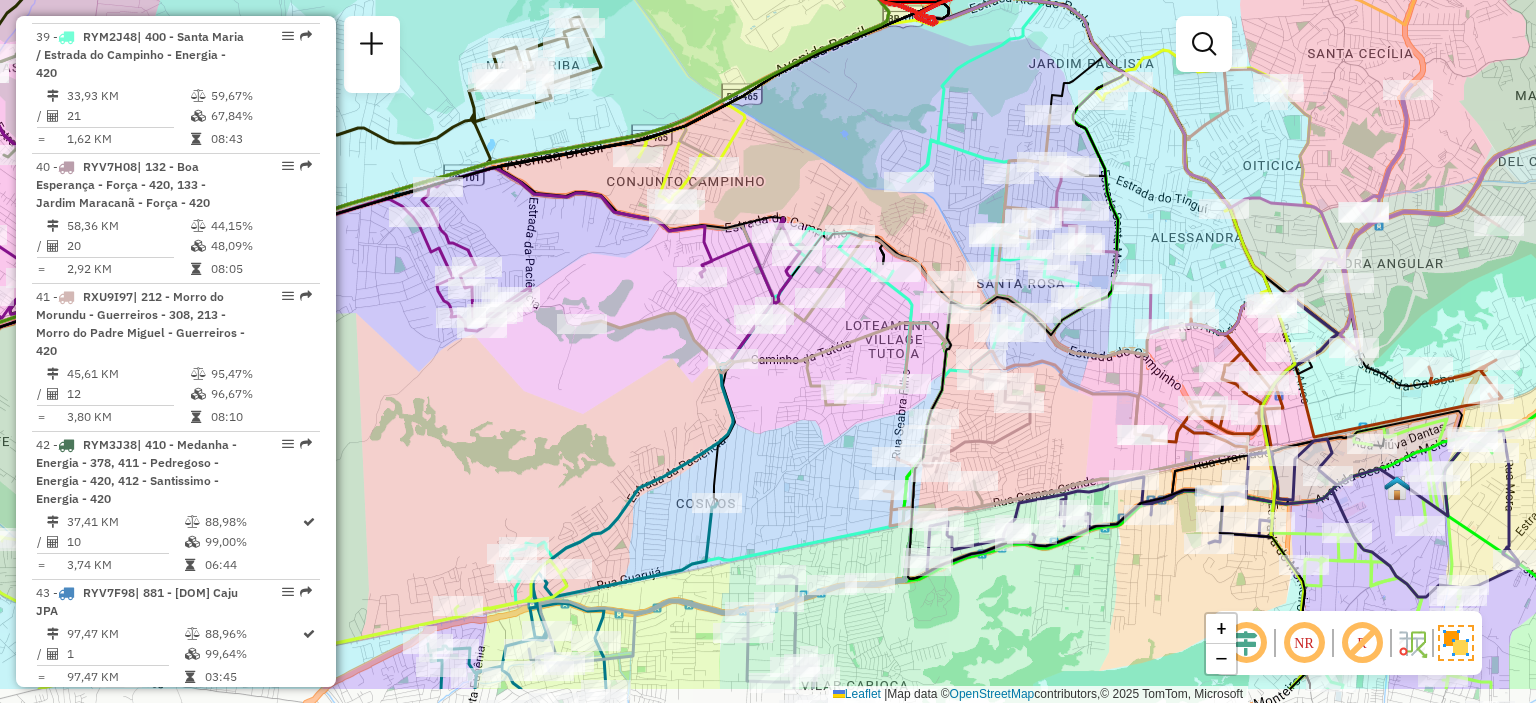 drag, startPoint x: 490, startPoint y: 548, endPoint x: 537, endPoint y: 463, distance: 97.128784 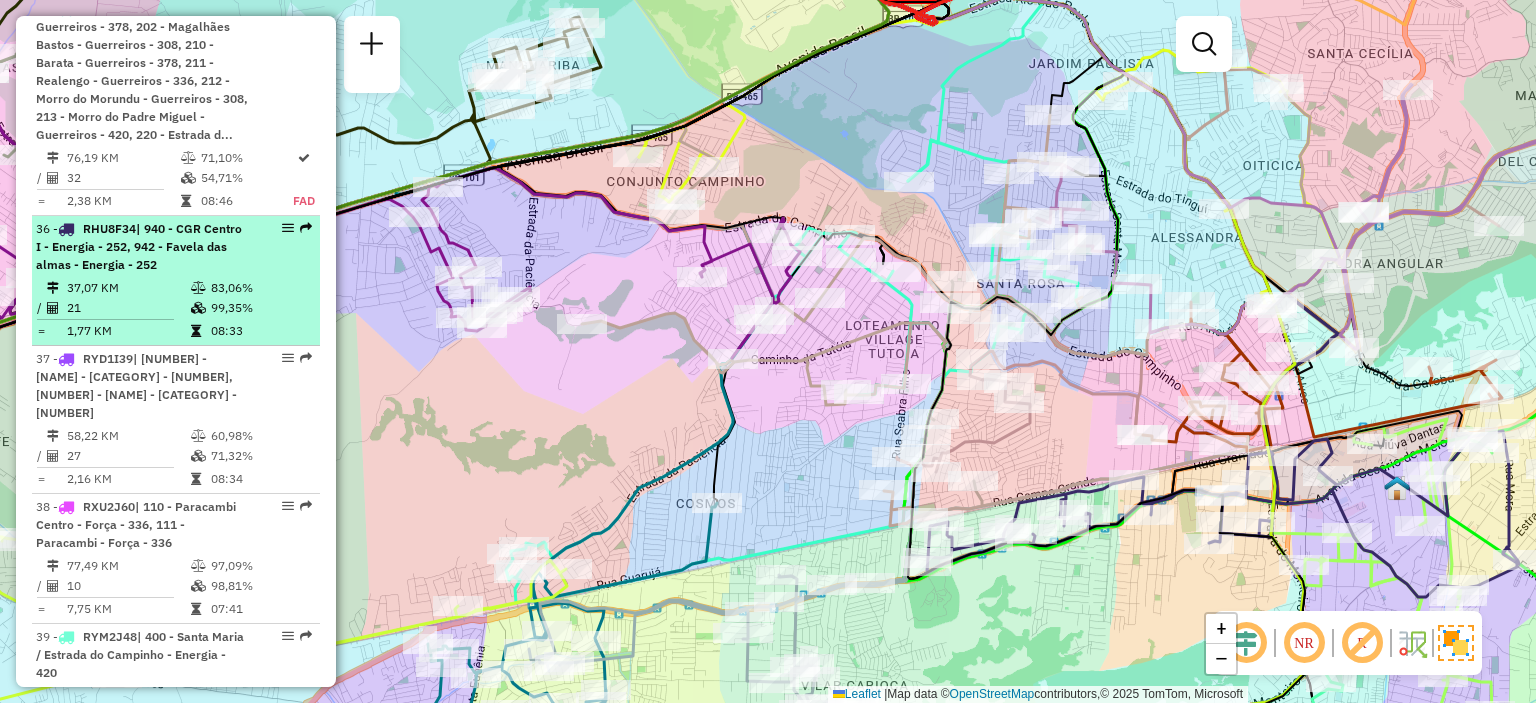 scroll, scrollTop: 5054, scrollLeft: 0, axis: vertical 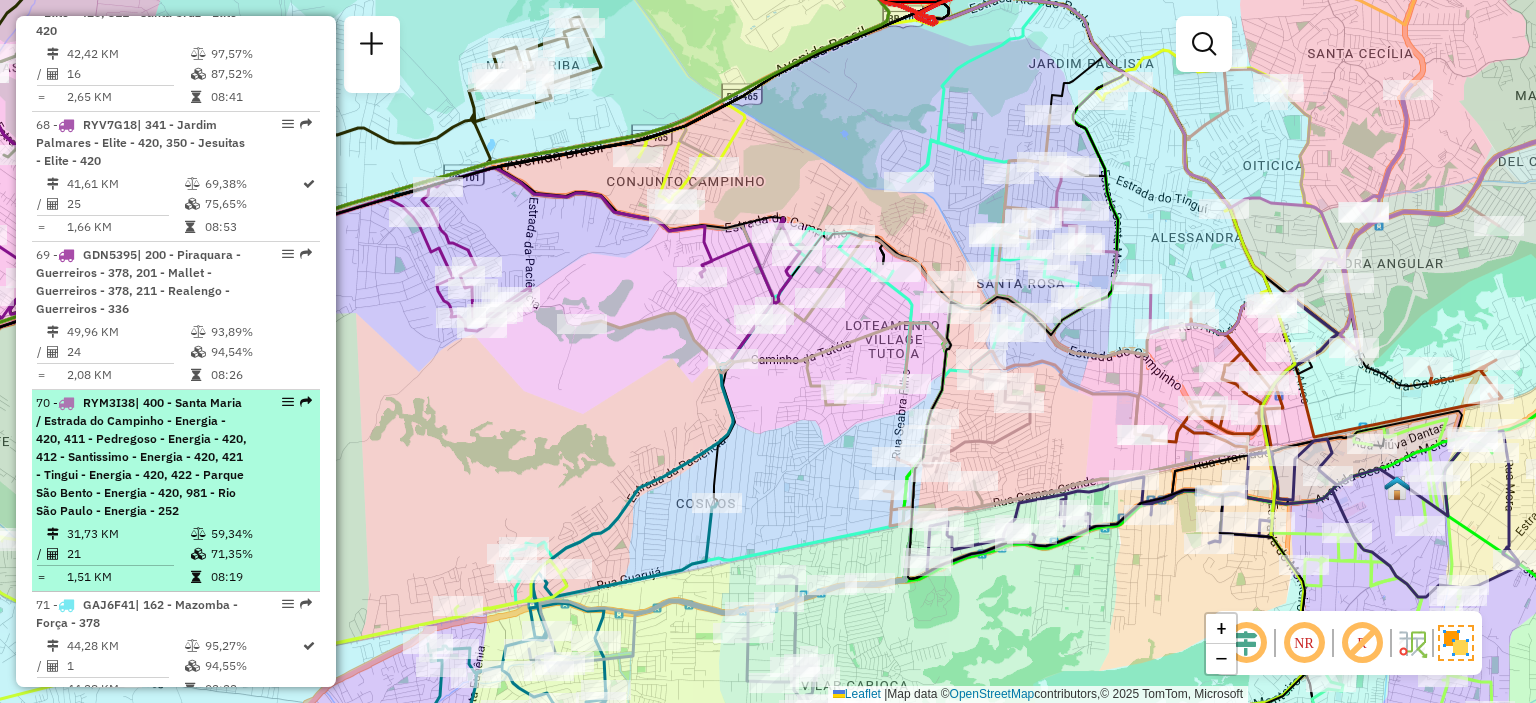 select on "**********" 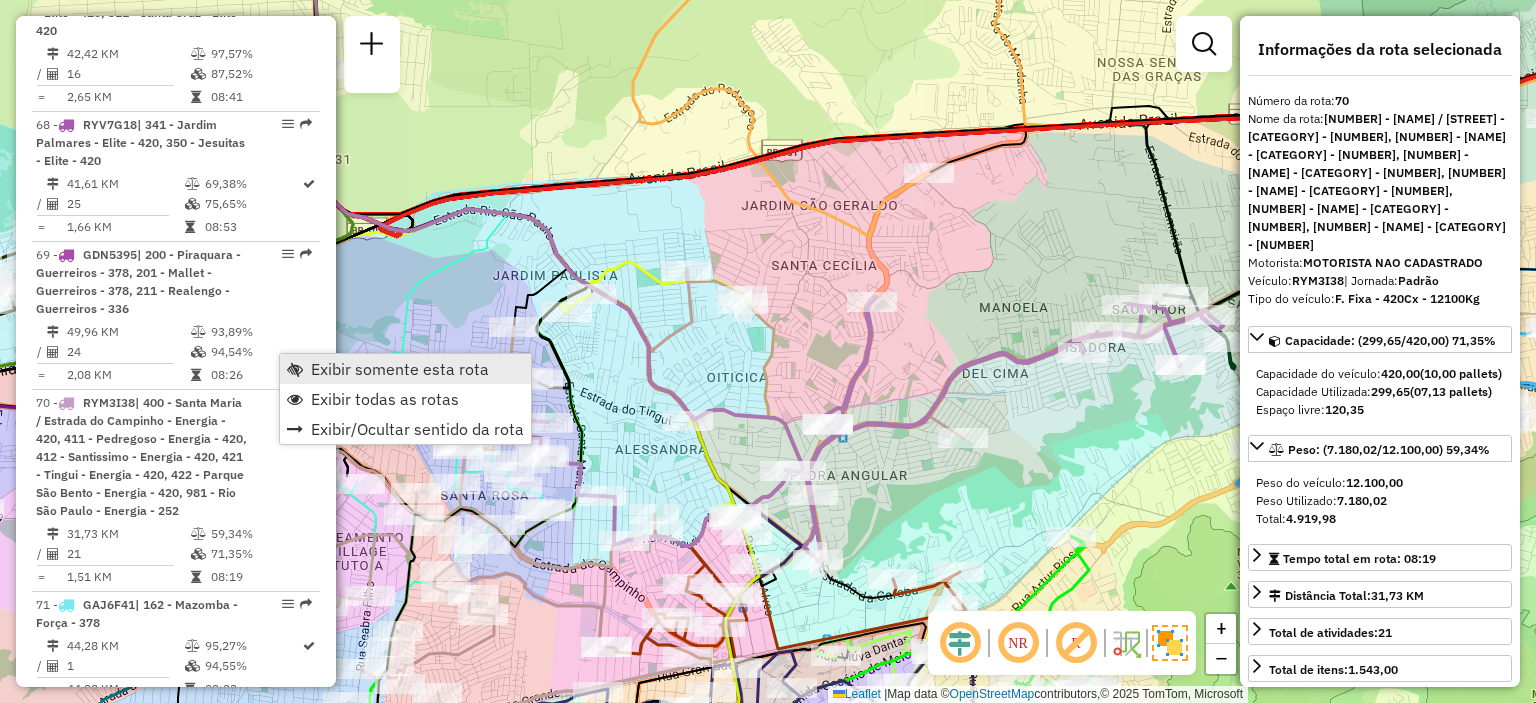 click on "Exibir somente esta rota" at bounding box center [400, 369] 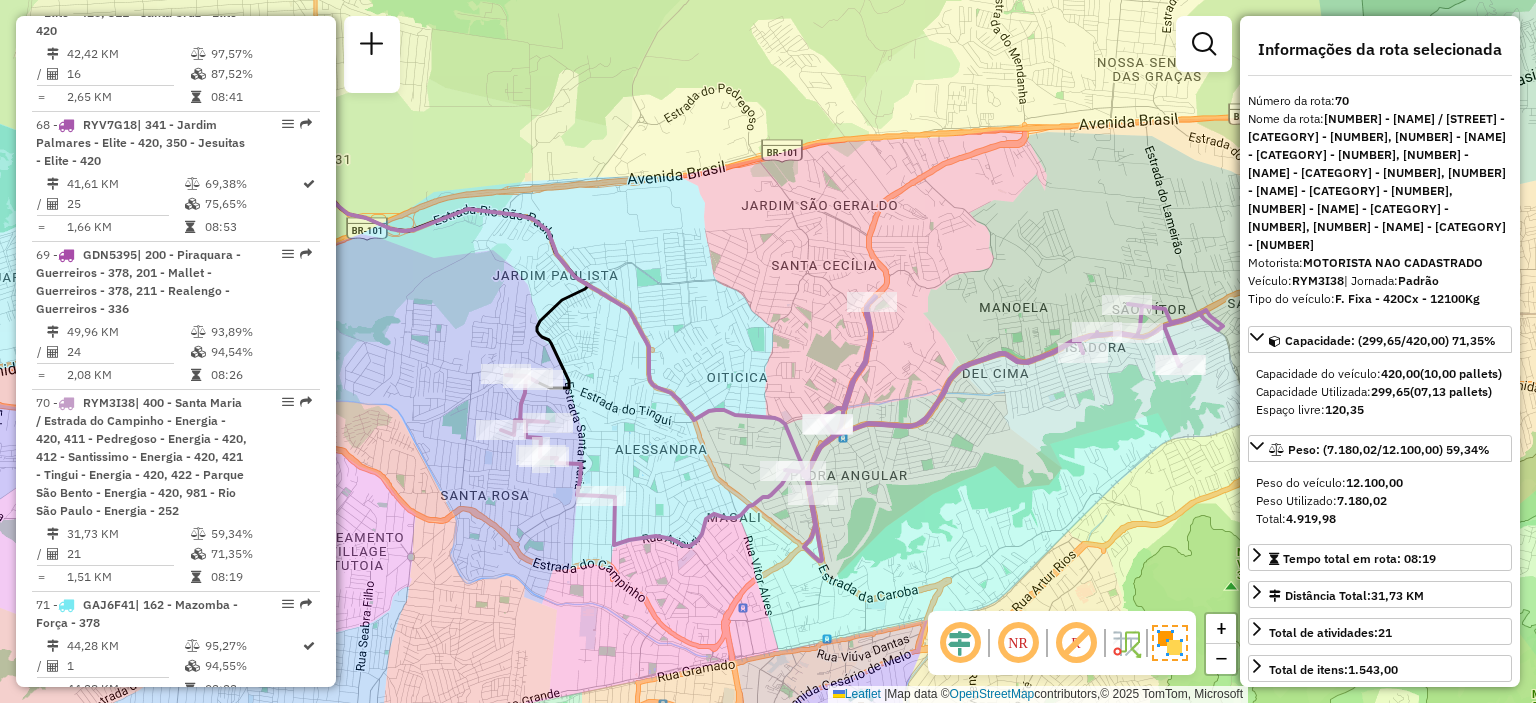 click on "Janela de atendimento Grade de atendimento Capacidade Transportadoras Veículos Cliente Pedidos  Rotas Selecione os dias de semana para filtrar as janelas de atendimento  Seg   Ter   Qua   Qui   Sex   Sáb   Dom  Informe o período da janela de atendimento: De: Até:  Filtrar exatamente a janela do cliente  Considerar janela de atendimento padrão  Selecione os dias de semana para filtrar as grades de atendimento  Seg   Ter   Qua   Qui   Sex   Sáb   Dom   Considerar clientes sem dia de atendimento cadastrado  Clientes fora do dia de atendimento selecionado Filtrar as atividades entre os valores definidos abaixo:  Peso mínimo:   Peso máximo:   Cubagem mínima:   Cubagem máxima:   De:   Até:  Filtrar as atividades entre o tempo de atendimento definido abaixo:  De:   Até:   Considerar capacidade total dos clientes não roteirizados Transportadora: Selecione um ou mais itens Tipo de veículo: Selecione um ou mais itens Veículo: Selecione um ou mais itens Motorista: Selecione um ou mais itens Nome: Rótulo:" 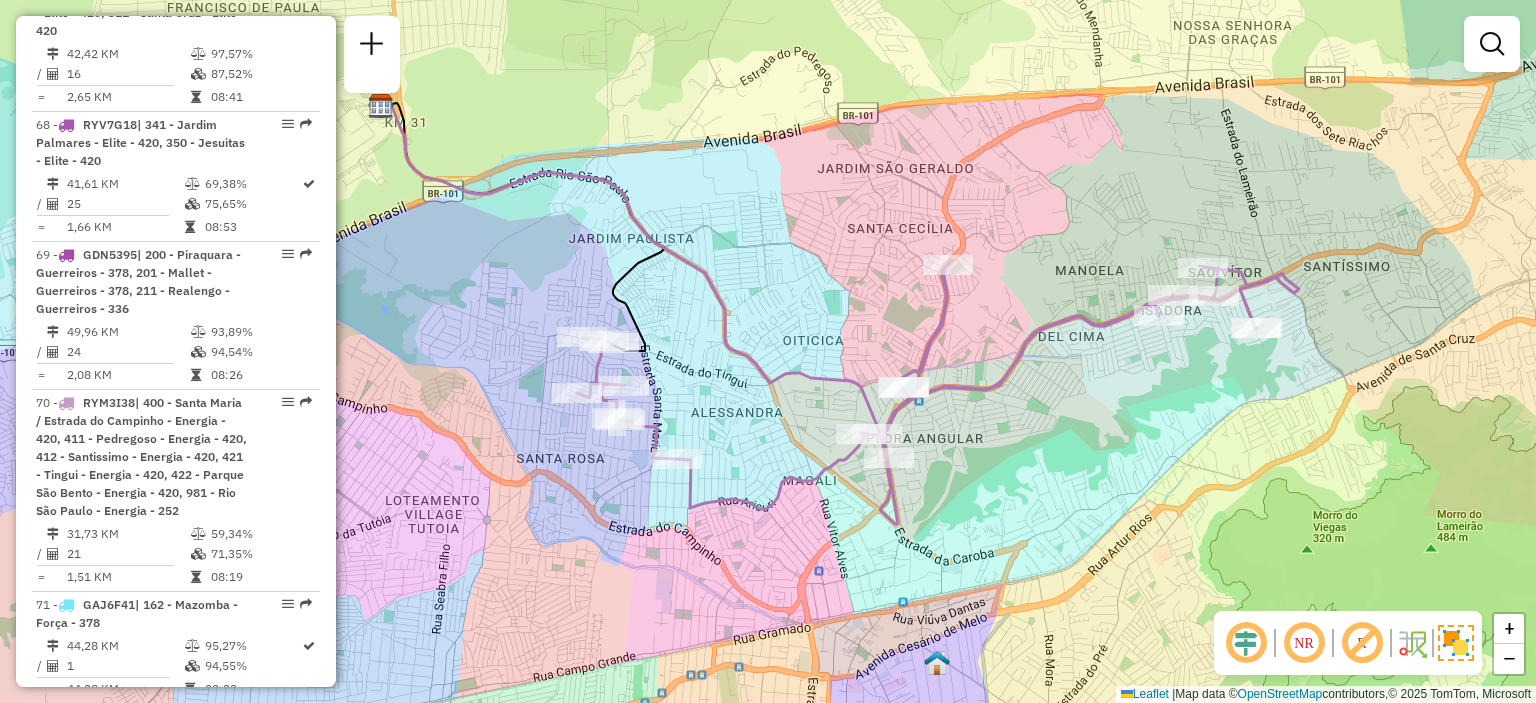 drag, startPoint x: 1014, startPoint y: 509, endPoint x: 1090, endPoint y: 472, distance: 84.5281 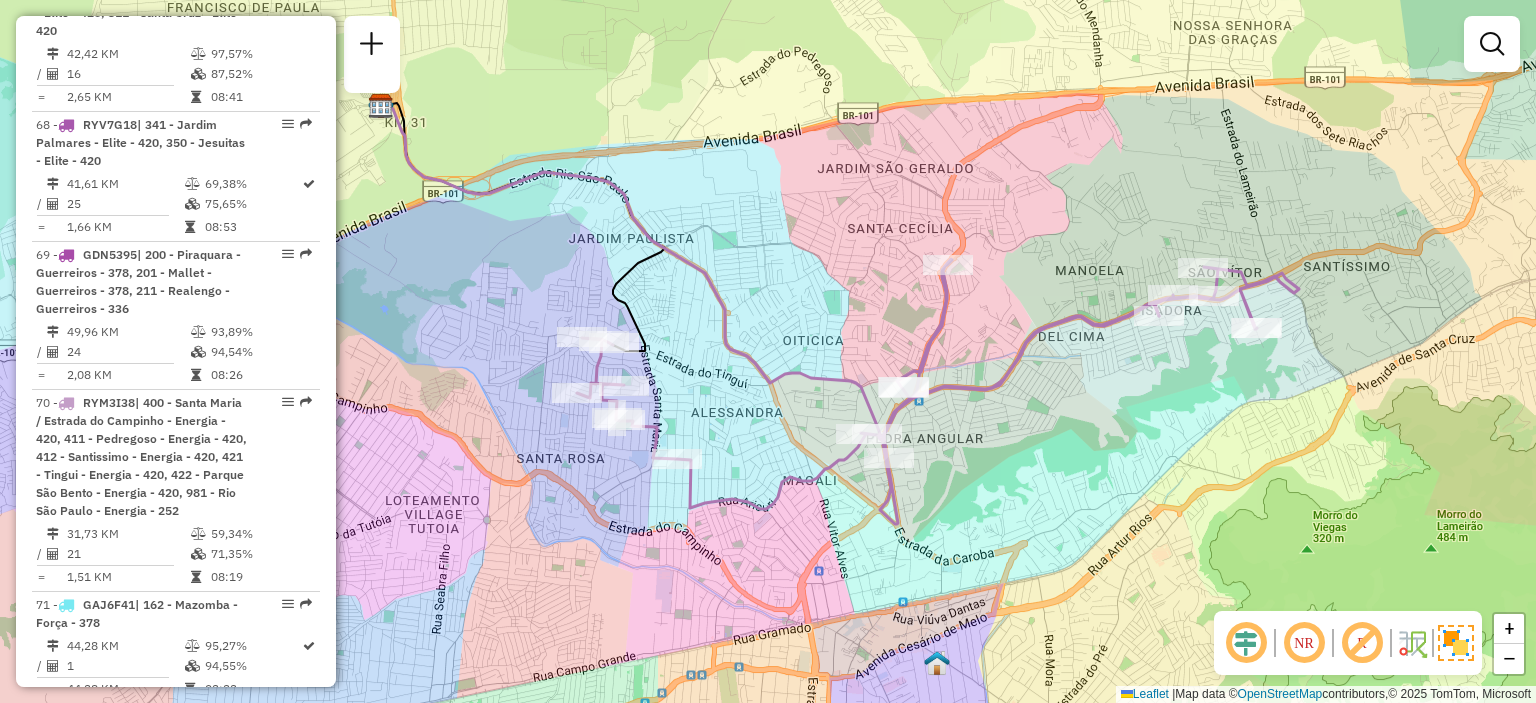 scroll, scrollTop: 4841, scrollLeft: 0, axis: vertical 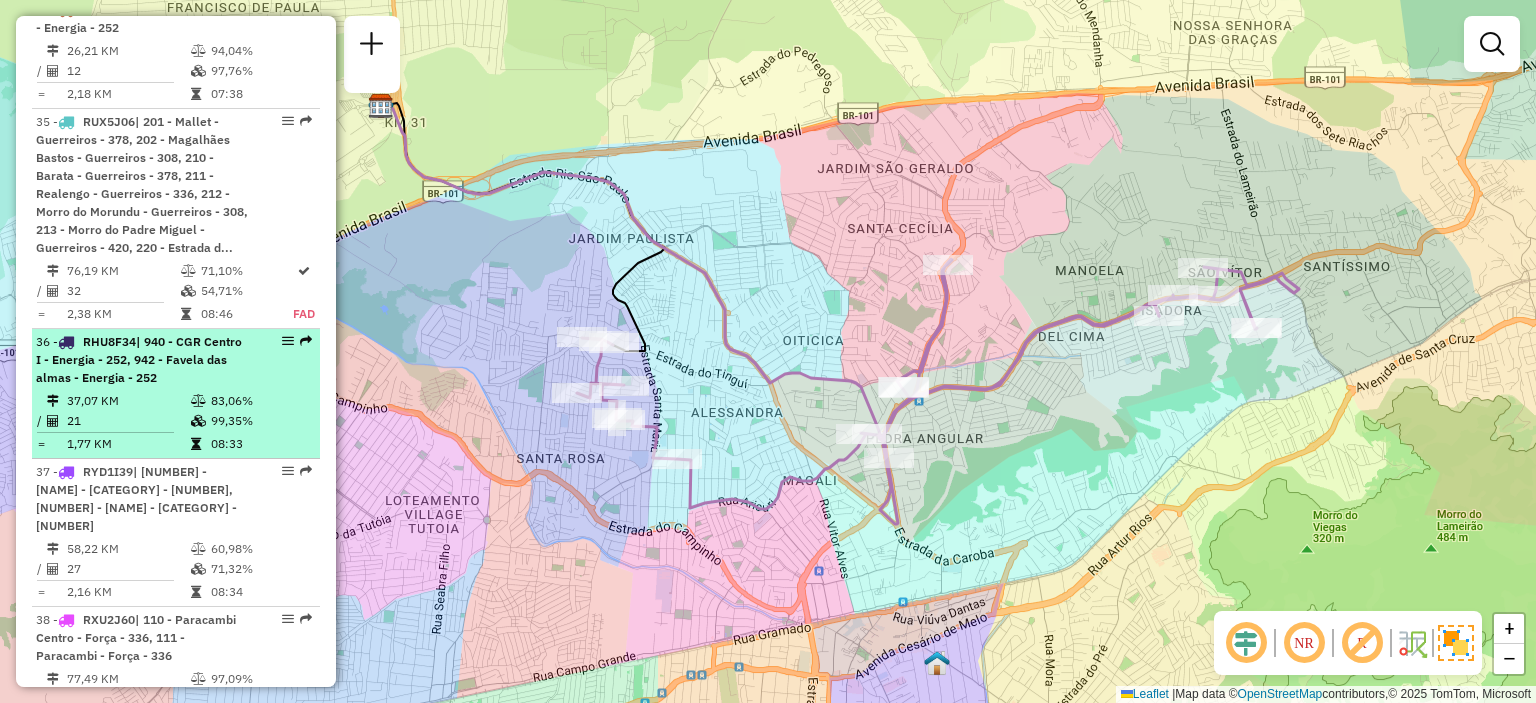 select on "**********" 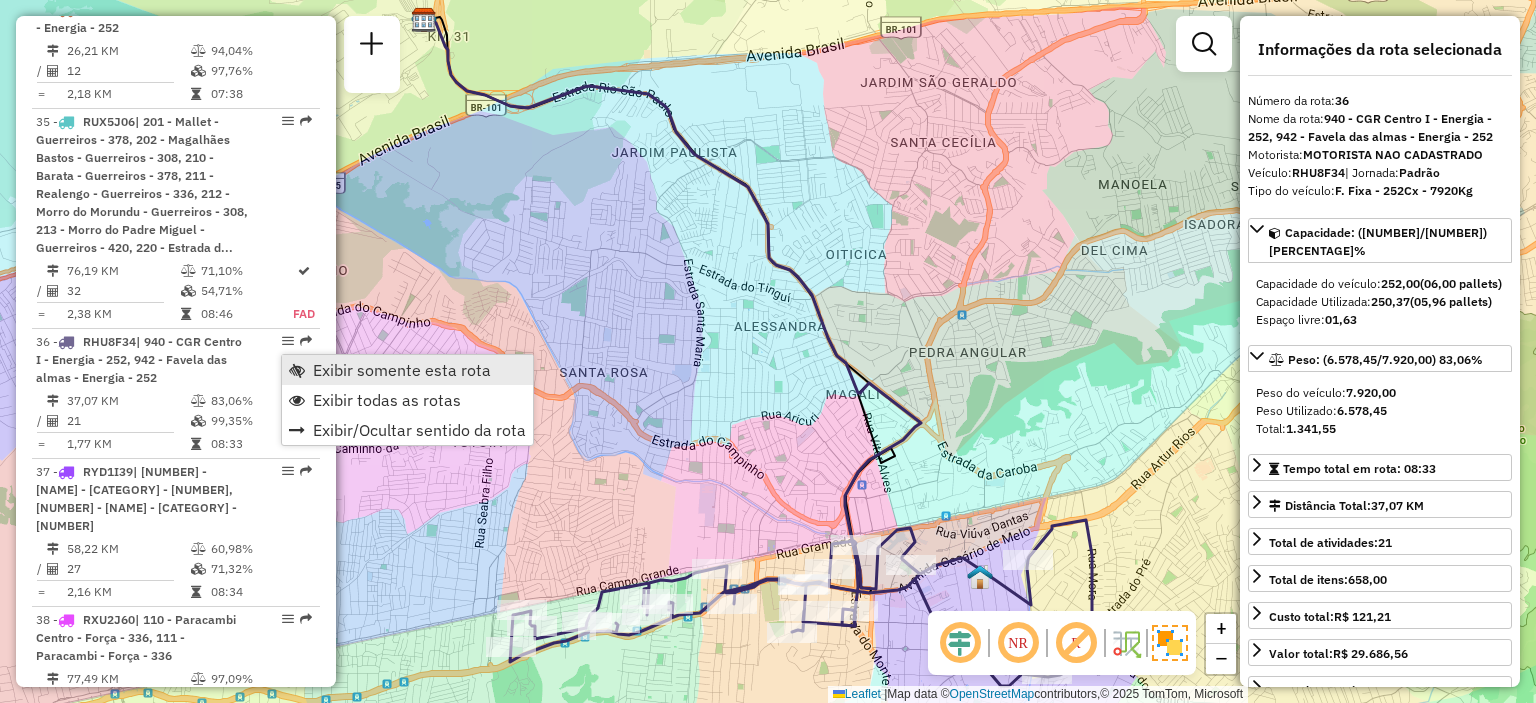 click at bounding box center [297, 370] 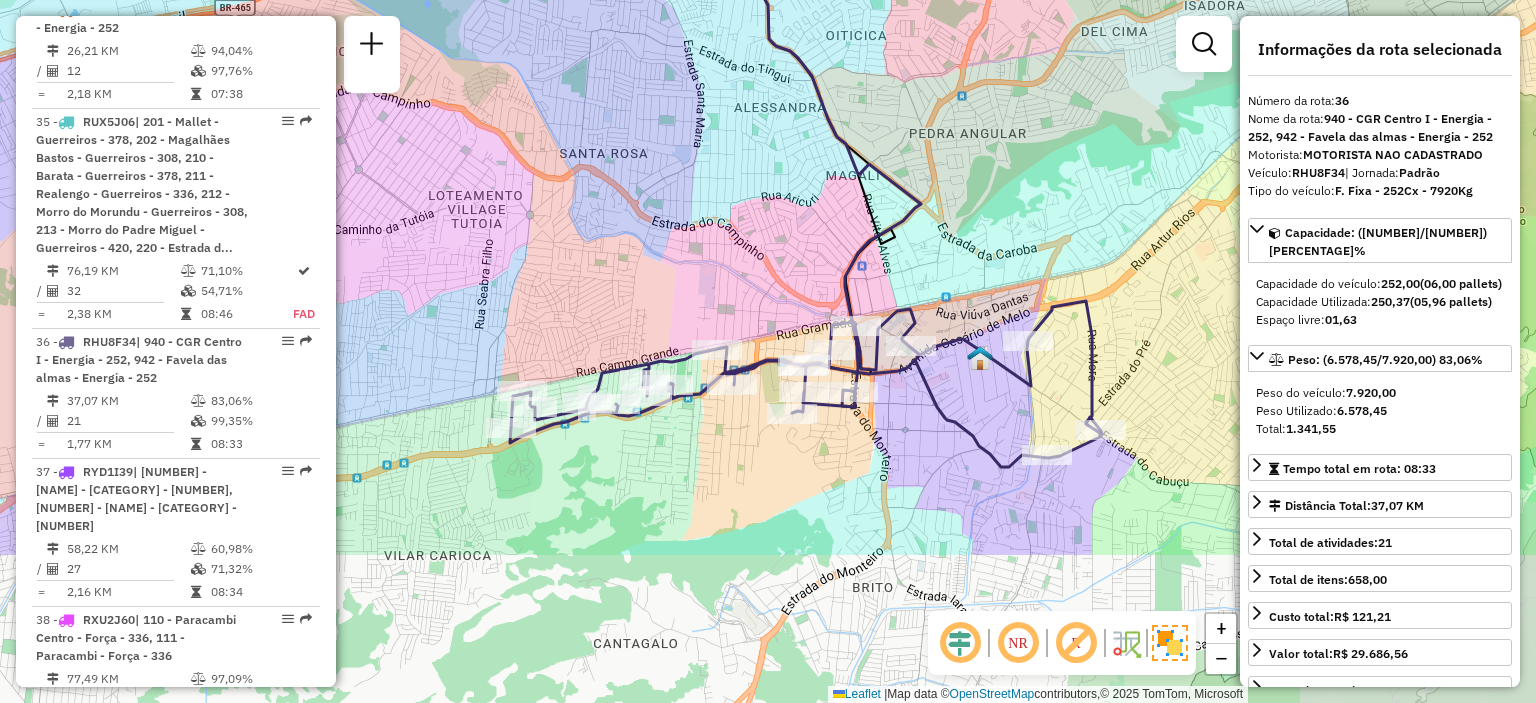 drag, startPoint x: 684, startPoint y: 502, endPoint x: 684, endPoint y: 283, distance: 219 